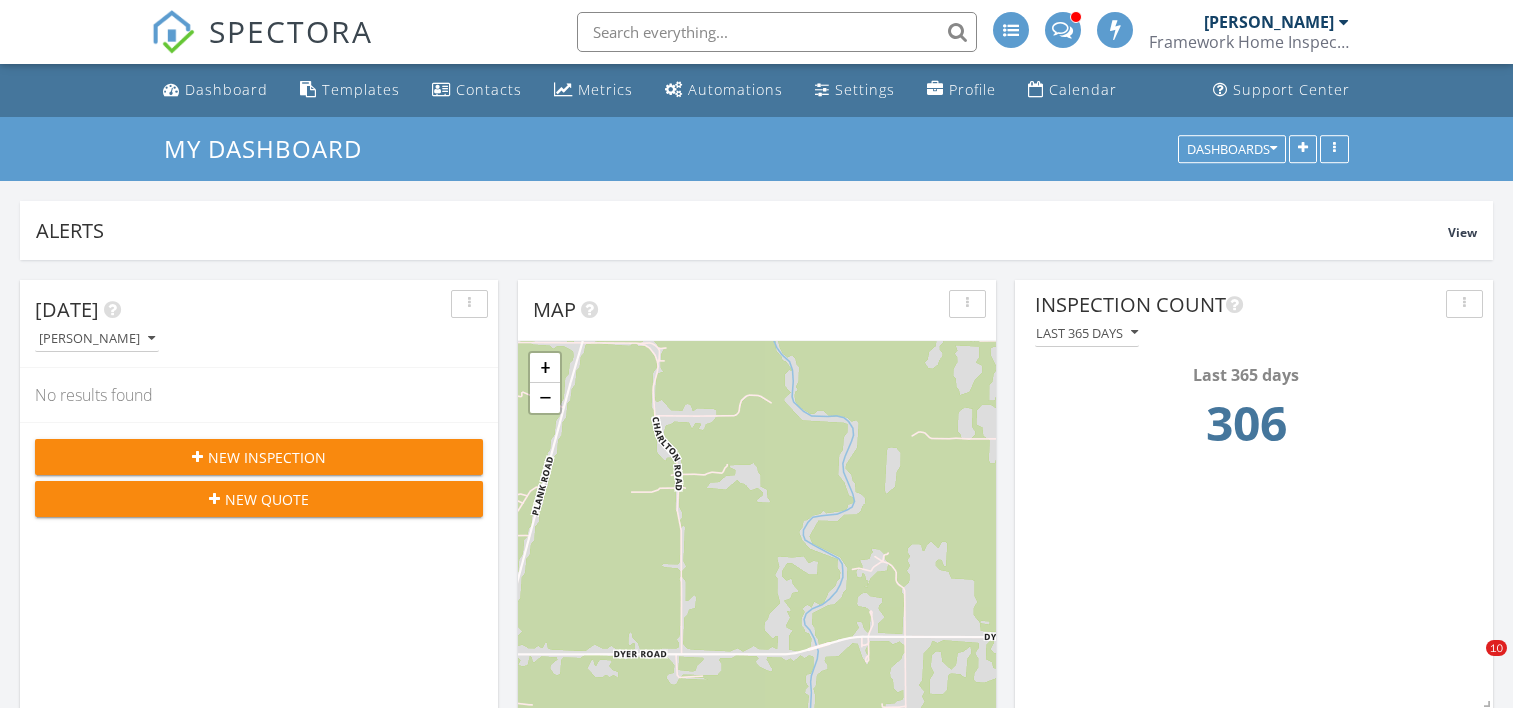 scroll, scrollTop: 1005, scrollLeft: 0, axis: vertical 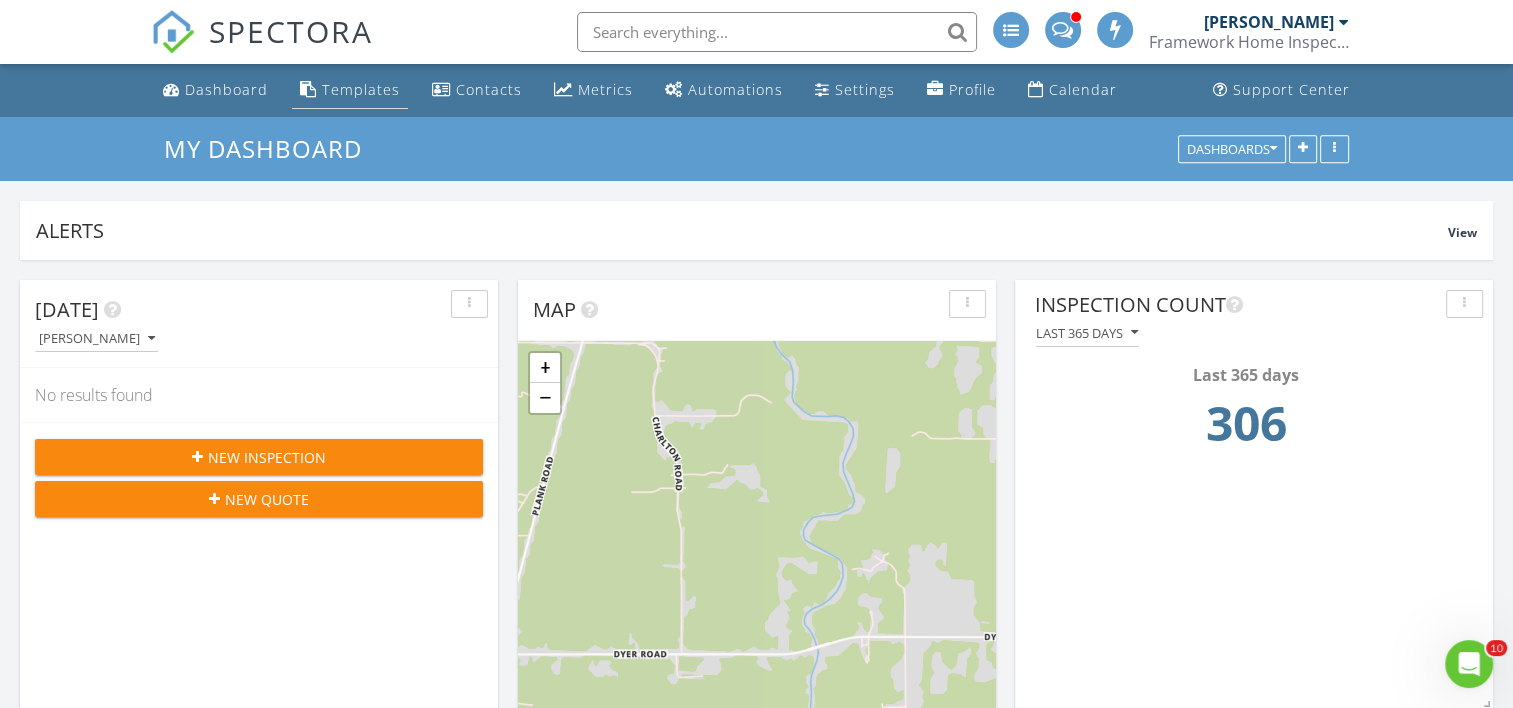 click on "Templates" at bounding box center [361, 89] 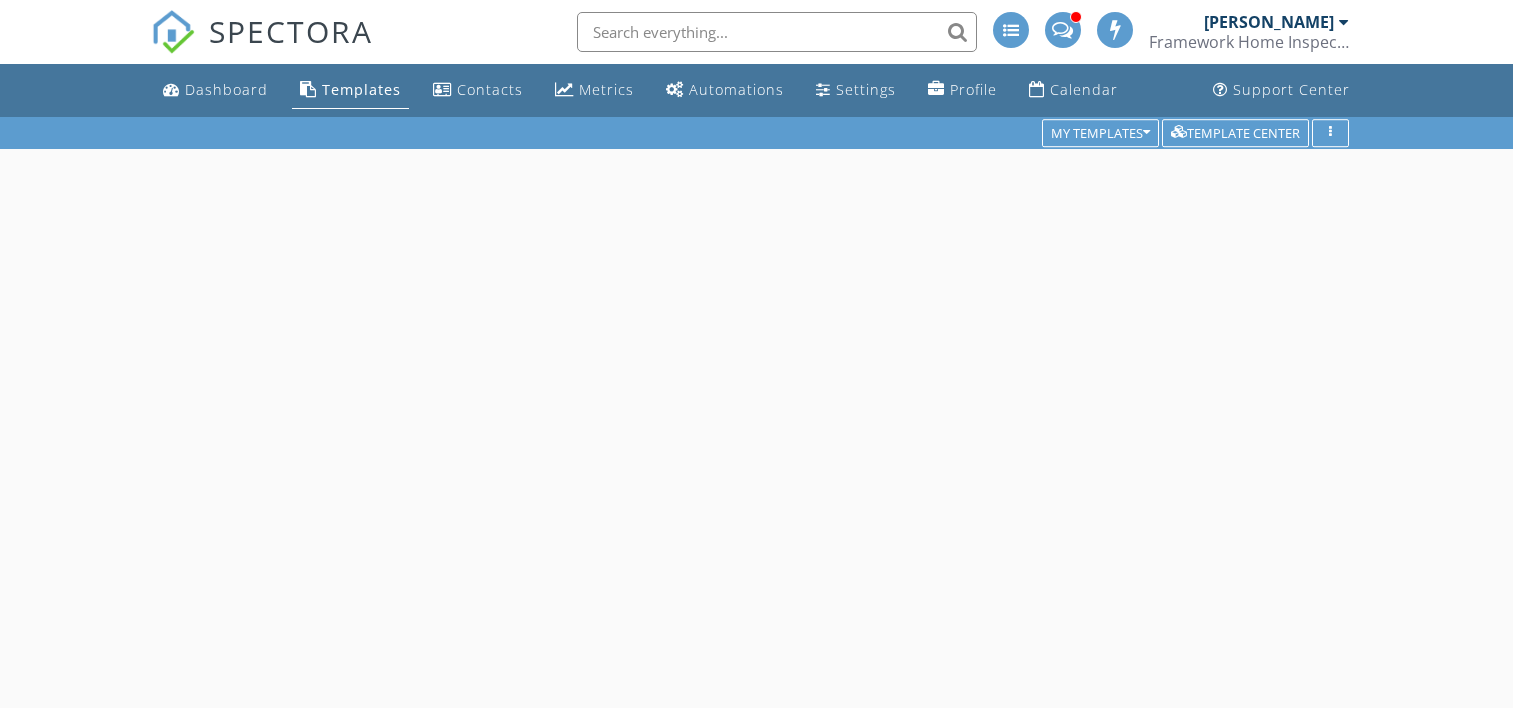 scroll, scrollTop: 0, scrollLeft: 0, axis: both 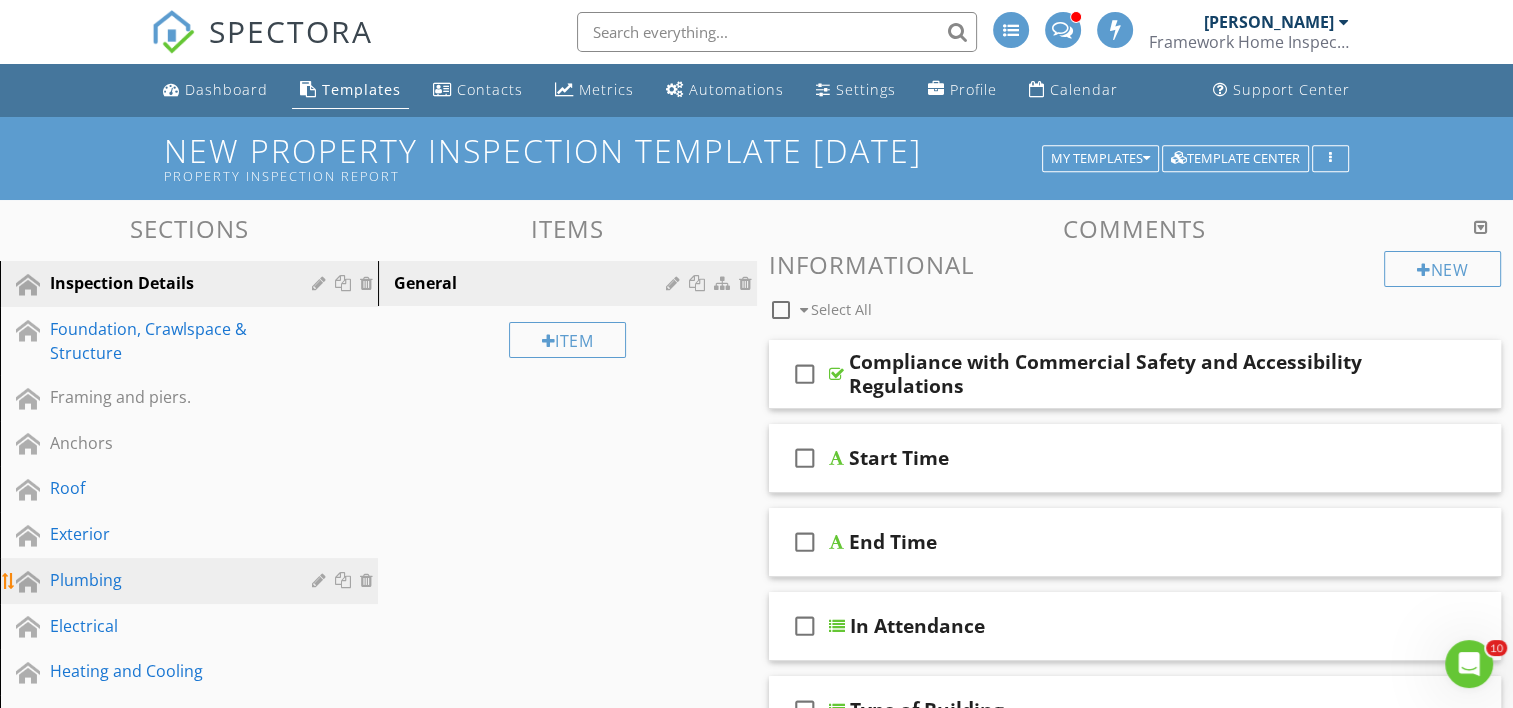 click on "Plumbing" at bounding box center [166, 580] 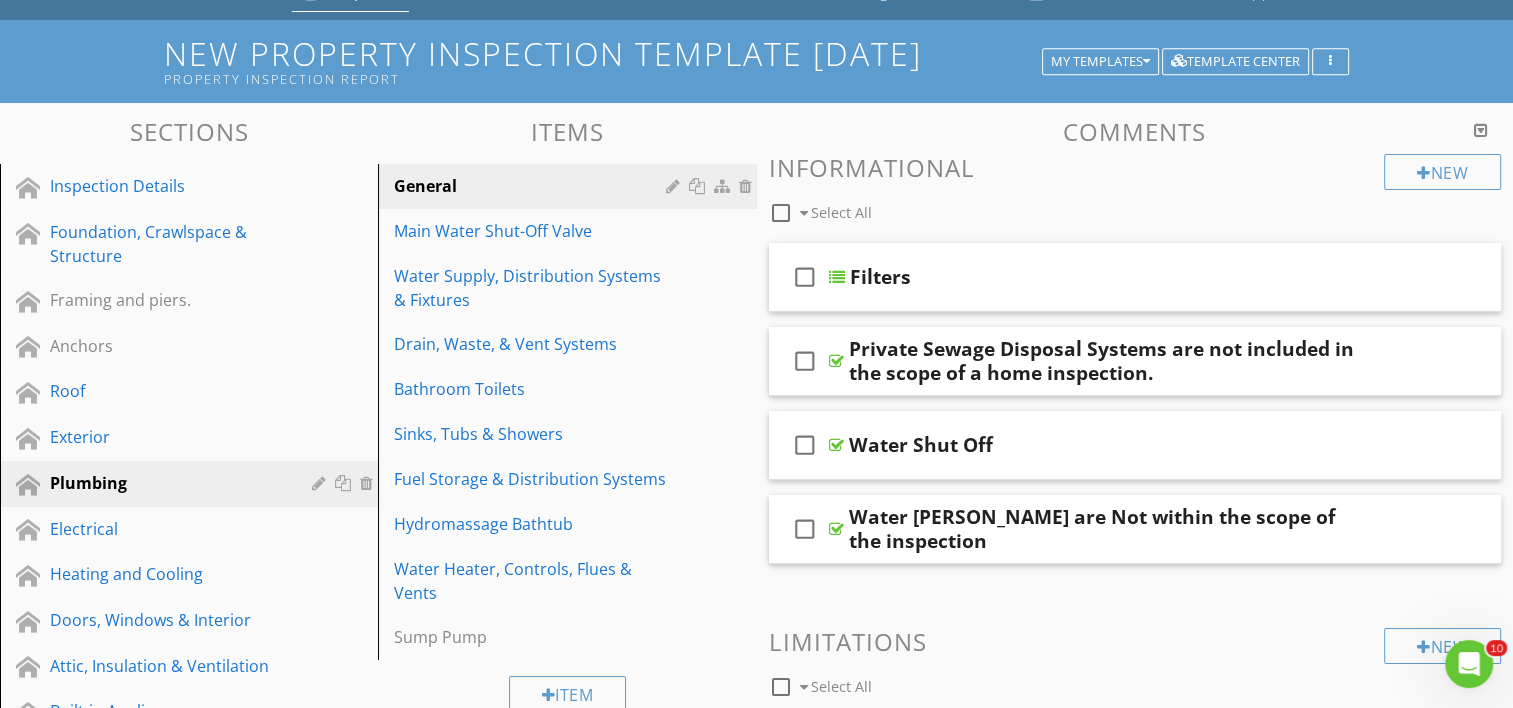 scroll, scrollTop: 100, scrollLeft: 0, axis: vertical 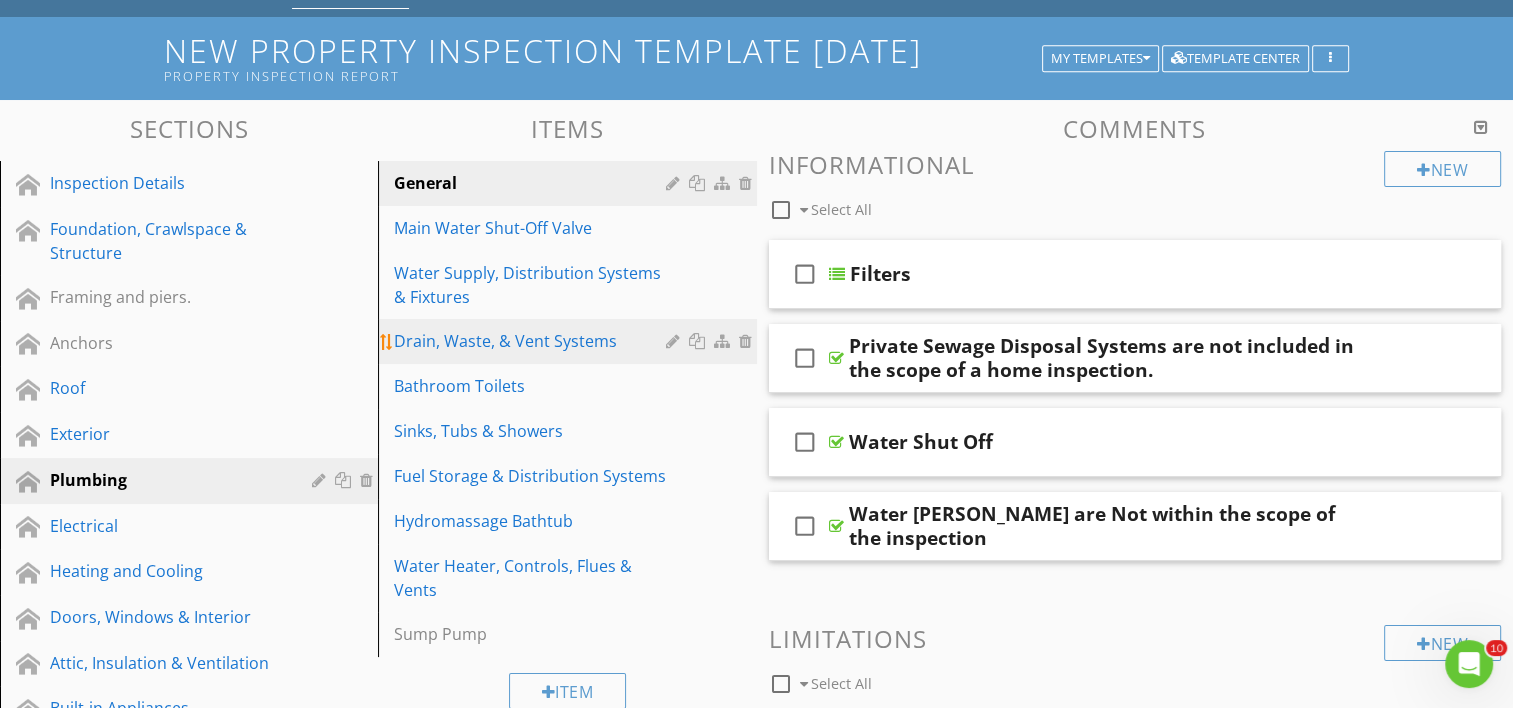 click on "Drain, Waste, & Vent Systems" at bounding box center [532, 341] 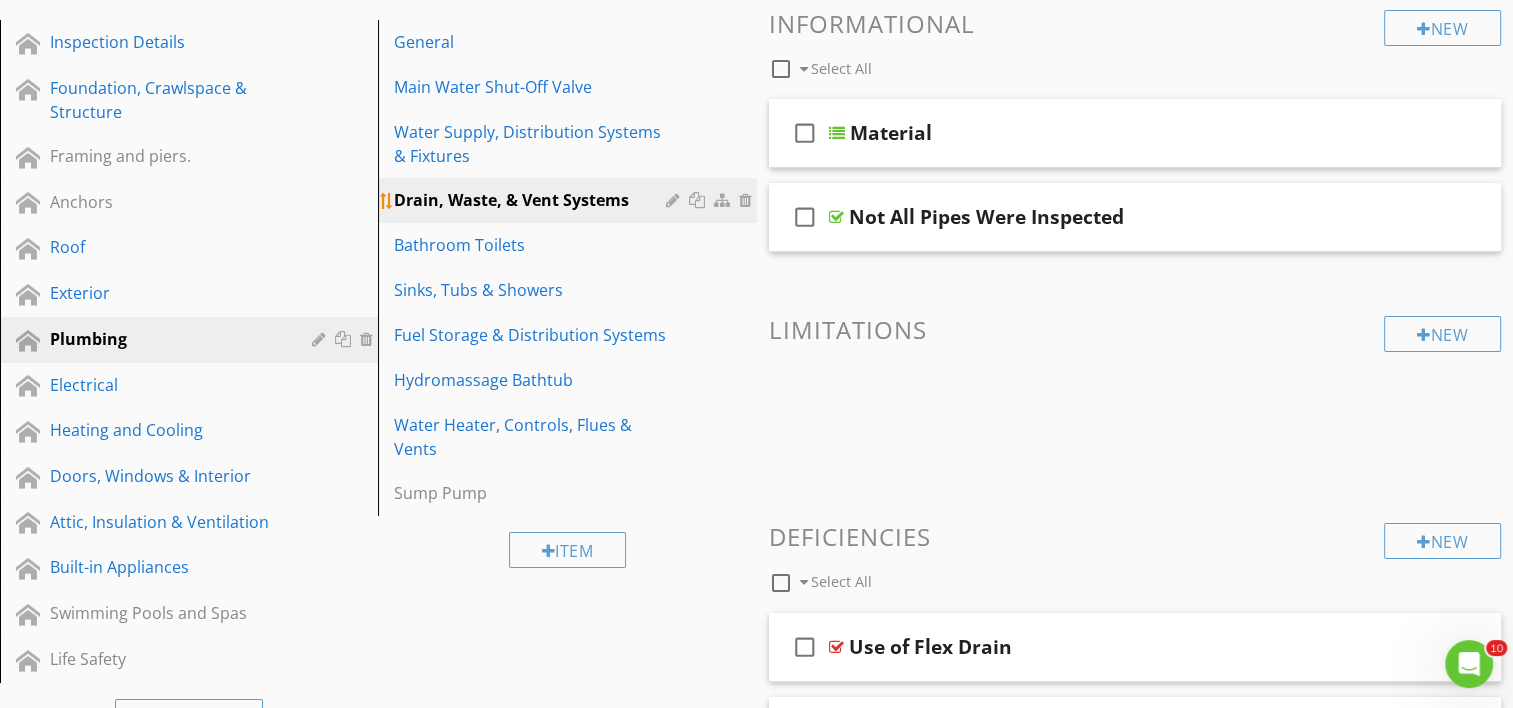 scroll, scrollTop: 200, scrollLeft: 0, axis: vertical 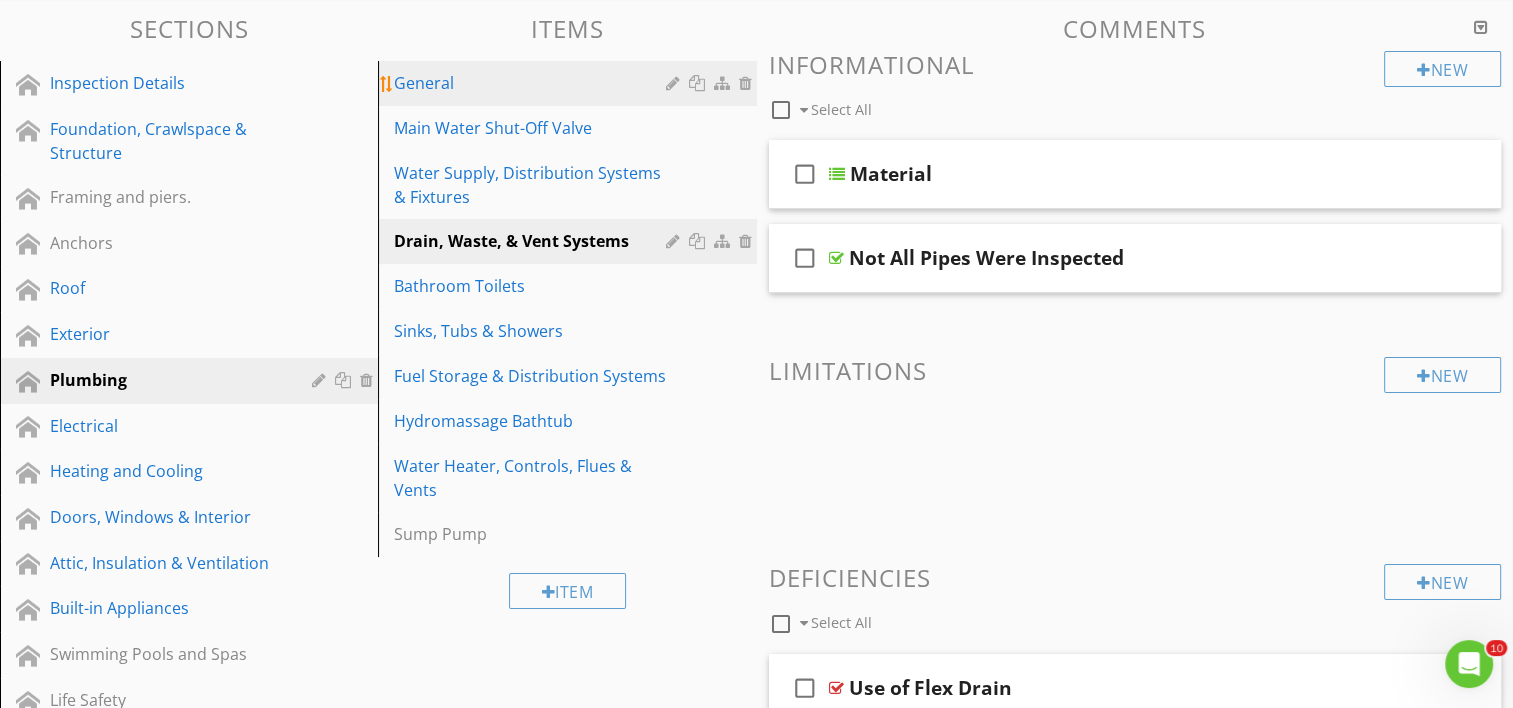 click on "General" at bounding box center (570, 83) 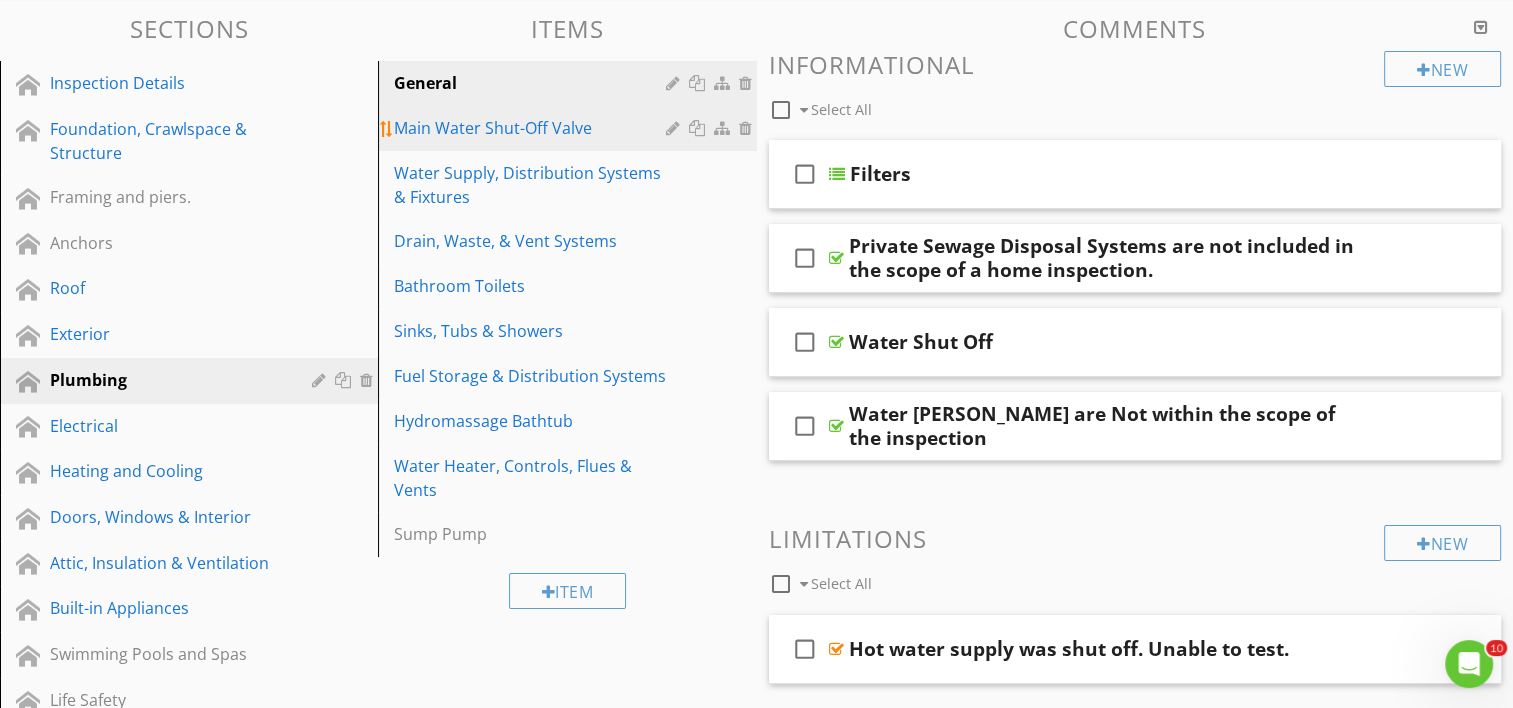 click on "Main Water Shut-Off Valve" at bounding box center (532, 128) 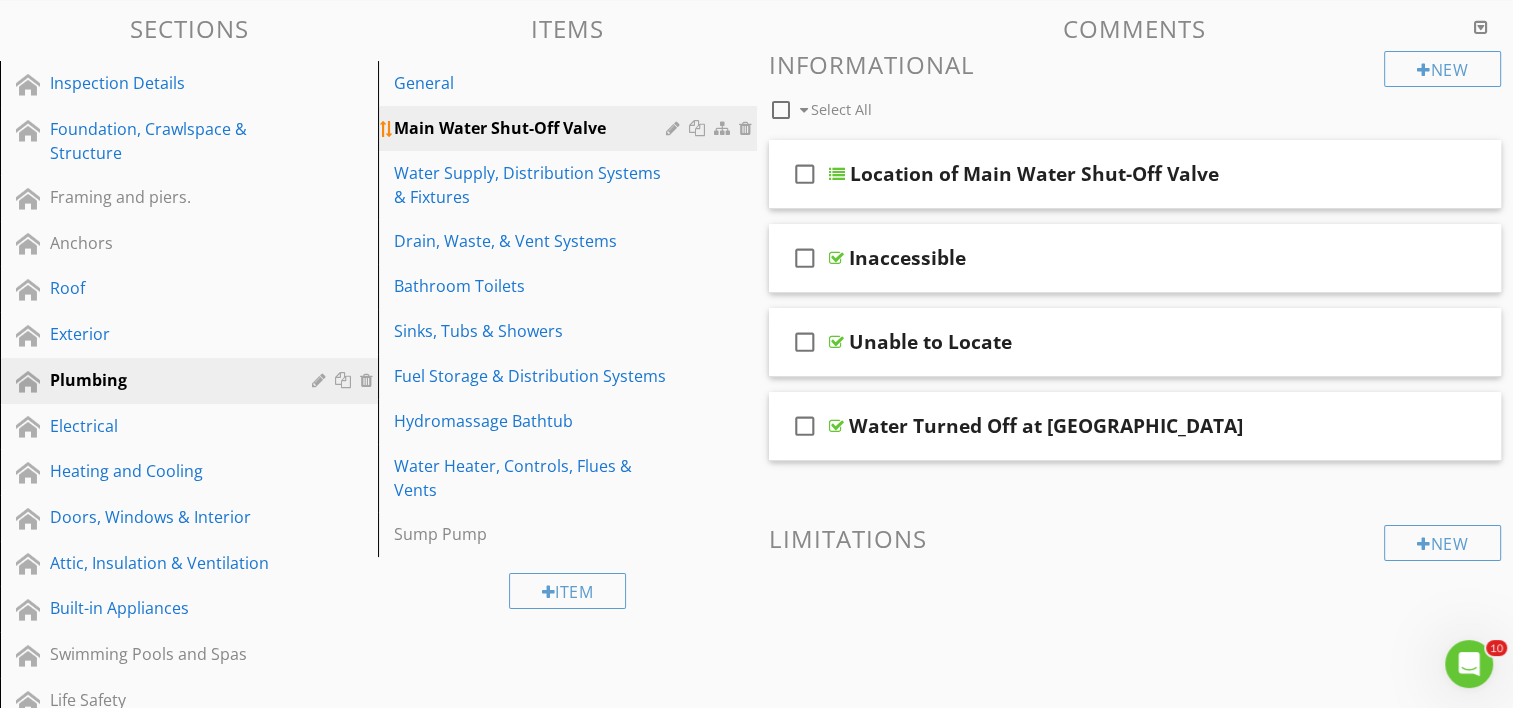 click on "Main Water Shut-Off Valve" at bounding box center (532, 128) 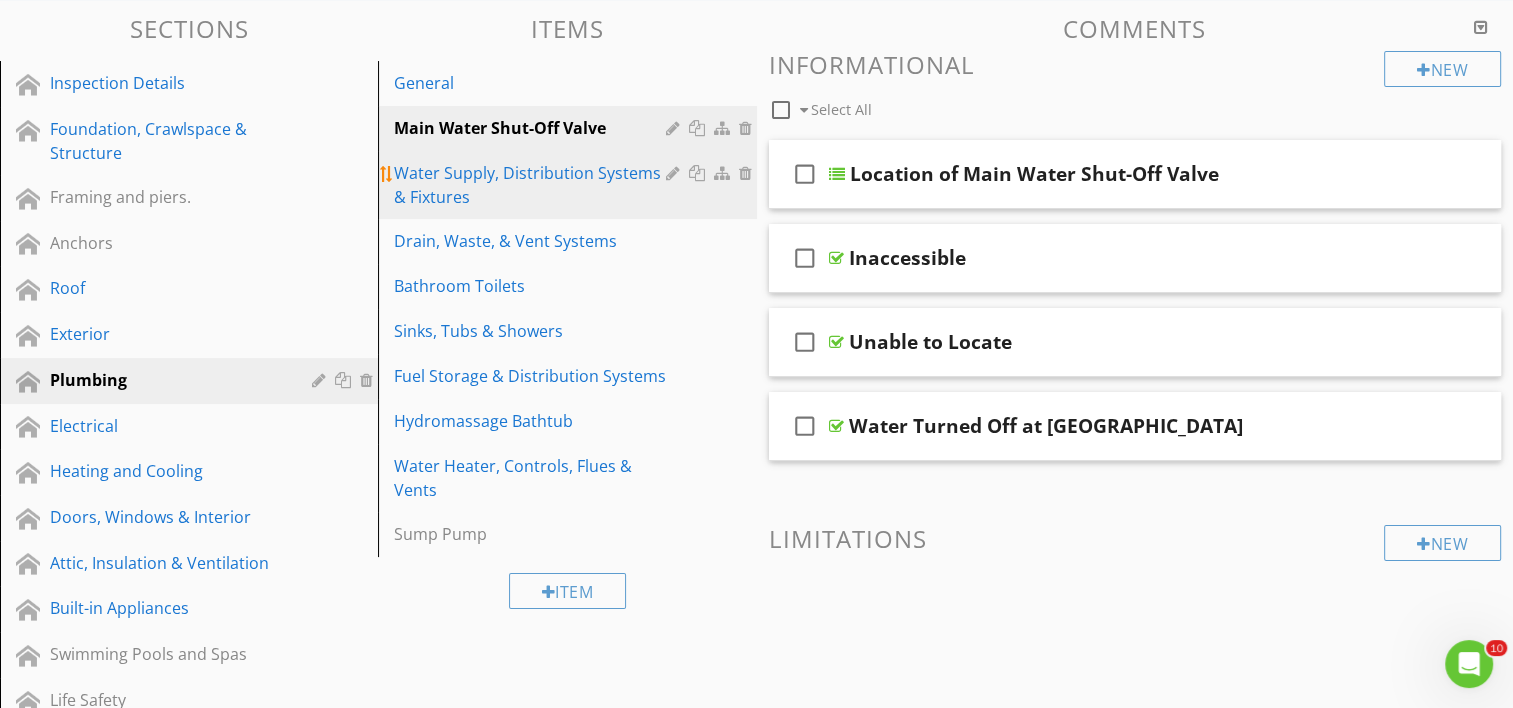 click on "Water Supply, Distribution Systems & Fixtures" at bounding box center [532, 185] 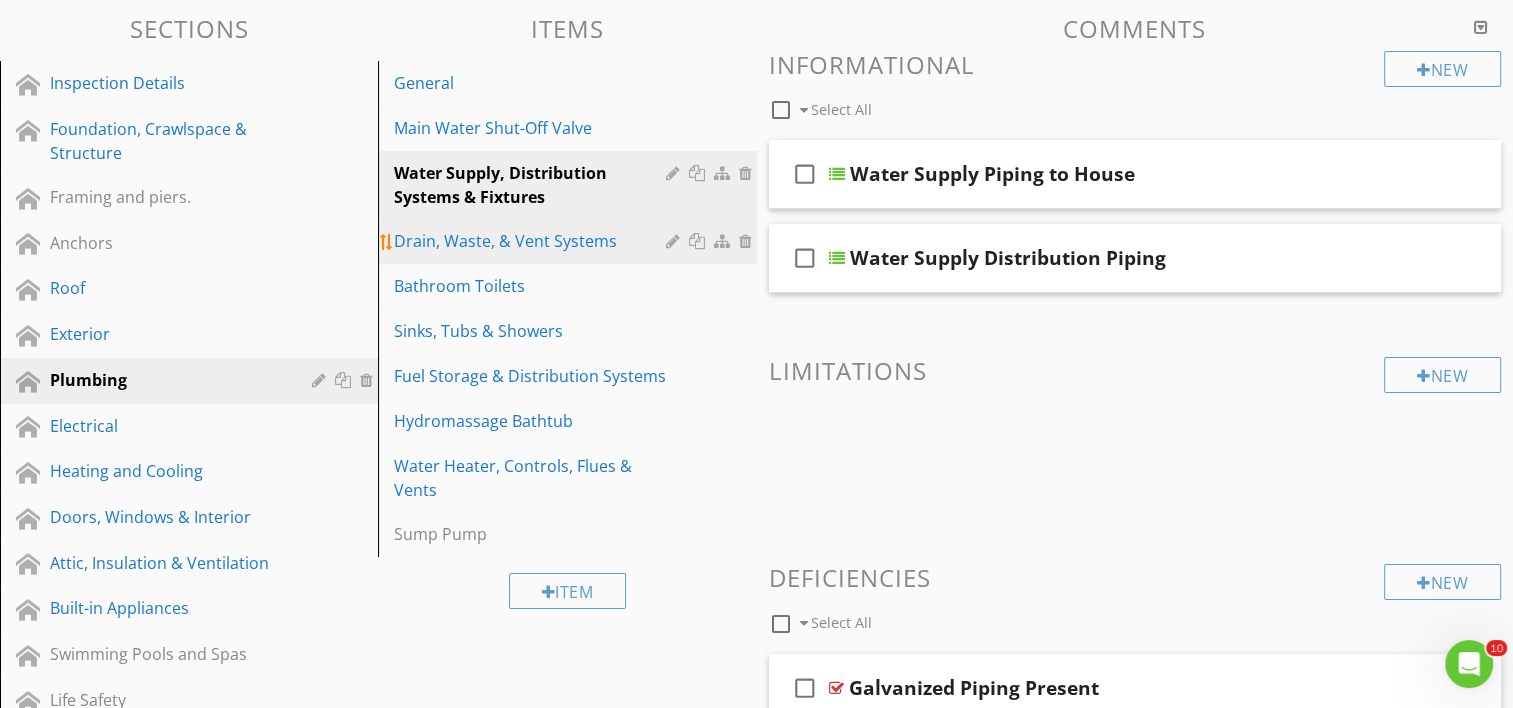 click on "Drain, Waste, & Vent Systems" at bounding box center [532, 241] 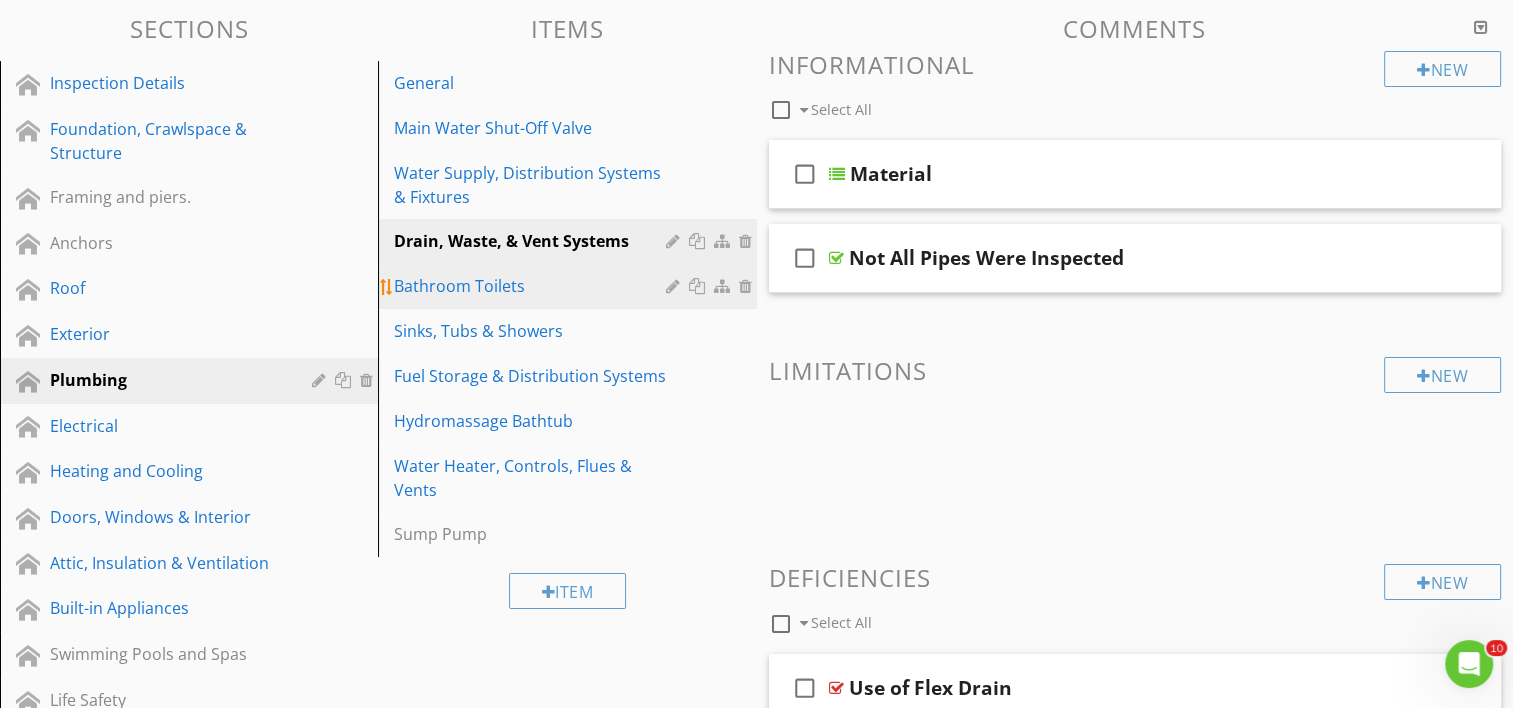 click on "Bathroom Toilets" at bounding box center [532, 286] 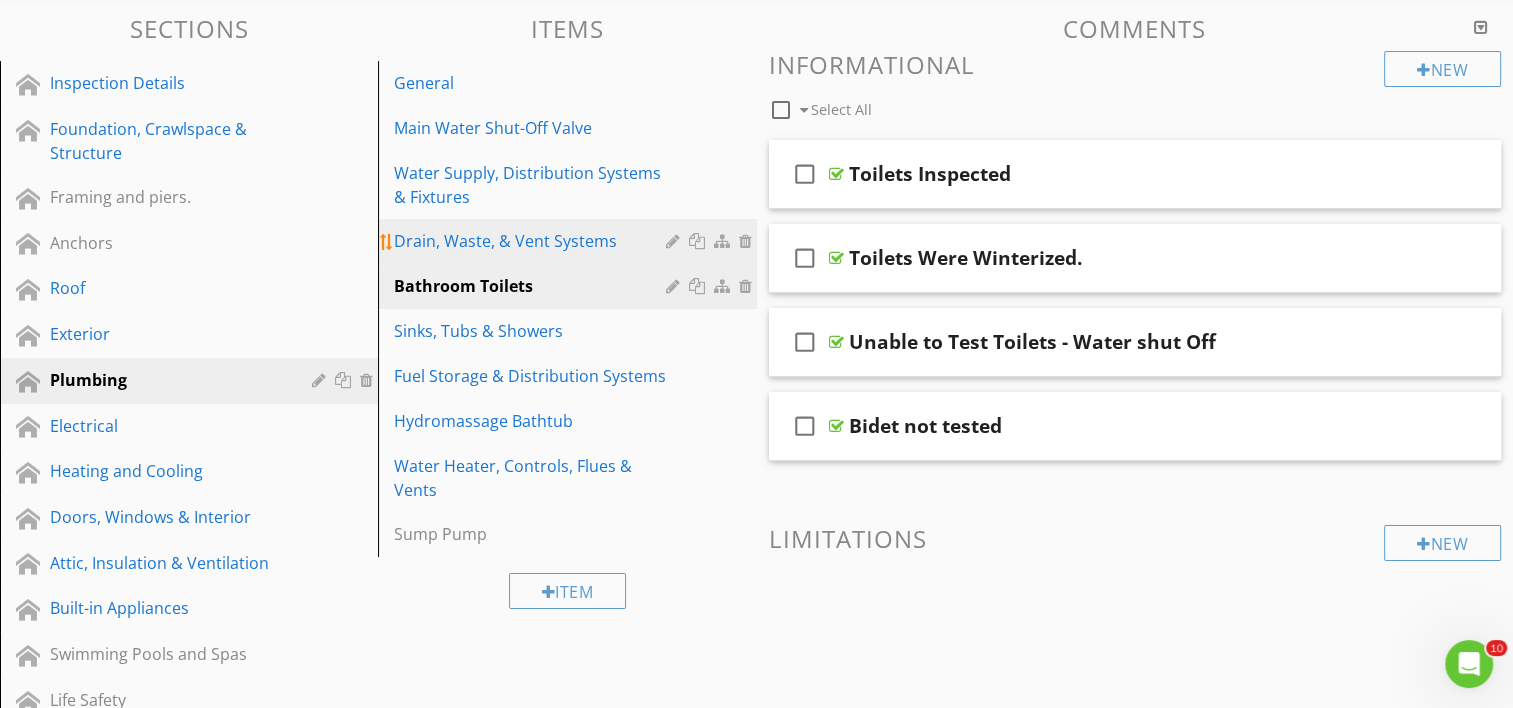 click on "Drain, Waste, & Vent Systems" at bounding box center (532, 241) 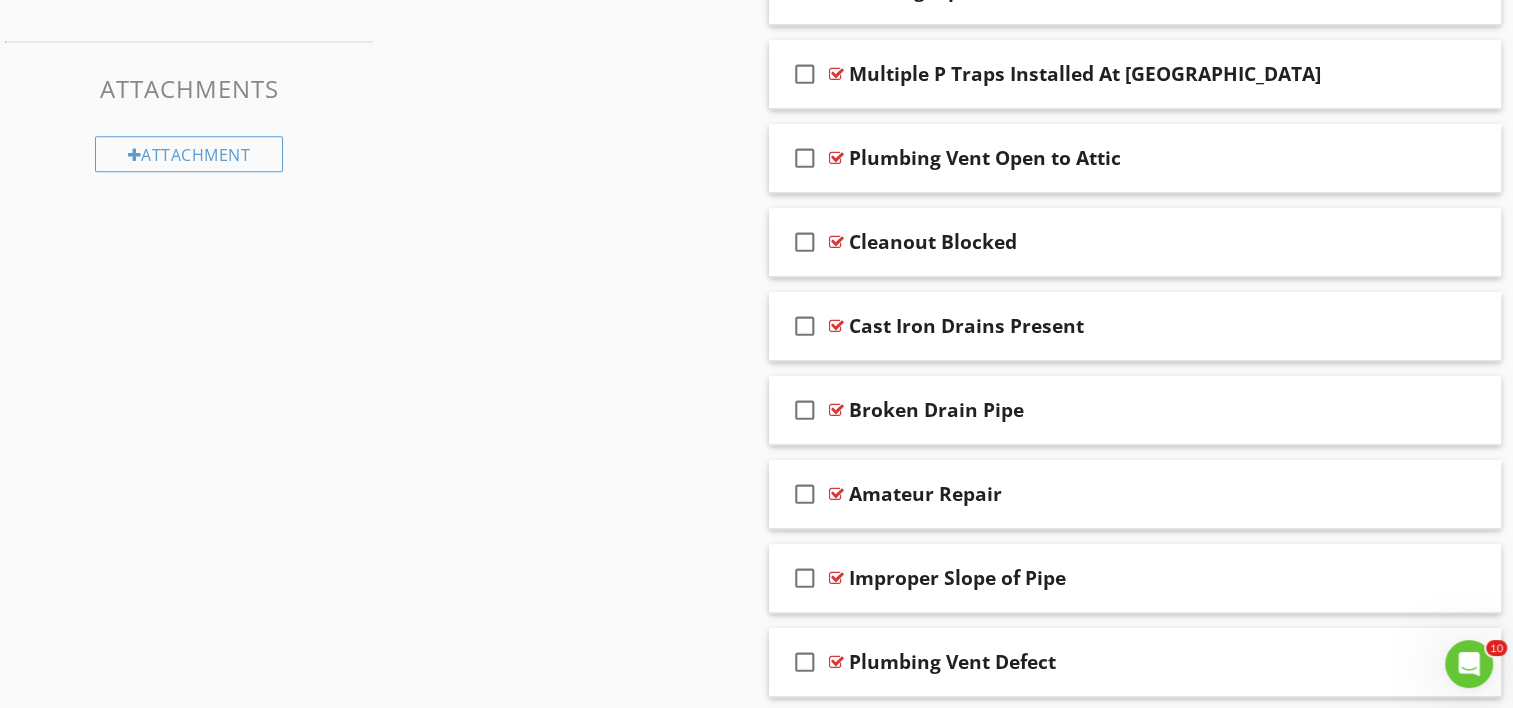 scroll, scrollTop: 1000, scrollLeft: 0, axis: vertical 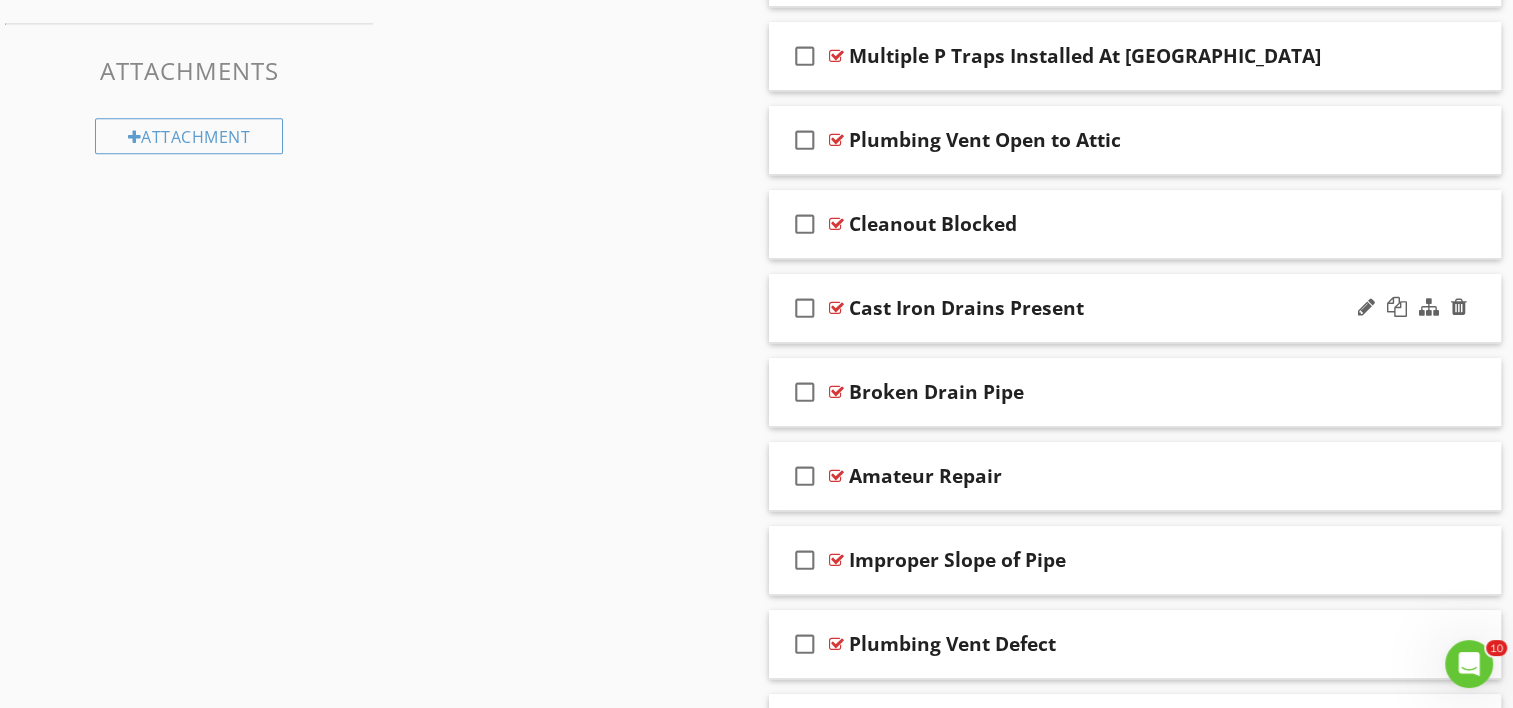 click on "Cast Iron Drains Present" at bounding box center [1108, 308] 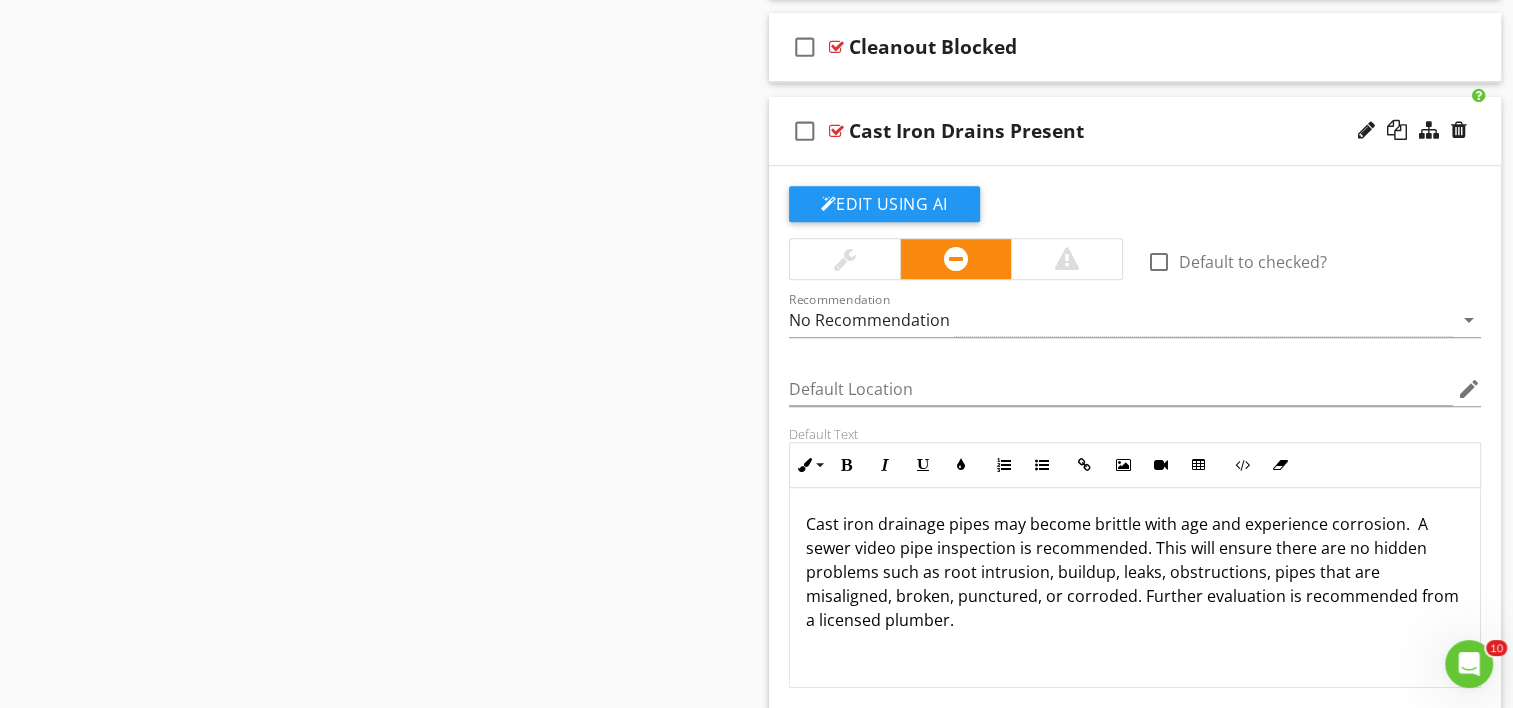 scroll, scrollTop: 1200, scrollLeft: 0, axis: vertical 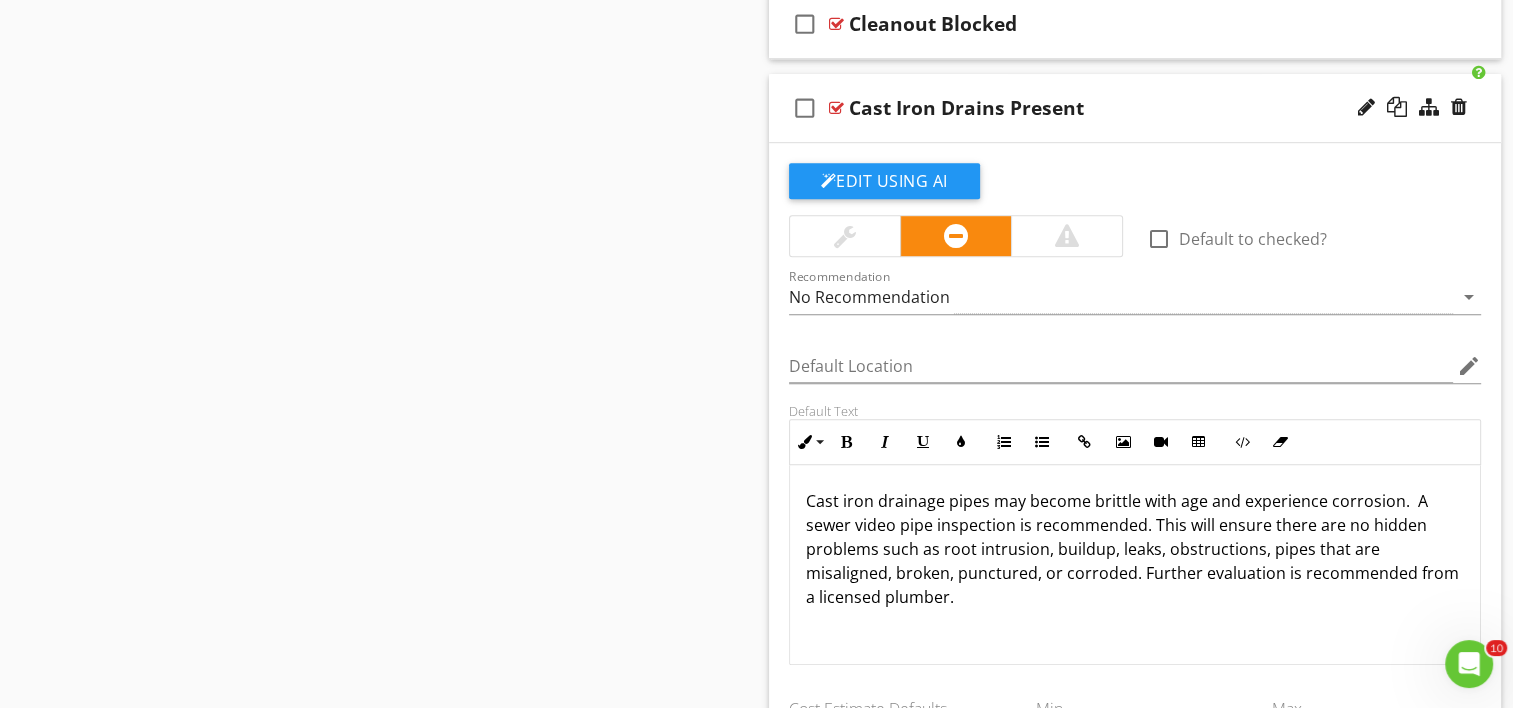 click on "Cast Iron Drains Present" at bounding box center (1108, 108) 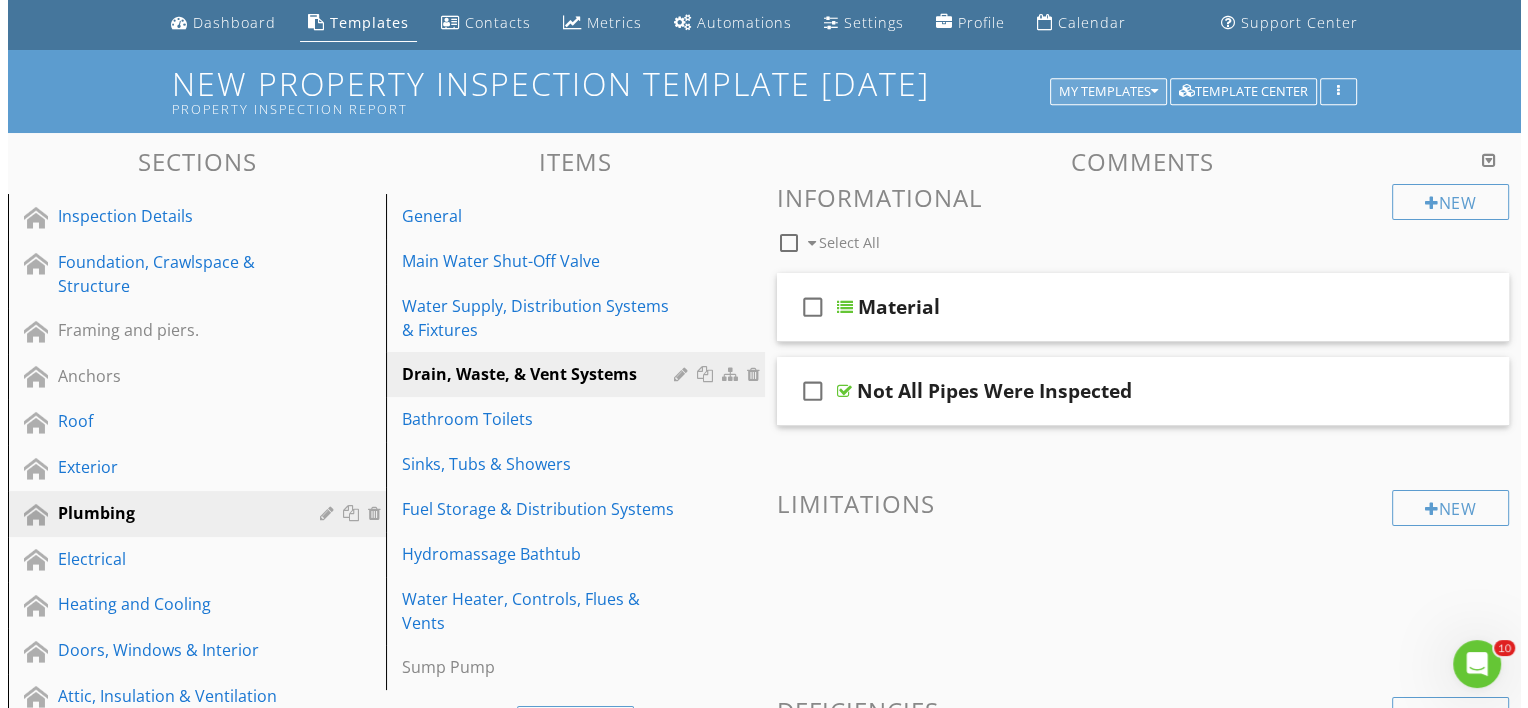 scroll, scrollTop: 0, scrollLeft: 0, axis: both 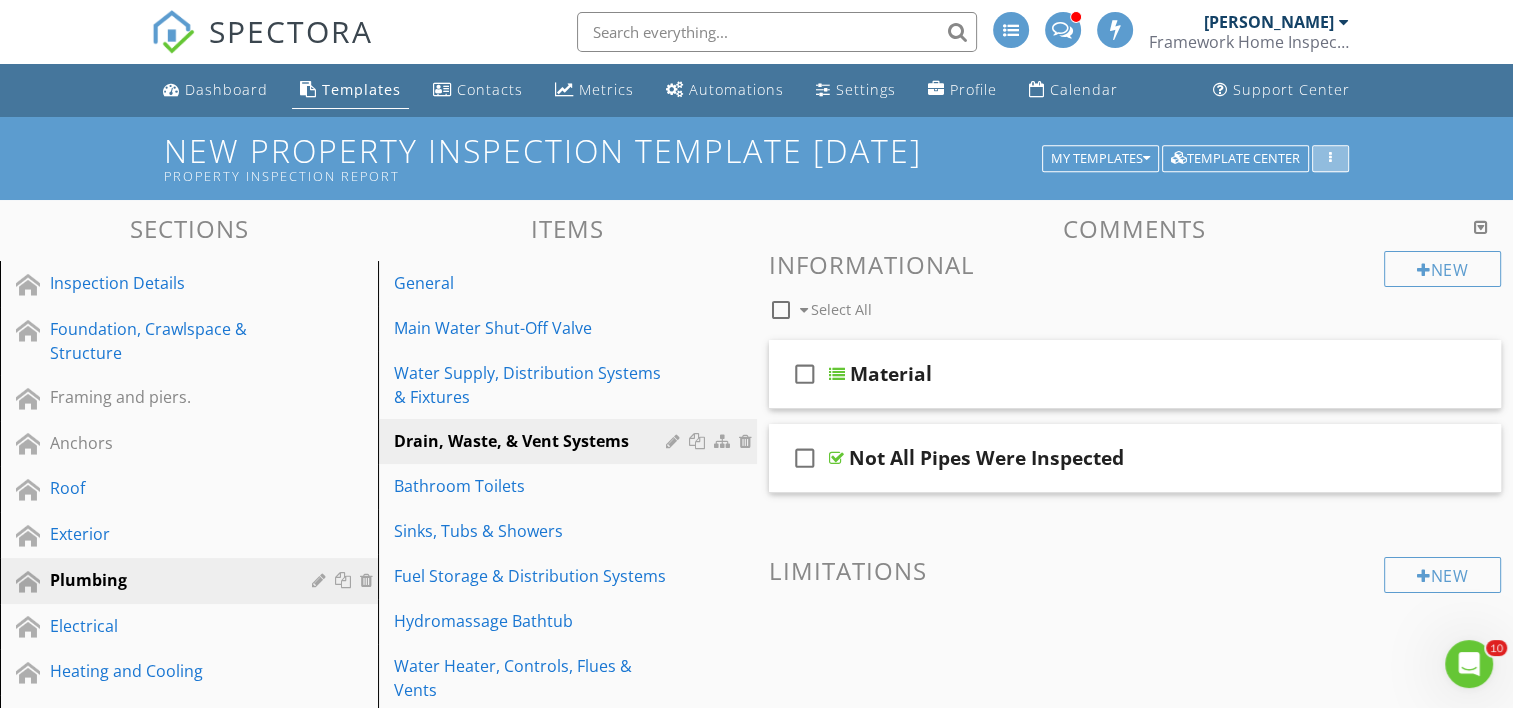 click at bounding box center (1330, 159) 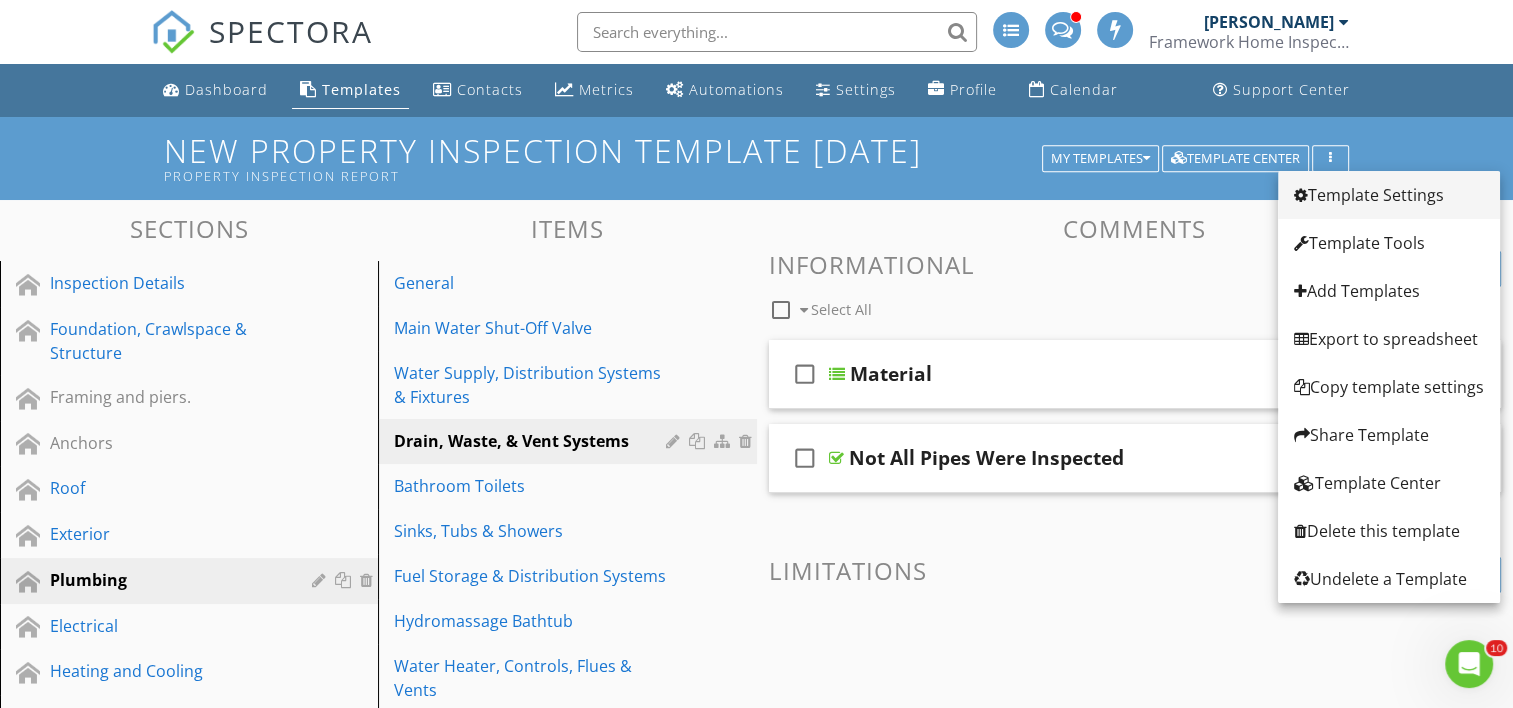 click on "Template Settings" at bounding box center [1389, 195] 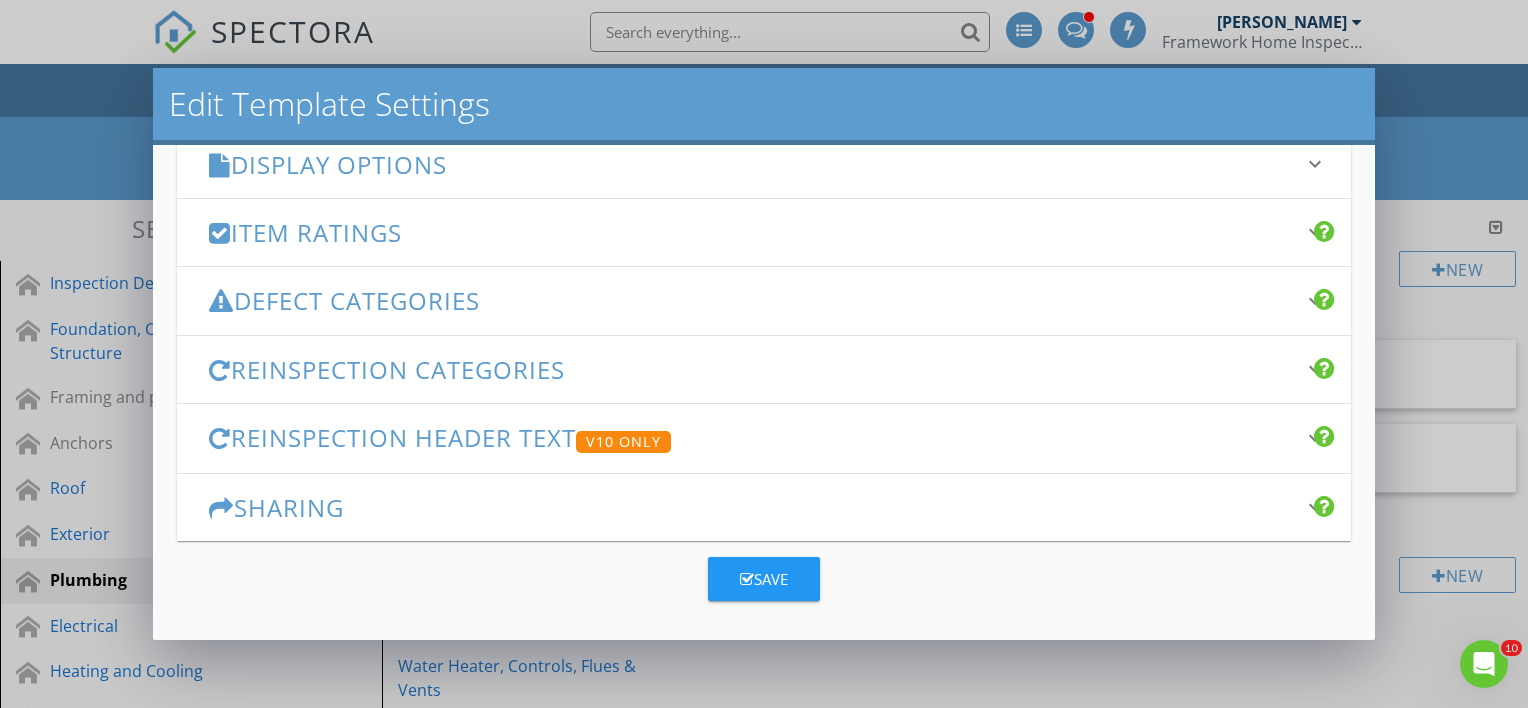 scroll, scrollTop: 345, scrollLeft: 0, axis: vertical 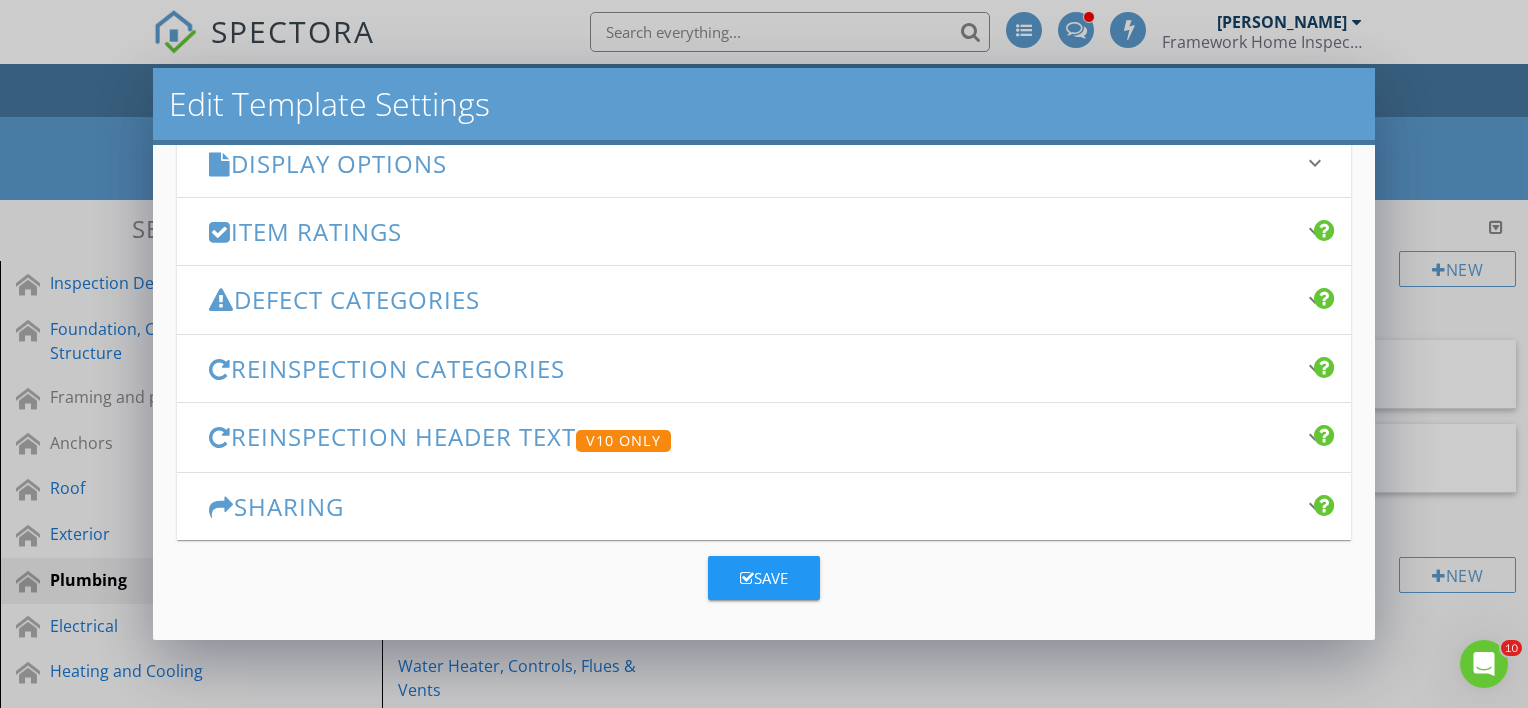 click on "Defect Categories" at bounding box center [752, 299] 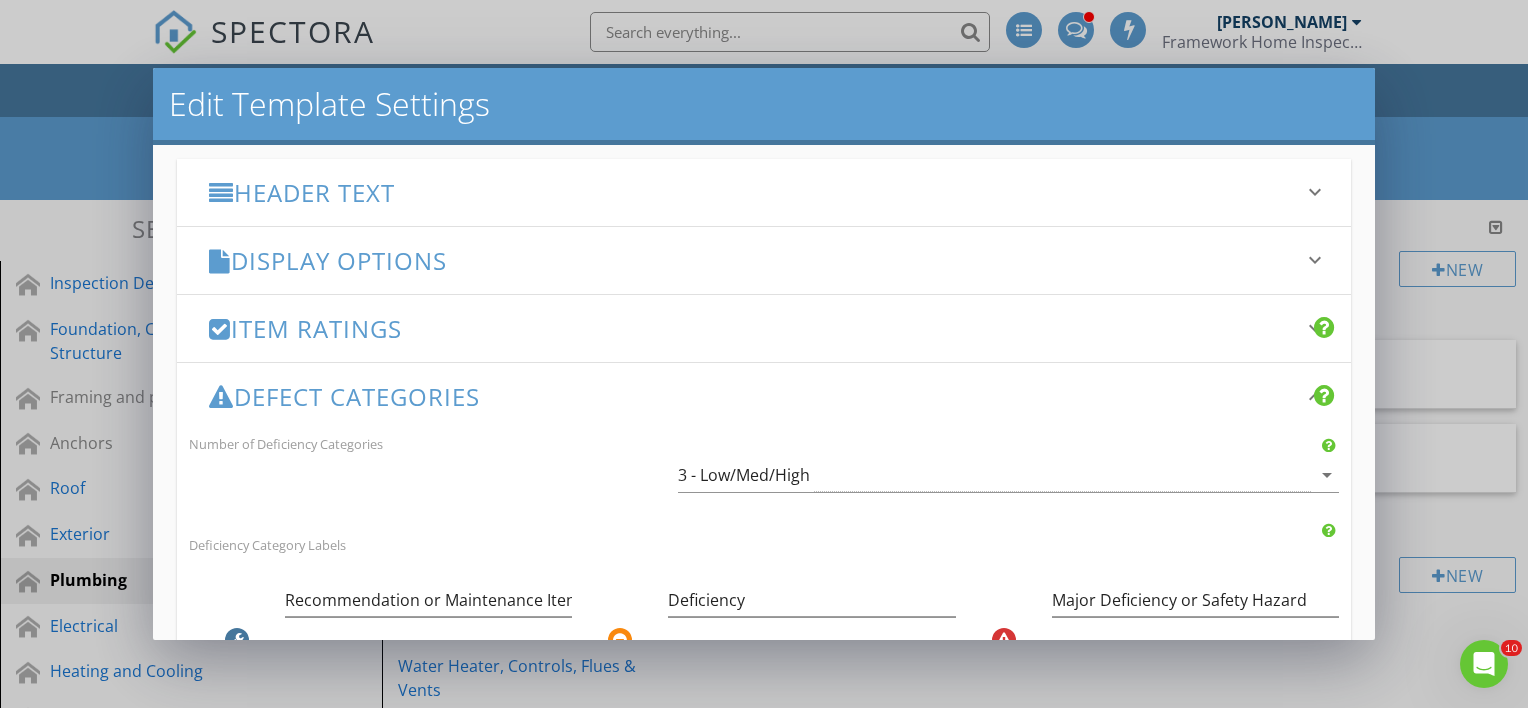 scroll, scrollTop: 243, scrollLeft: 0, axis: vertical 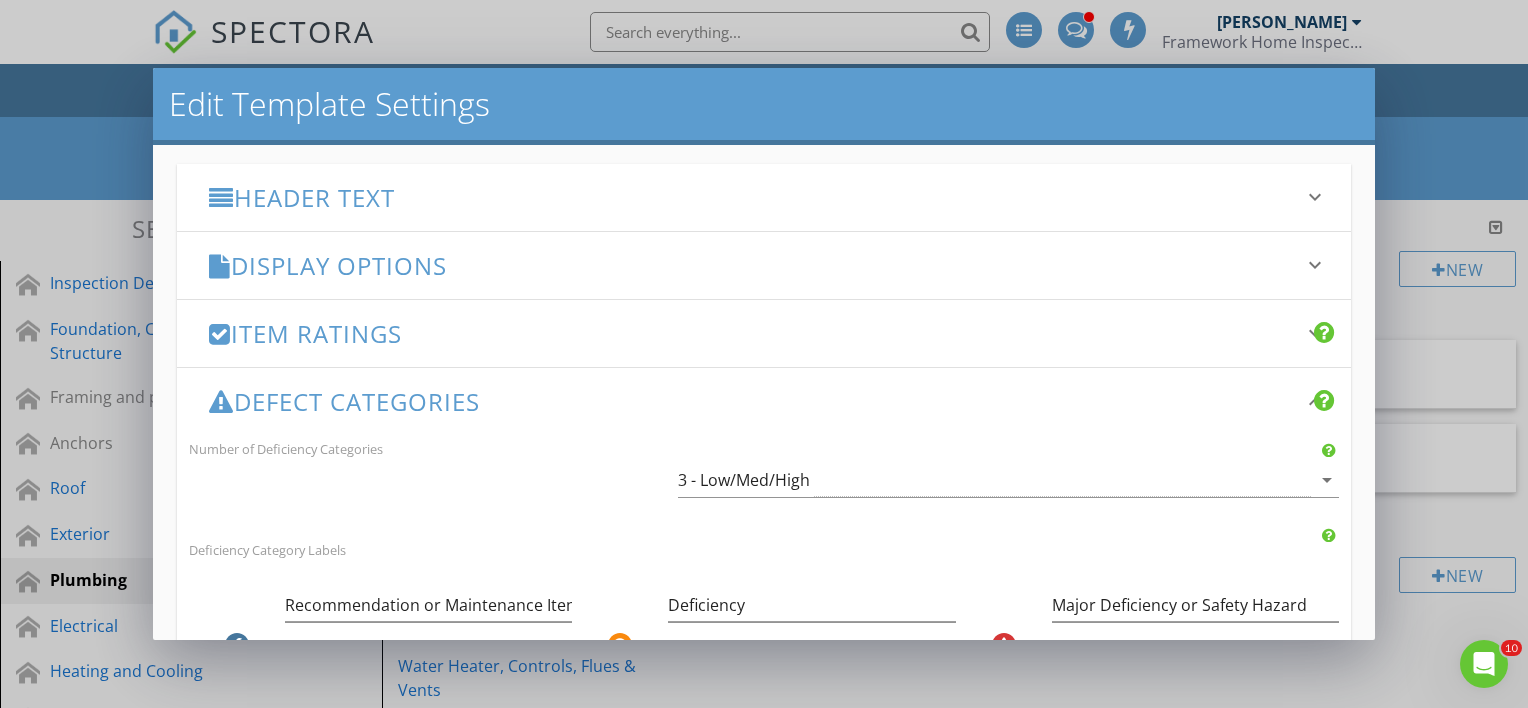 click on "Display Options
keyboard_arrow_down" at bounding box center [764, 265] 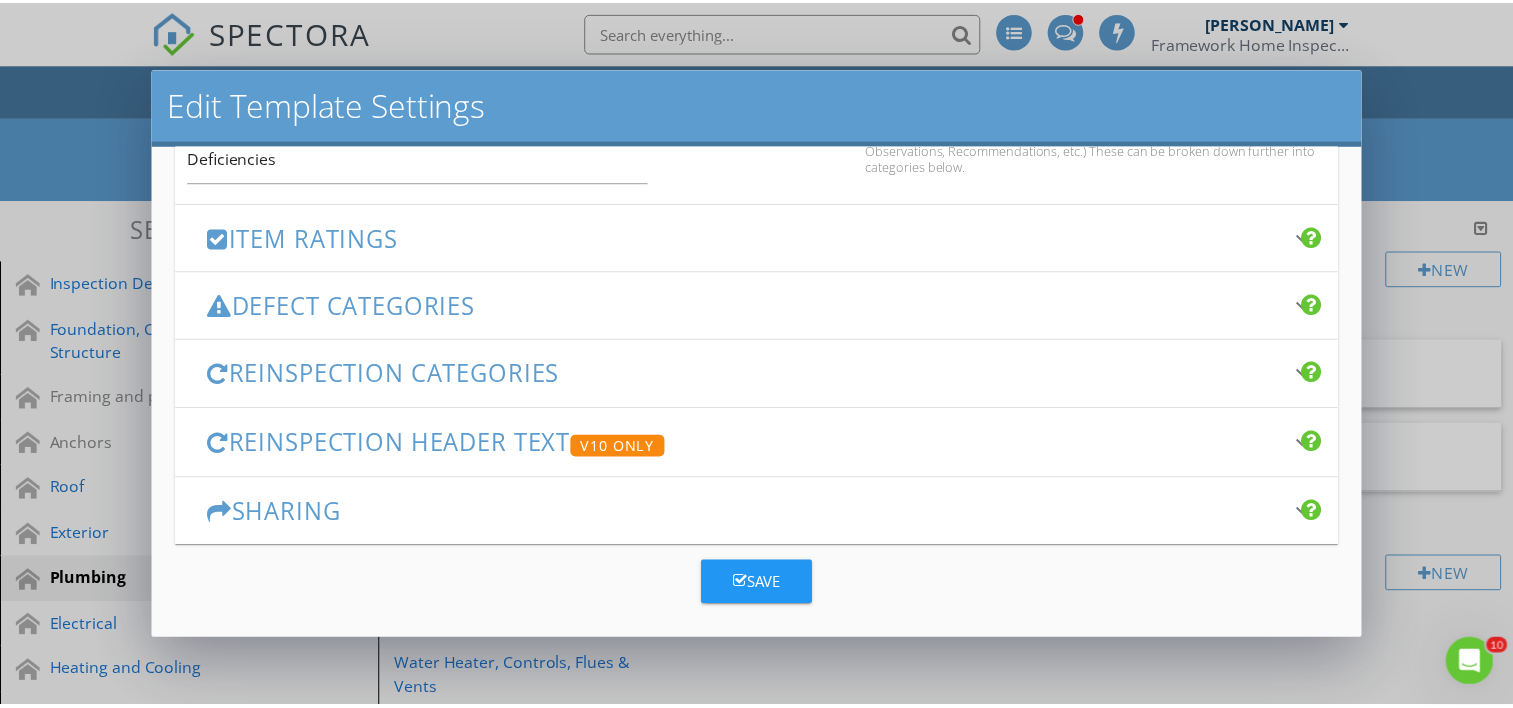scroll, scrollTop: 1443, scrollLeft: 0, axis: vertical 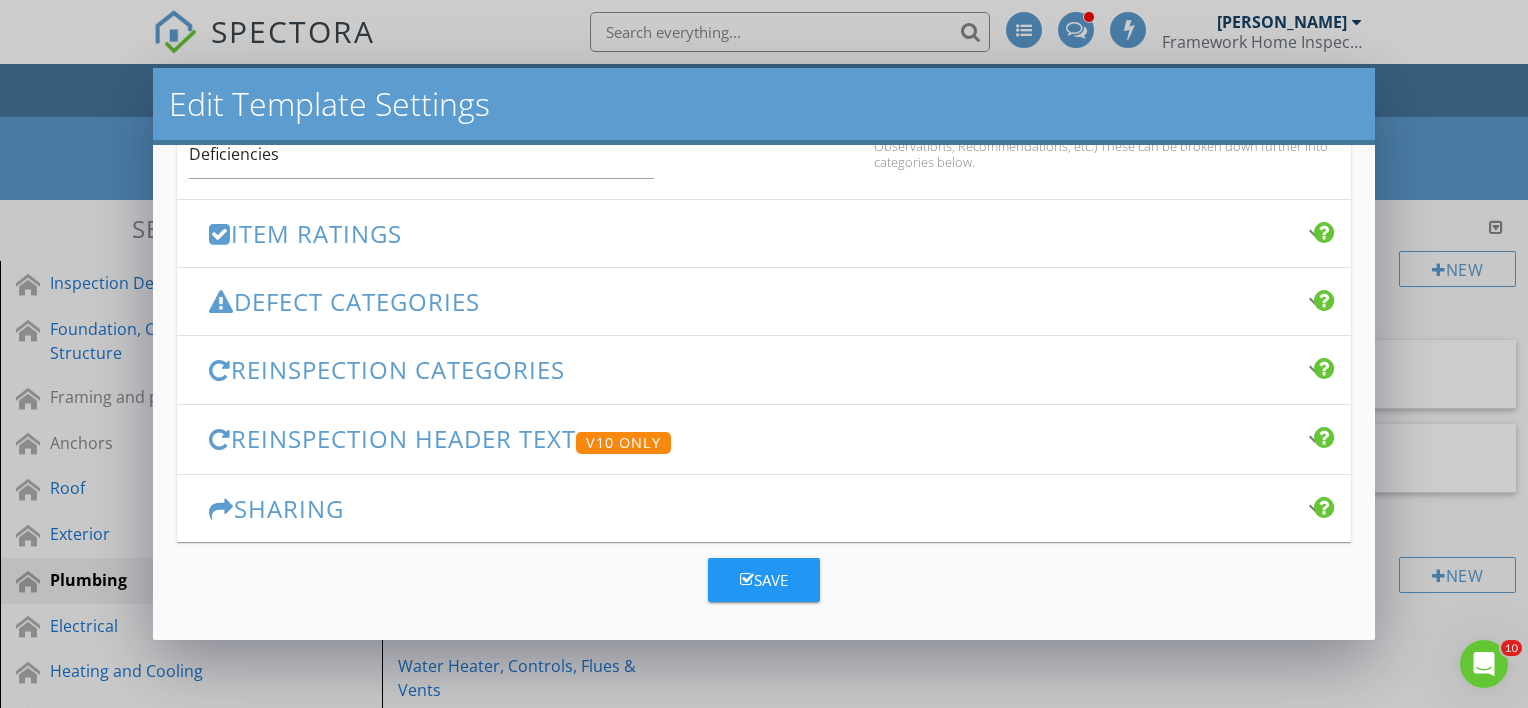 click on "Edit Template Settings   Changes to these settings only affect future reports.     Name New Property Inspection Template [DATE]     Friendly Display Name Property Inspection Report
This is currently the company's default template.
Your default template will be displayed first
automatically.
Header Text
keyboard_arrow_down   Full Report Header Text   Inline Style XLarge Large Normal Small Light Small/Light Bold Italic Underline Colors Ordered List Unordered List Align Align Left Align Center Align Right Align Justify Insert Link Insert Image Insert Video Insert Table Code View Clear Formatting Thank you for choosing Framework Home Inspection! The following is very important. Please read the Full Report, not just the Summary or Findings. See explanation below. How to read this report: The Findings within the report are organized into three categories: Recommendation or Maintenance Item (In Blue). Action Item / Recommendation (in" at bounding box center (764, 354) 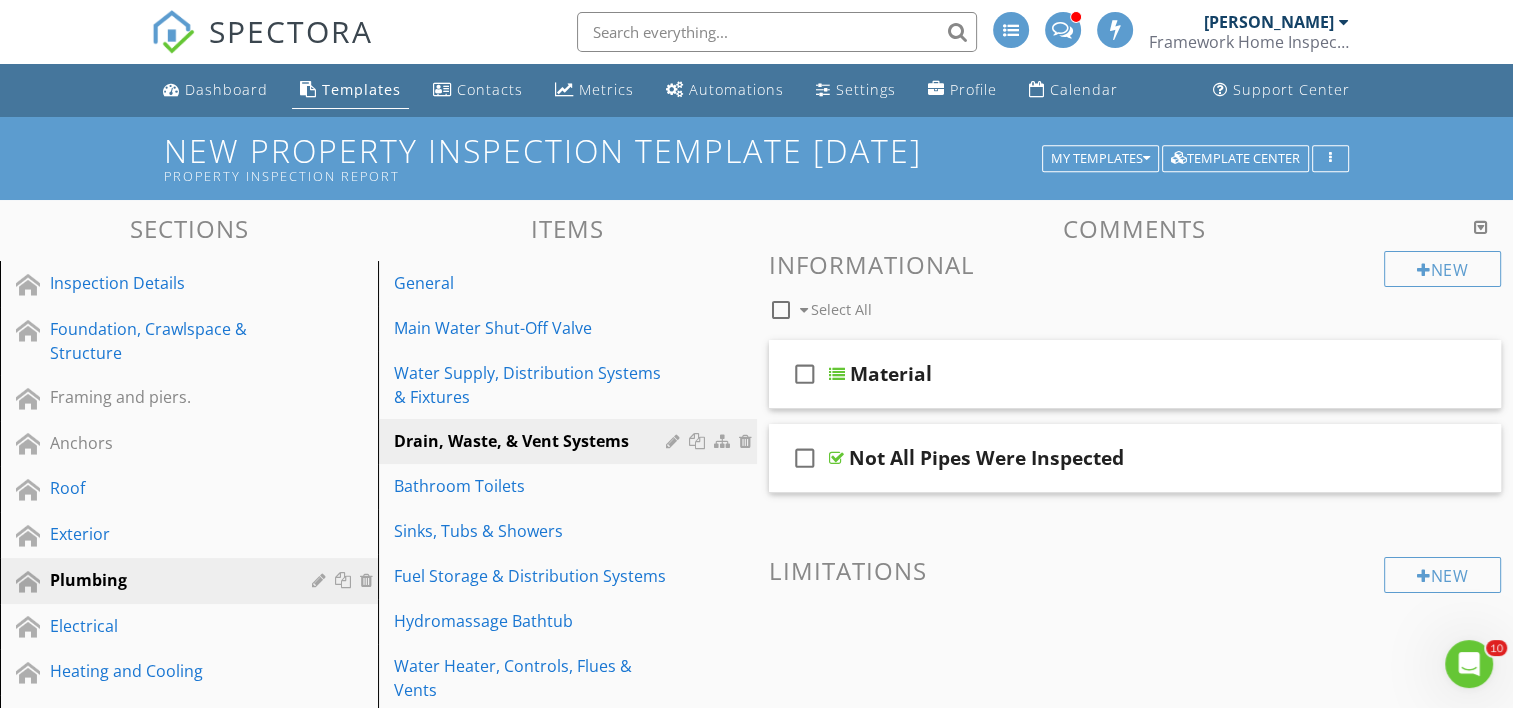 click at bounding box center (1481, 227) 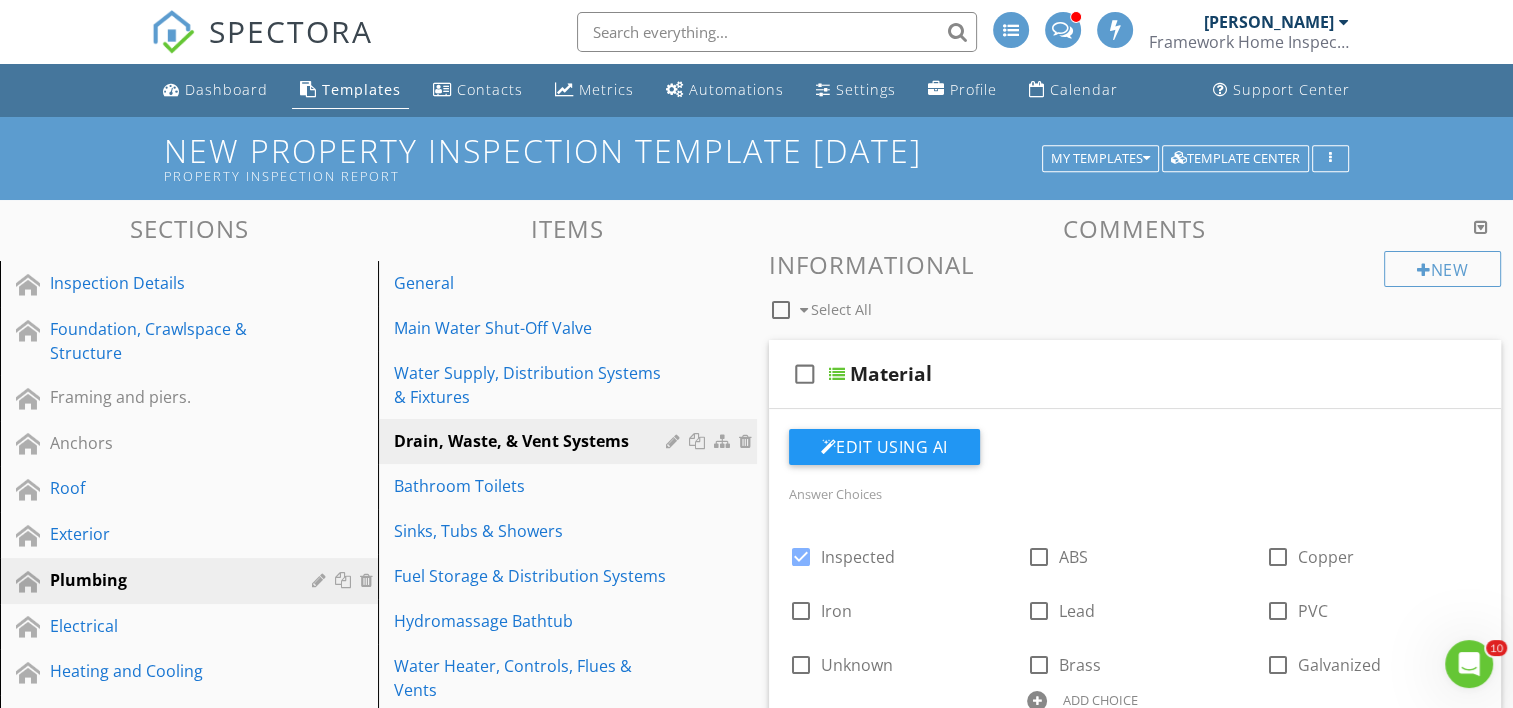 click at bounding box center (1481, 227) 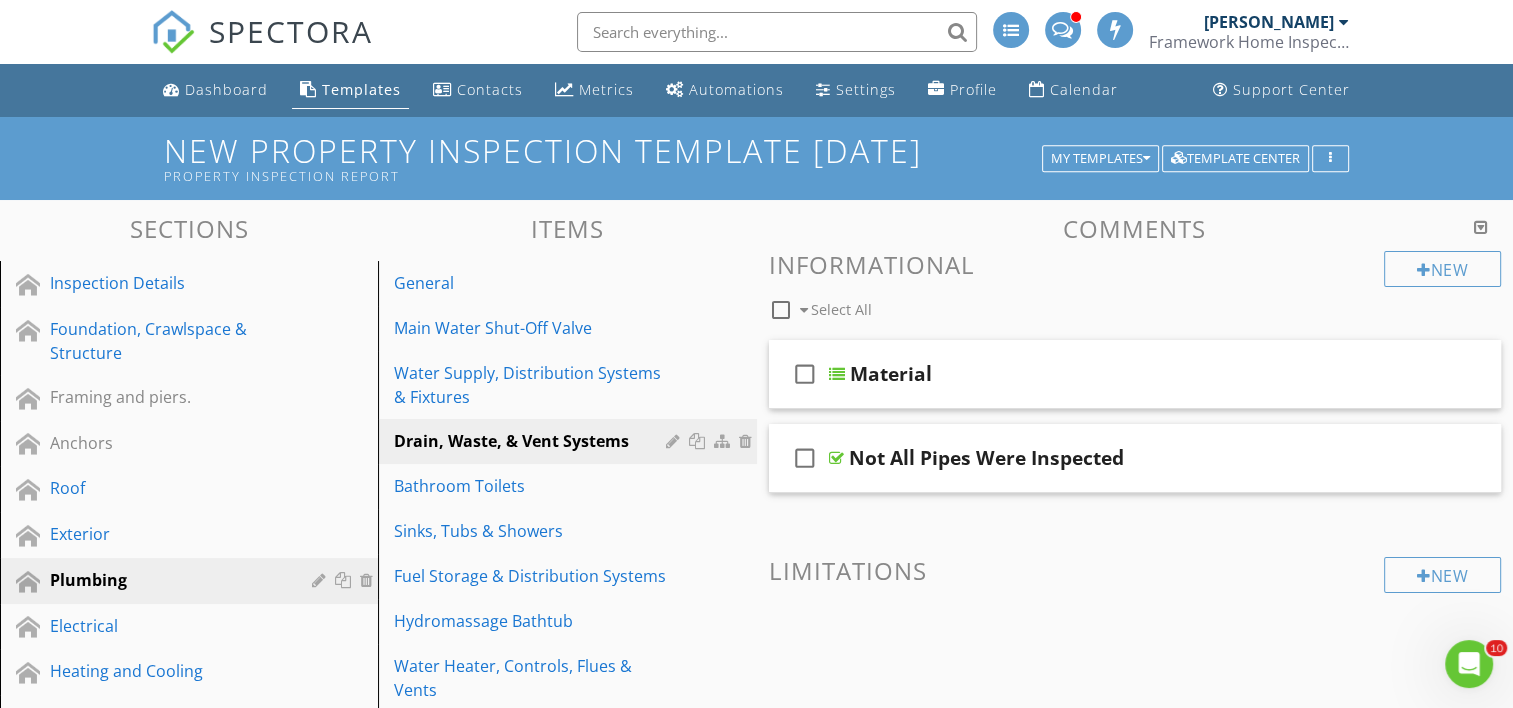 click at bounding box center (1481, 227) 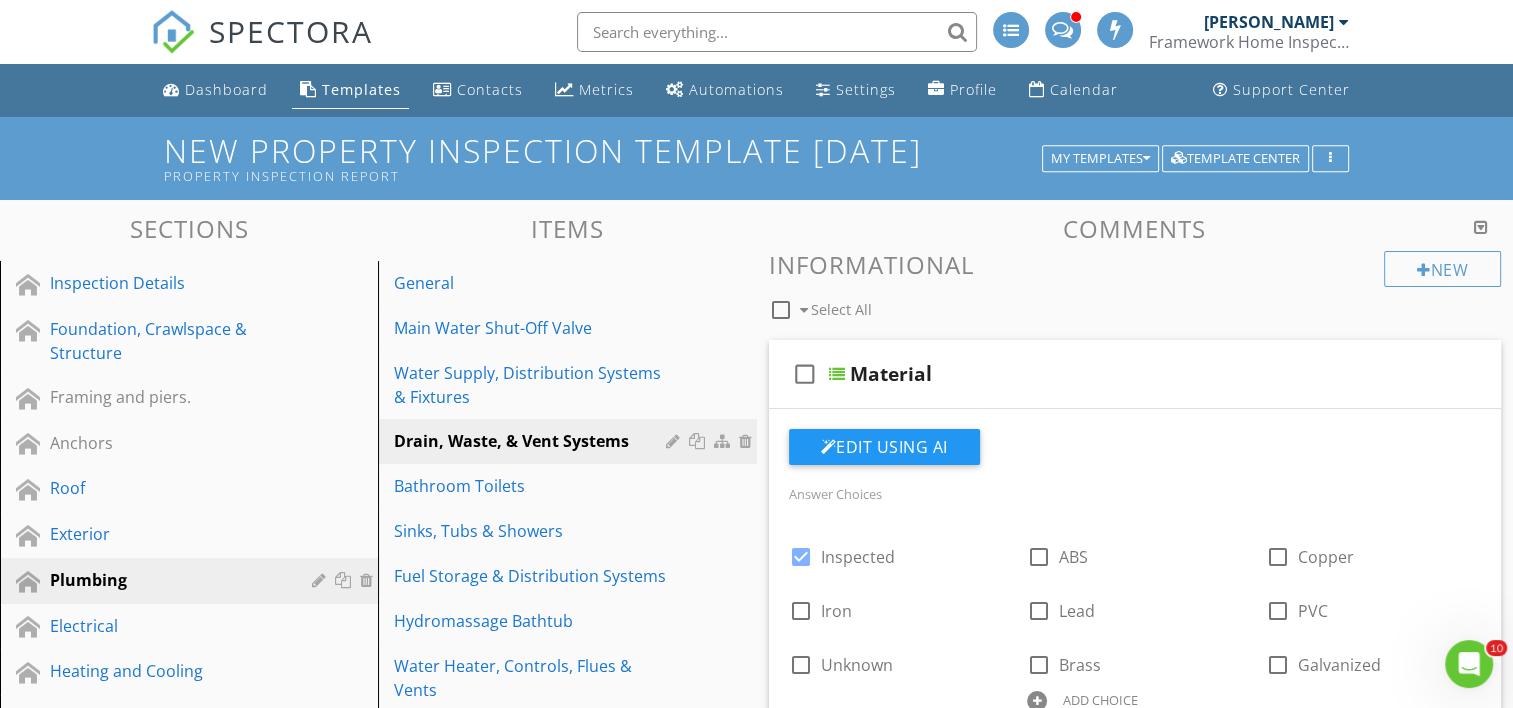 click at bounding box center (1481, 227) 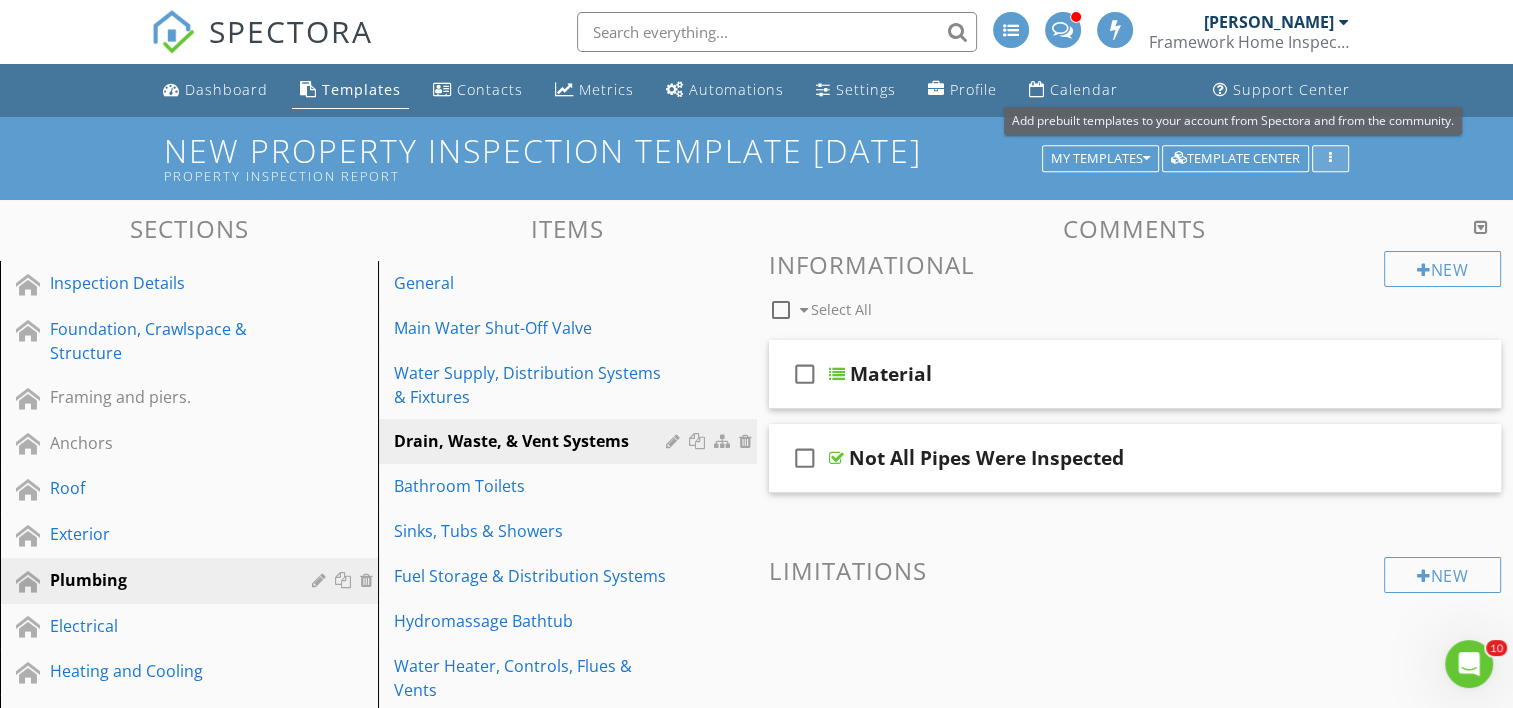 click at bounding box center (1330, 159) 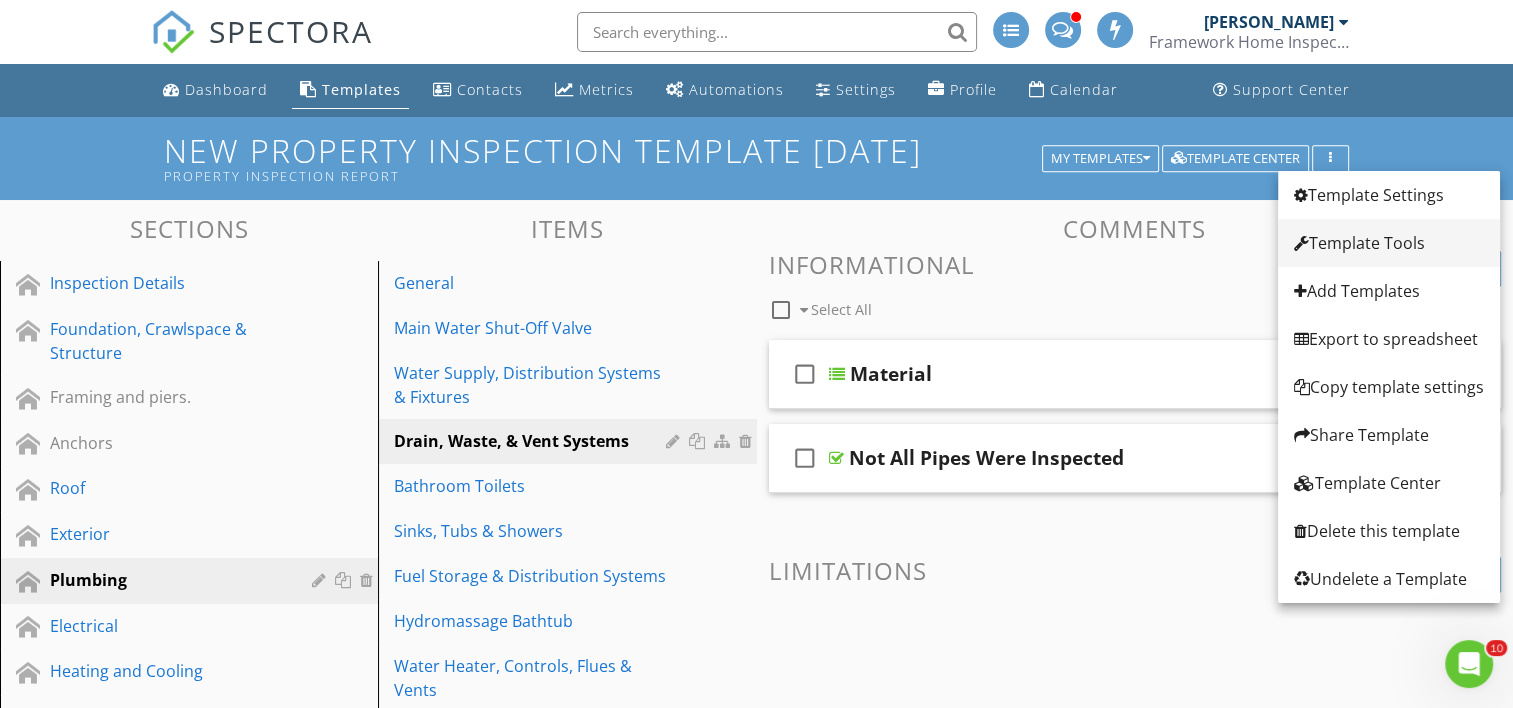 click on "Template Tools" at bounding box center (1389, 243) 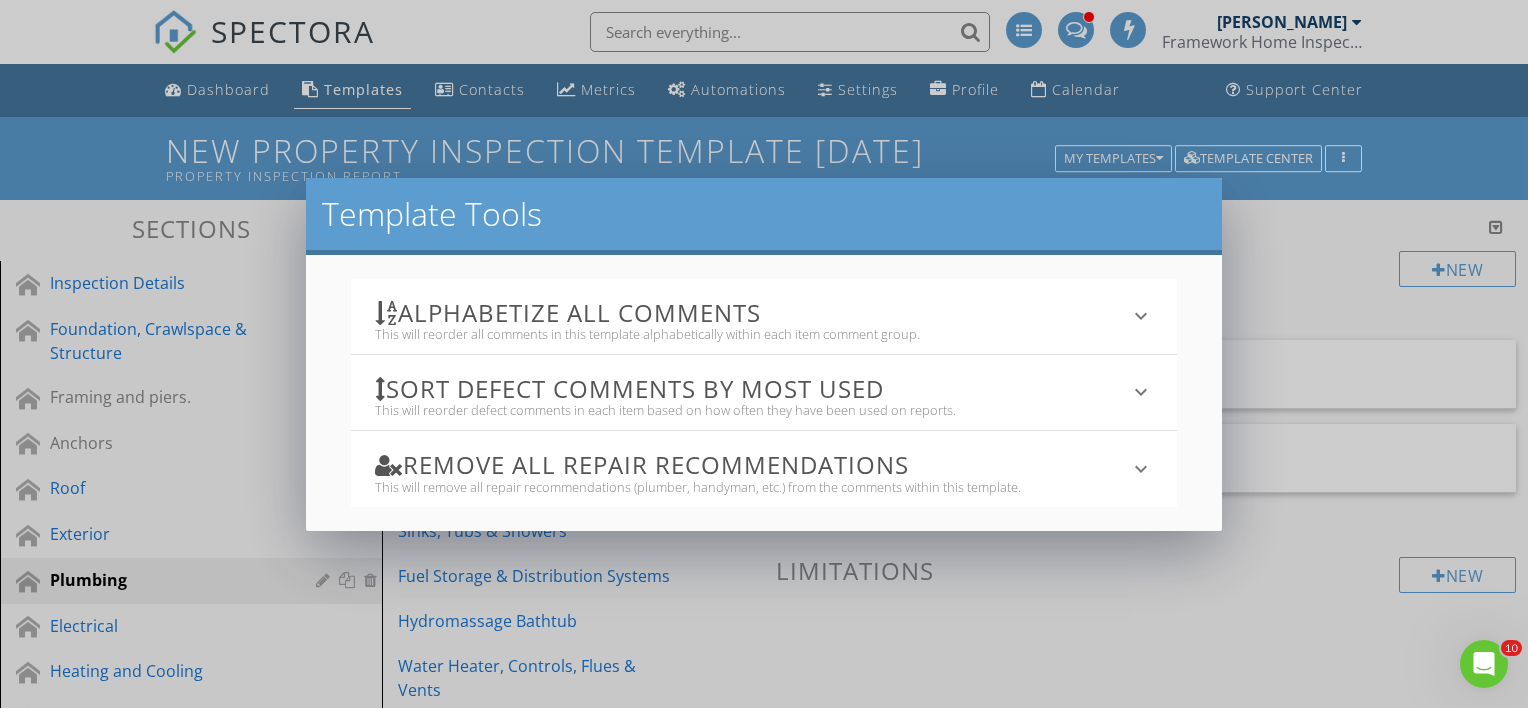 click on "Sort defect comments by most used" at bounding box center (751, 388) 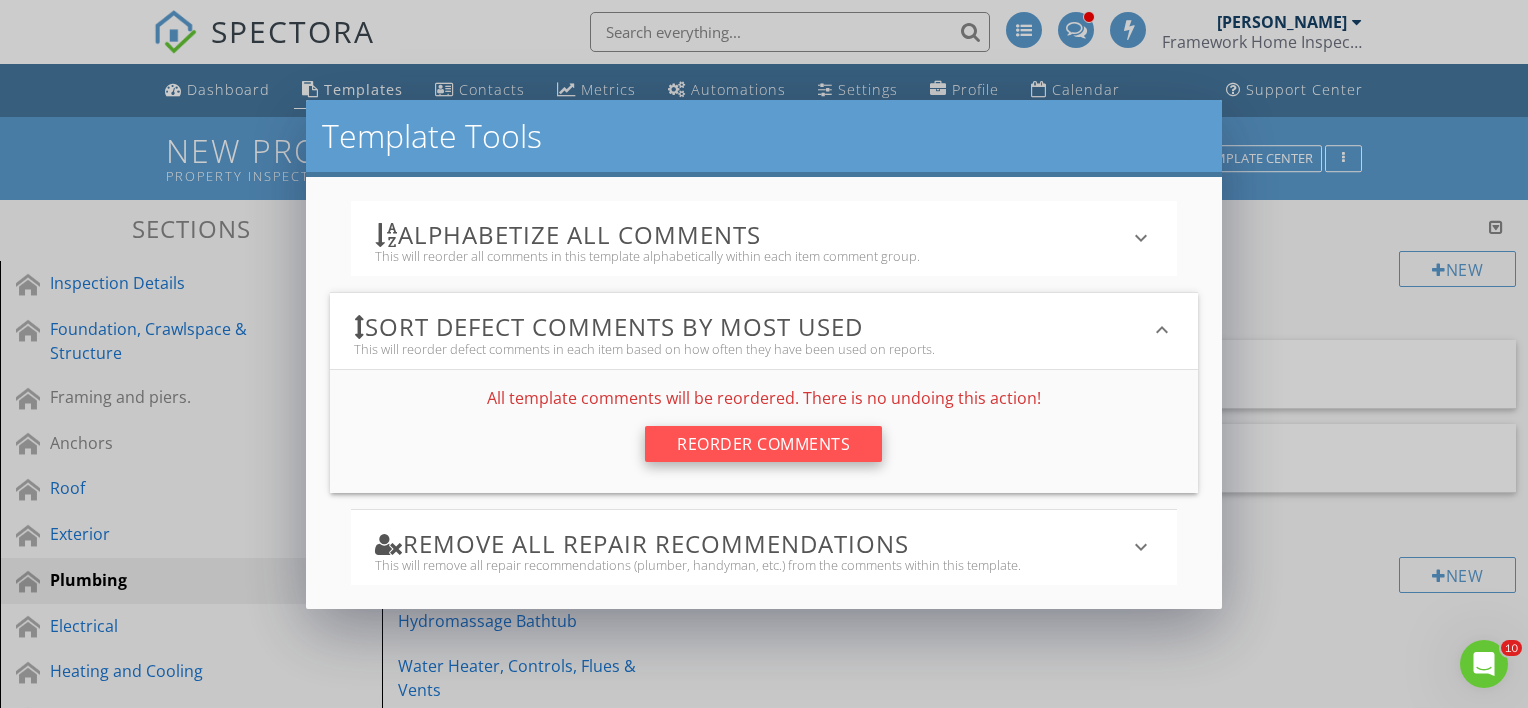 click on "Reorder Comments" at bounding box center (763, 444) 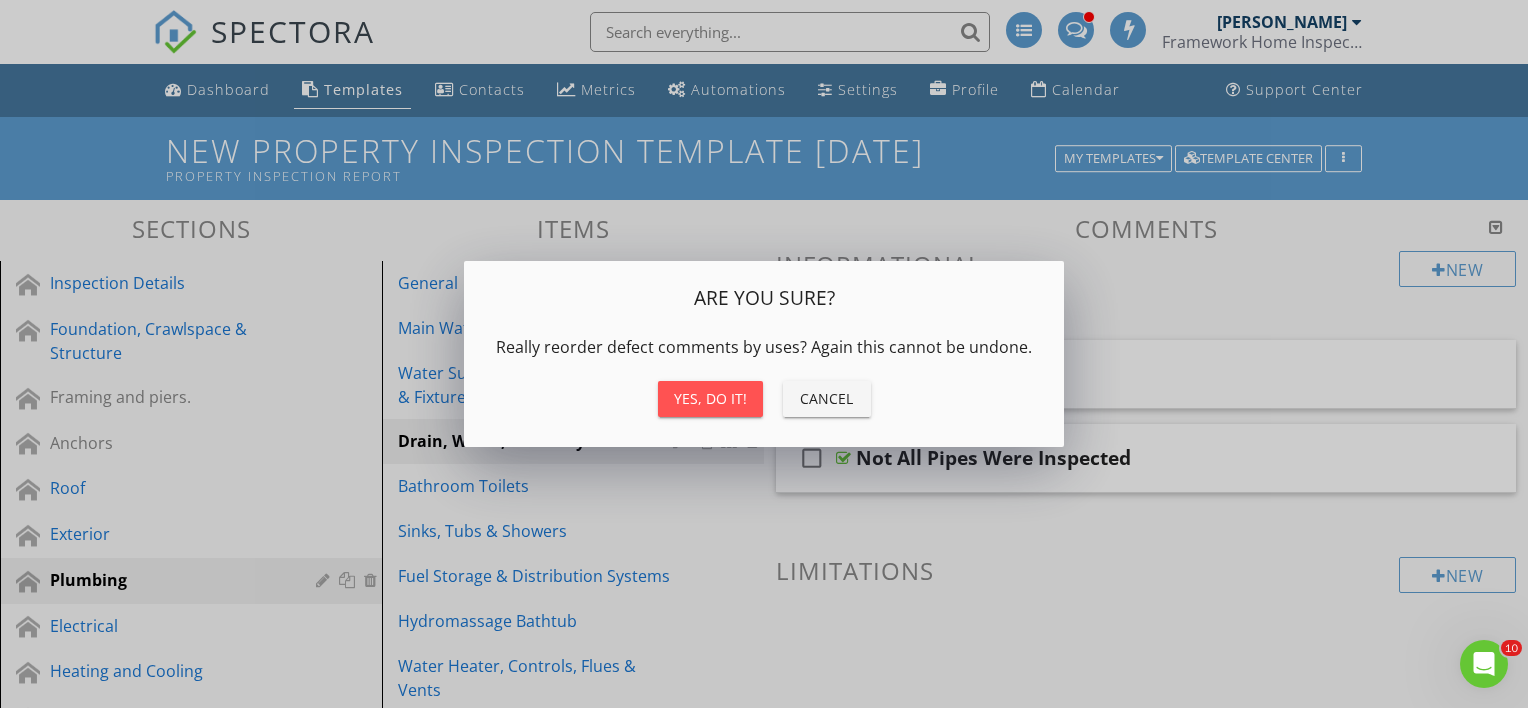click on "Yes, do it!" at bounding box center (710, 399) 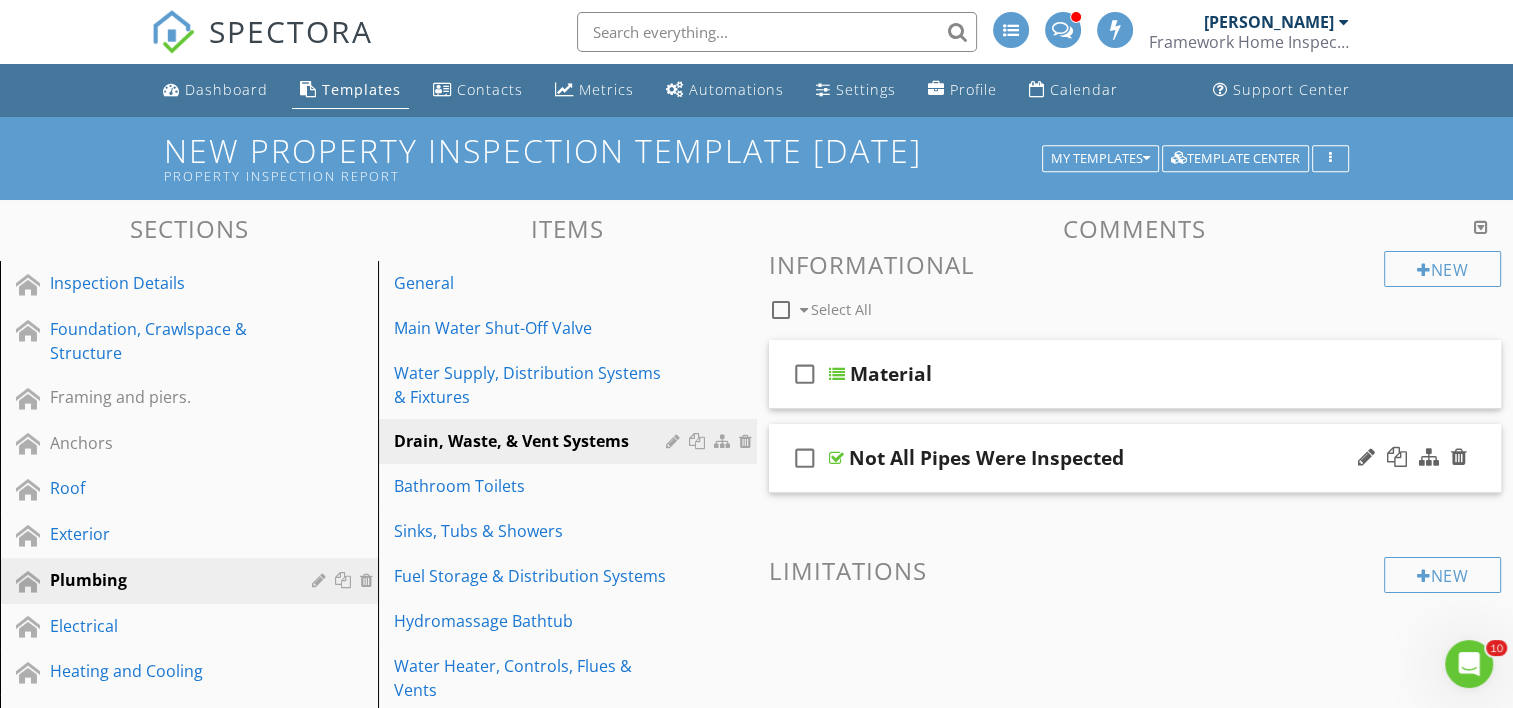 click on "Not All Pipes Were Inspected" at bounding box center (1108, 458) 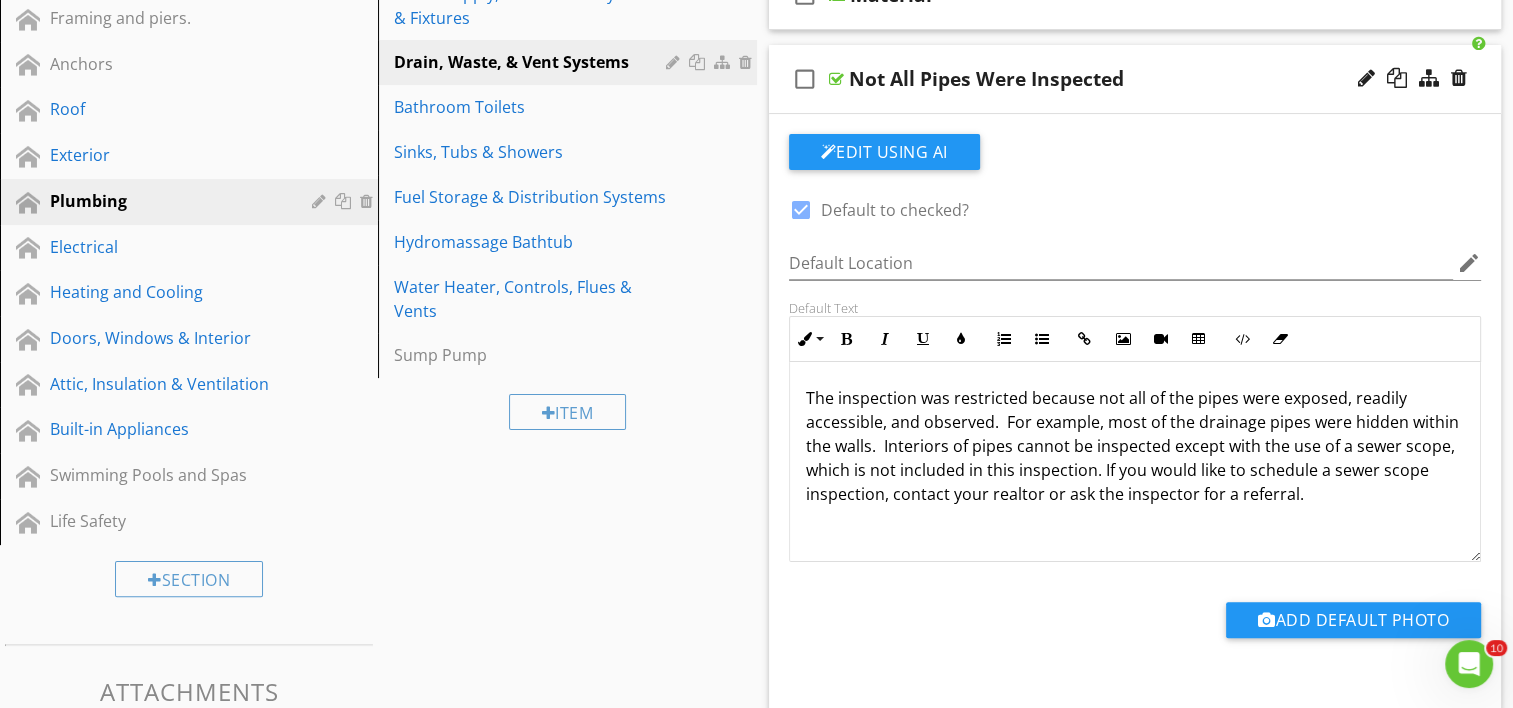 scroll, scrollTop: 400, scrollLeft: 0, axis: vertical 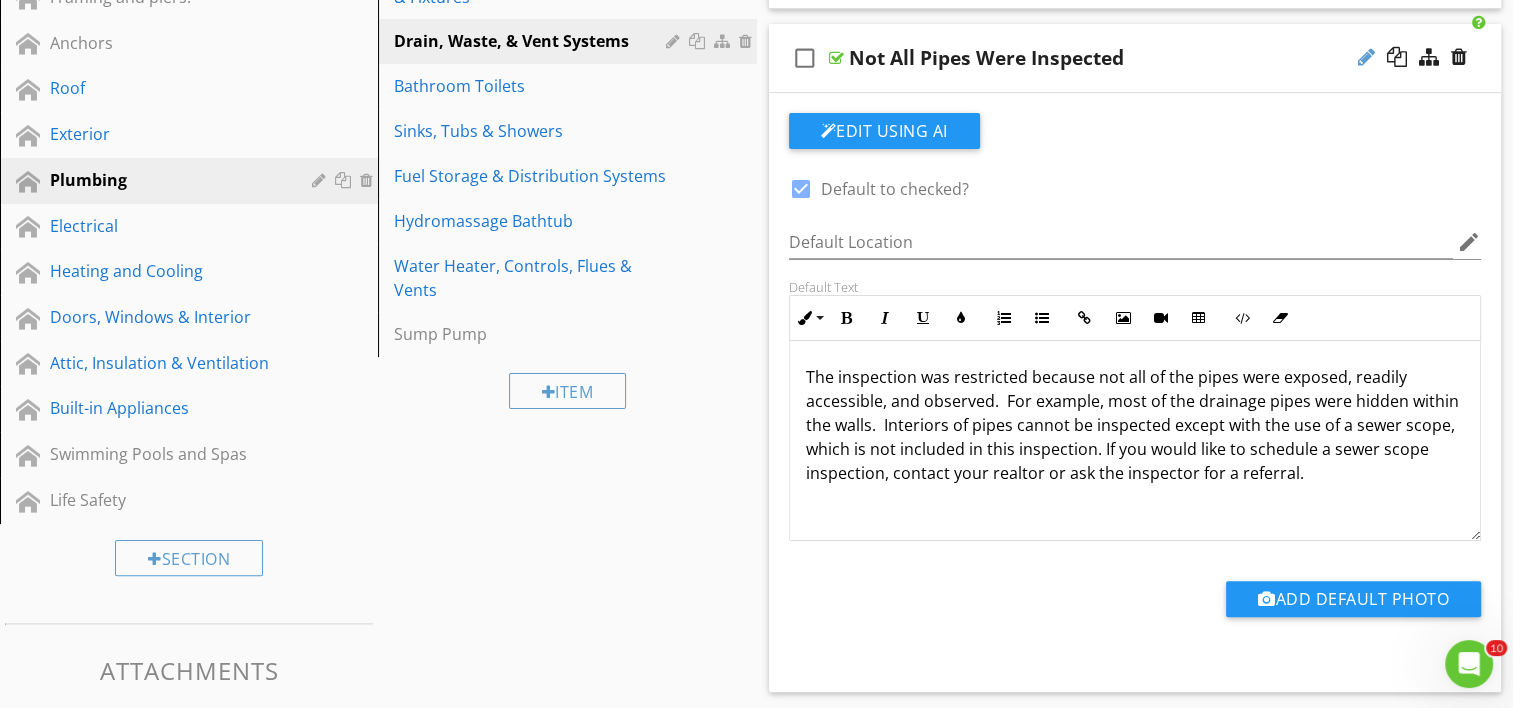 click at bounding box center [1366, 57] 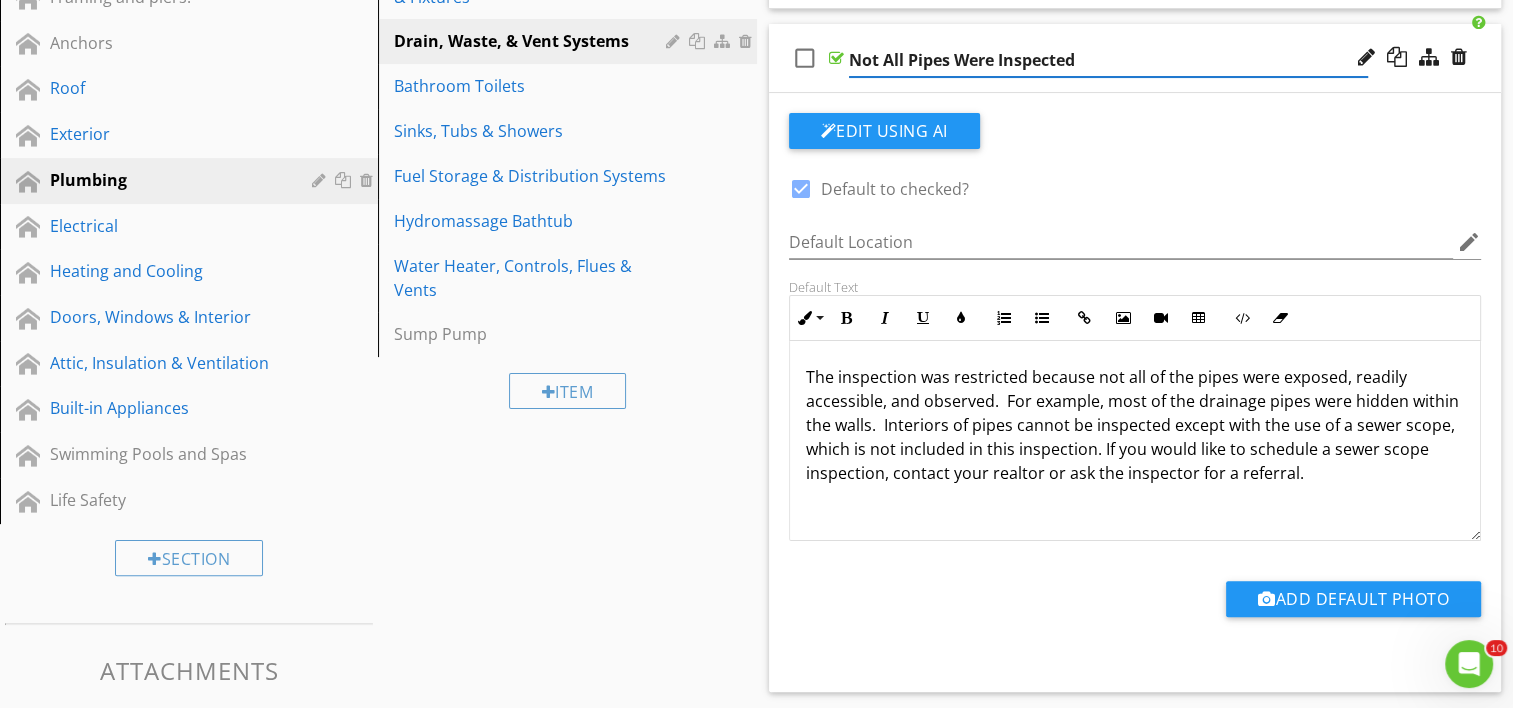 click on "The inspection was restricted because not all of the pipes were exposed, readily accessible, and observed.  For example, most of the drainage pipes were hidden within the walls.  Interiors of pipes cannot be inspected except with the use of a sewer scope, which is not included in this inspection. If you would like to schedule a sewer scope inspection, contact your realtor or ask the inspector for a referral." at bounding box center (1132, 425) 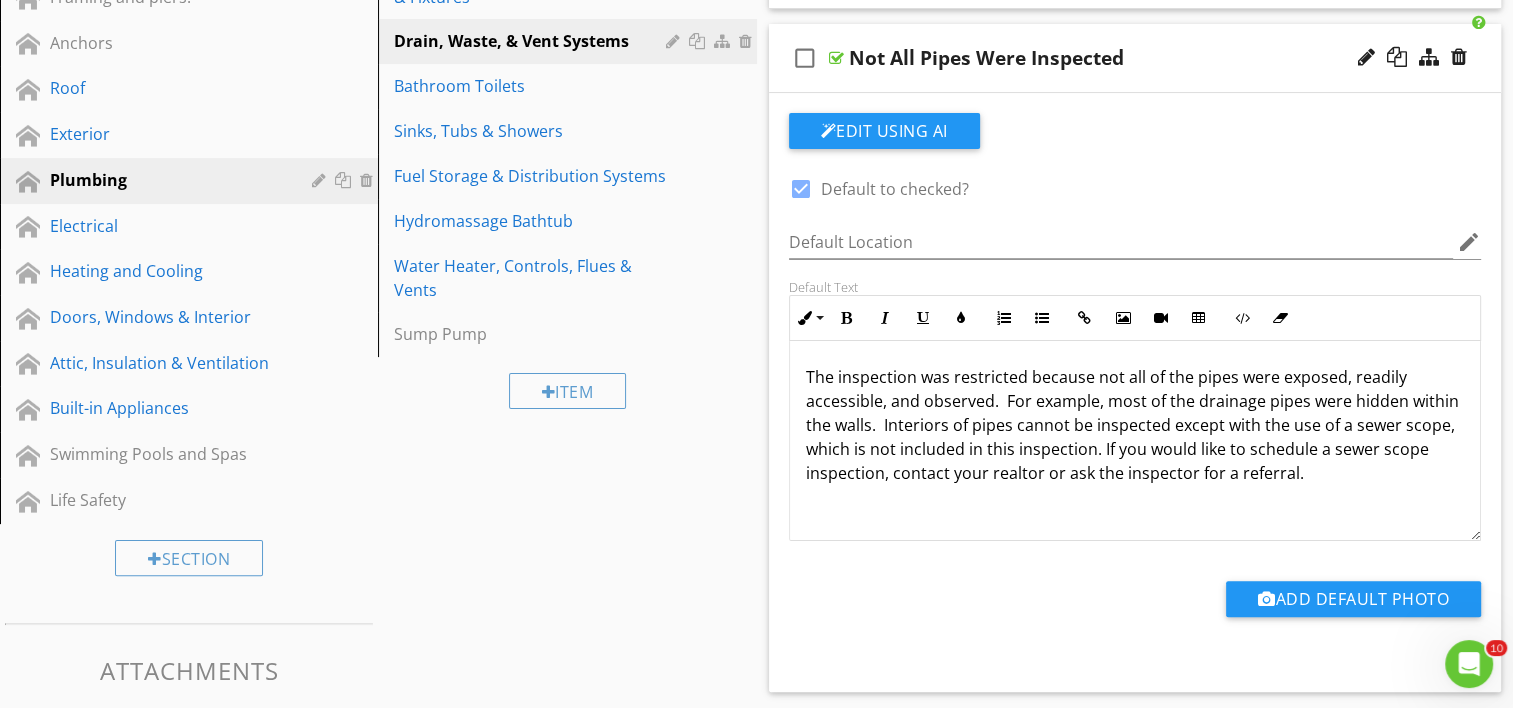 type 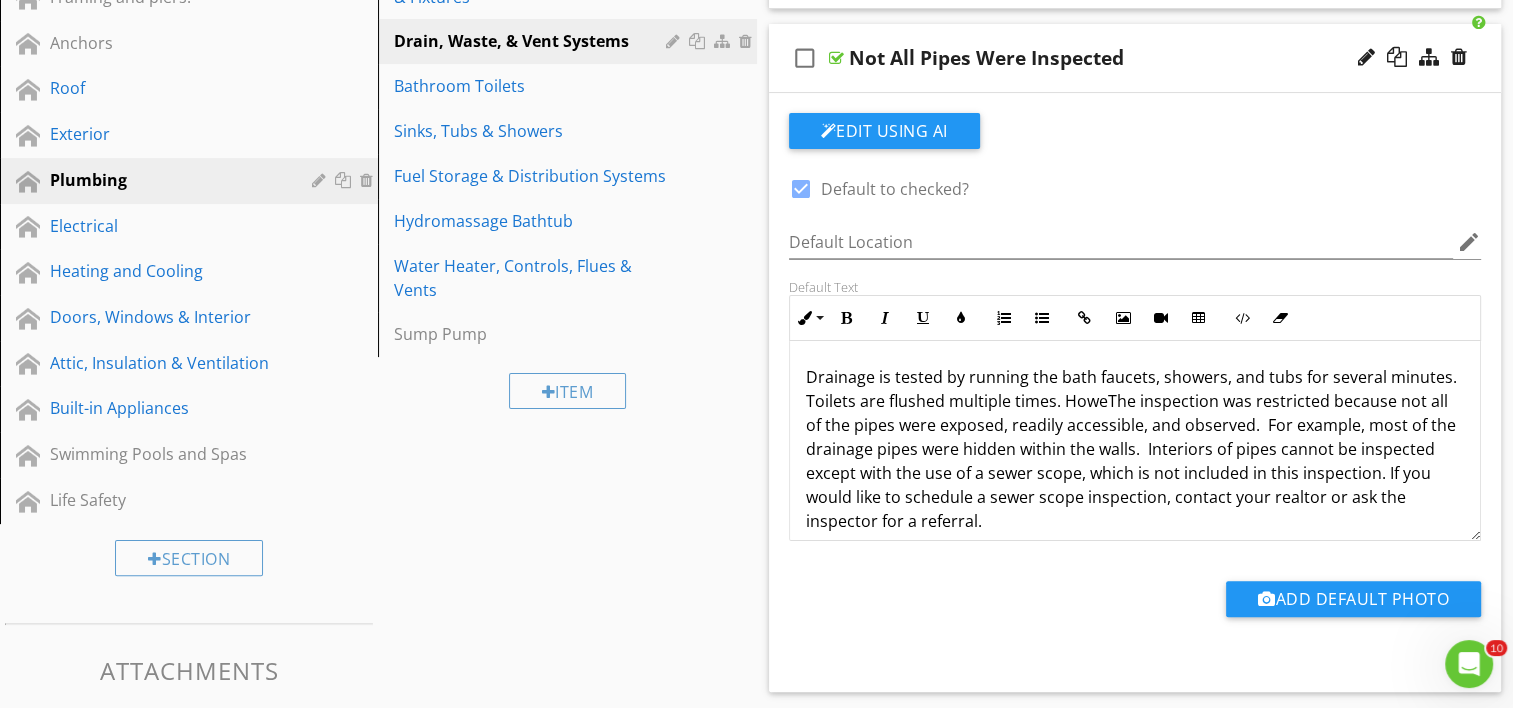 click on "Drainage is tested by running the bath faucets, showers, and tubs for several minutes. Toilets are flushed multiple times. HoweThe inspection was restricted because not all of the pipes were exposed, readily accessible, and observed.  For example, most of the drainage pipes were hidden within the walls.  Interiors of pipes cannot be inspected except with the use of a sewer scope, which is not included in this inspection. If you would like to schedule a sewer scope inspection, contact your realtor or ask the inspector for a referral." at bounding box center [1131, 449] 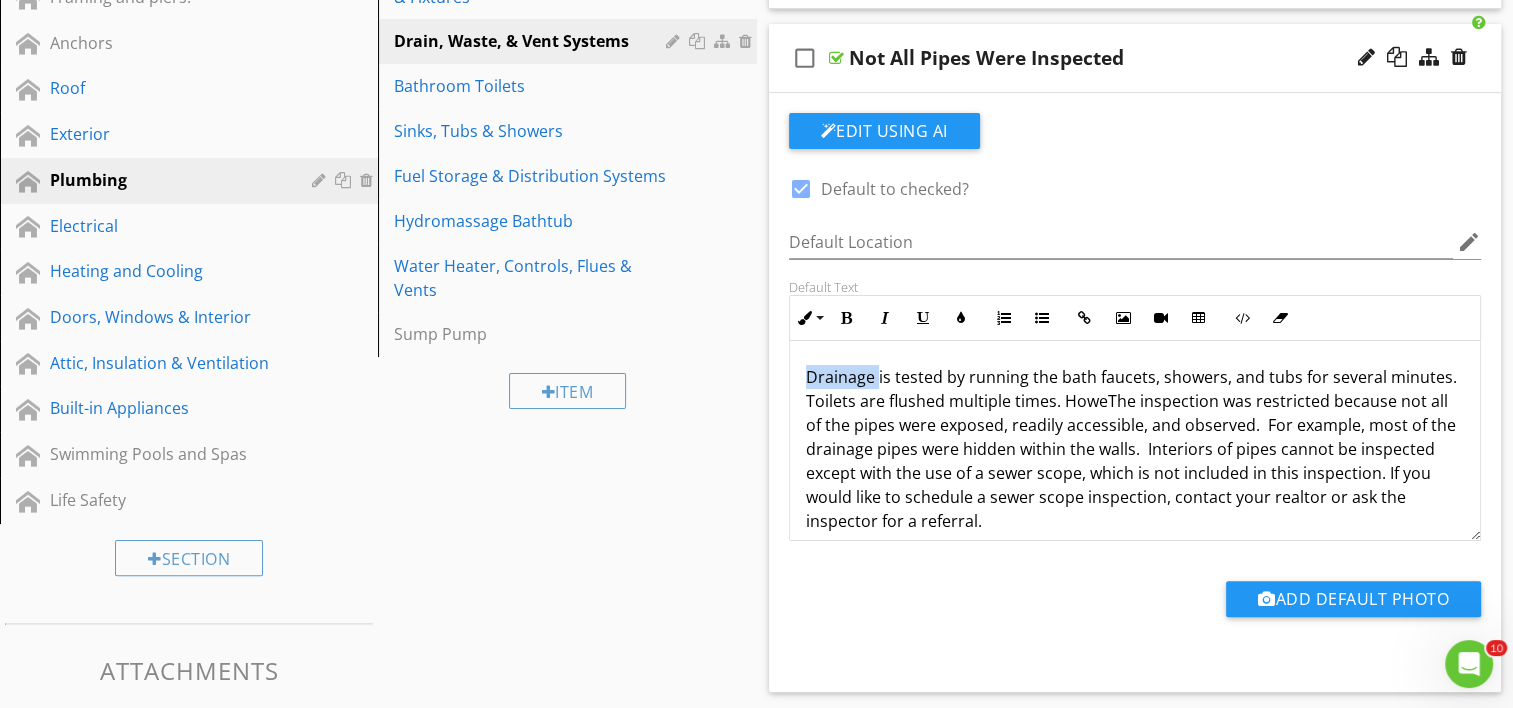 click on "Drainage is tested by running the bath faucets, showers, and tubs for several minutes. Toilets are flushed multiple times. HoweThe inspection was restricted because not all of the pipes were exposed, readily accessible, and observed.  For example, most of the drainage pipes were hidden within the walls.  Interiors of pipes cannot be inspected except with the use of a sewer scope, which is not included in this inspection. If you would like to schedule a sewer scope inspection, contact your realtor or ask the inspector for a referral." at bounding box center (1131, 449) 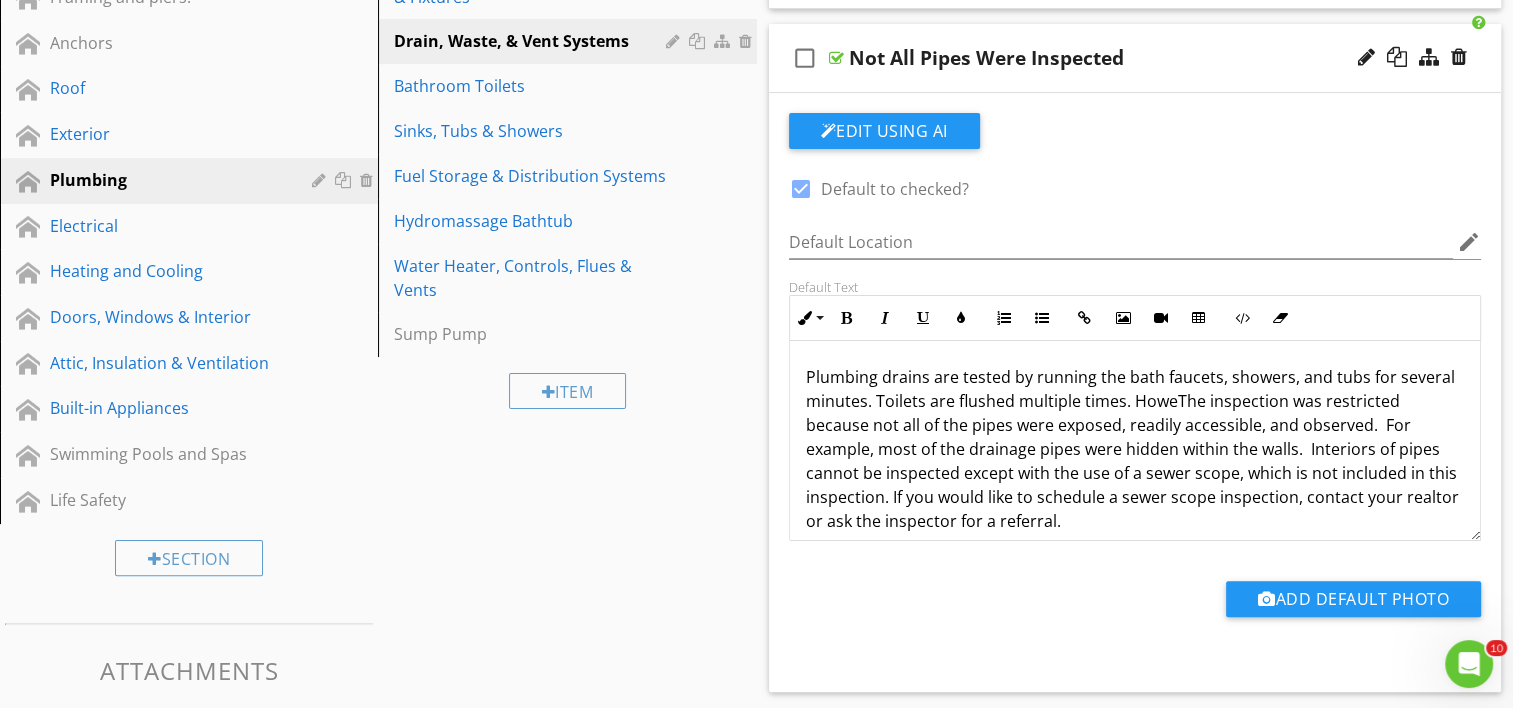 click on "Plumbing drains are tested by running the bath faucets, showers, and tubs for several minutes. Toilets are flushed multiple times. HoweThe inspection was restricted because not all of the pipes were exposed, readily accessible, and observed.  For example, most of the drainage pipes were hidden within the walls.  Interiors of pipes cannot be inspected except with the use of a sewer scope, which is not included in this inspection. If you would like to schedule a sewer scope inspection, contact your realtor or ask the inspector for a referral." at bounding box center (1132, 449) 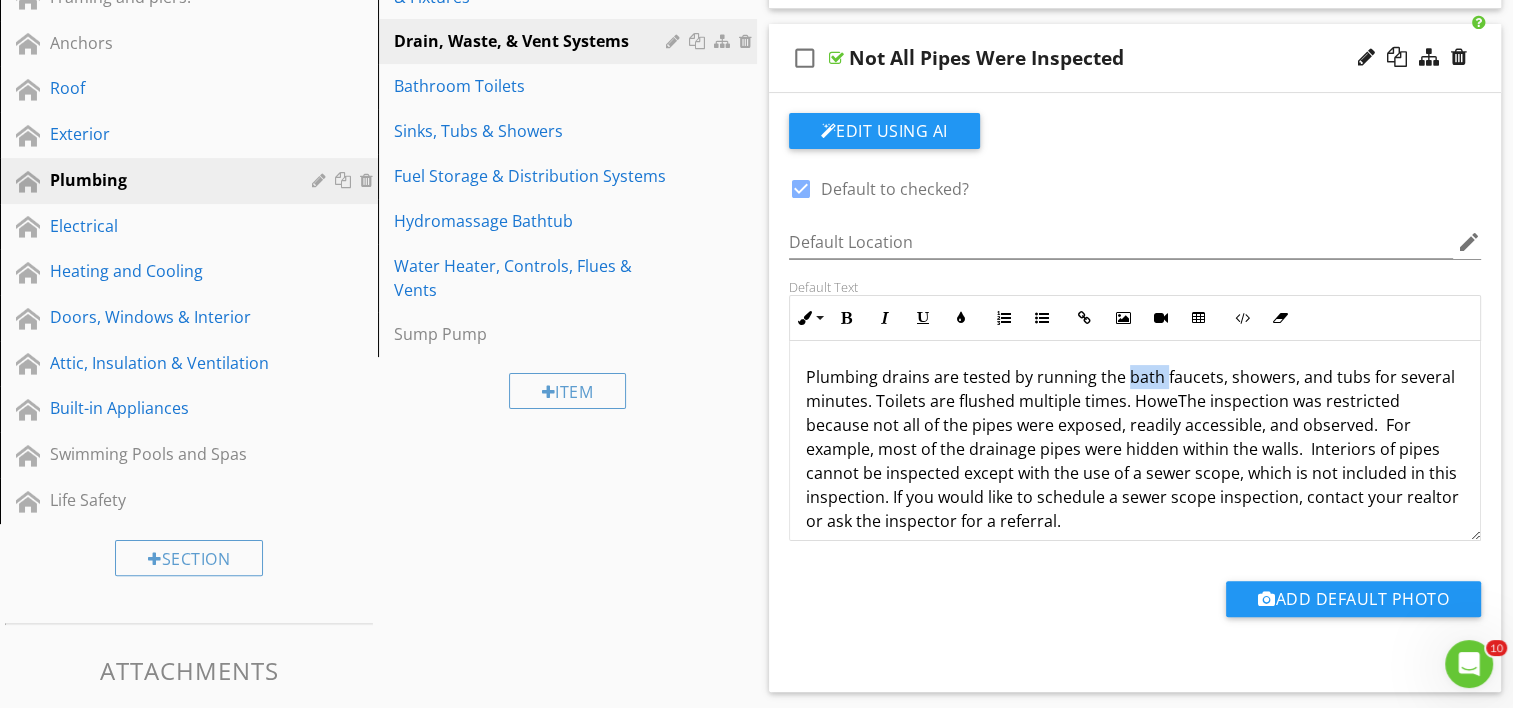 click on "Plumbing drains are tested by running the bath faucets, showers, and tubs for several minutes. Toilets are flushed multiple times. HoweThe inspection was restricted because not all of the pipes were exposed, readily accessible, and observed.  For example, most of the drainage pipes were hidden within the walls.  Interiors of pipes cannot be inspected except with the use of a sewer scope, which is not included in this inspection. If you would like to schedule a sewer scope inspection, contact your realtor or ask the inspector for a referral." at bounding box center [1132, 449] 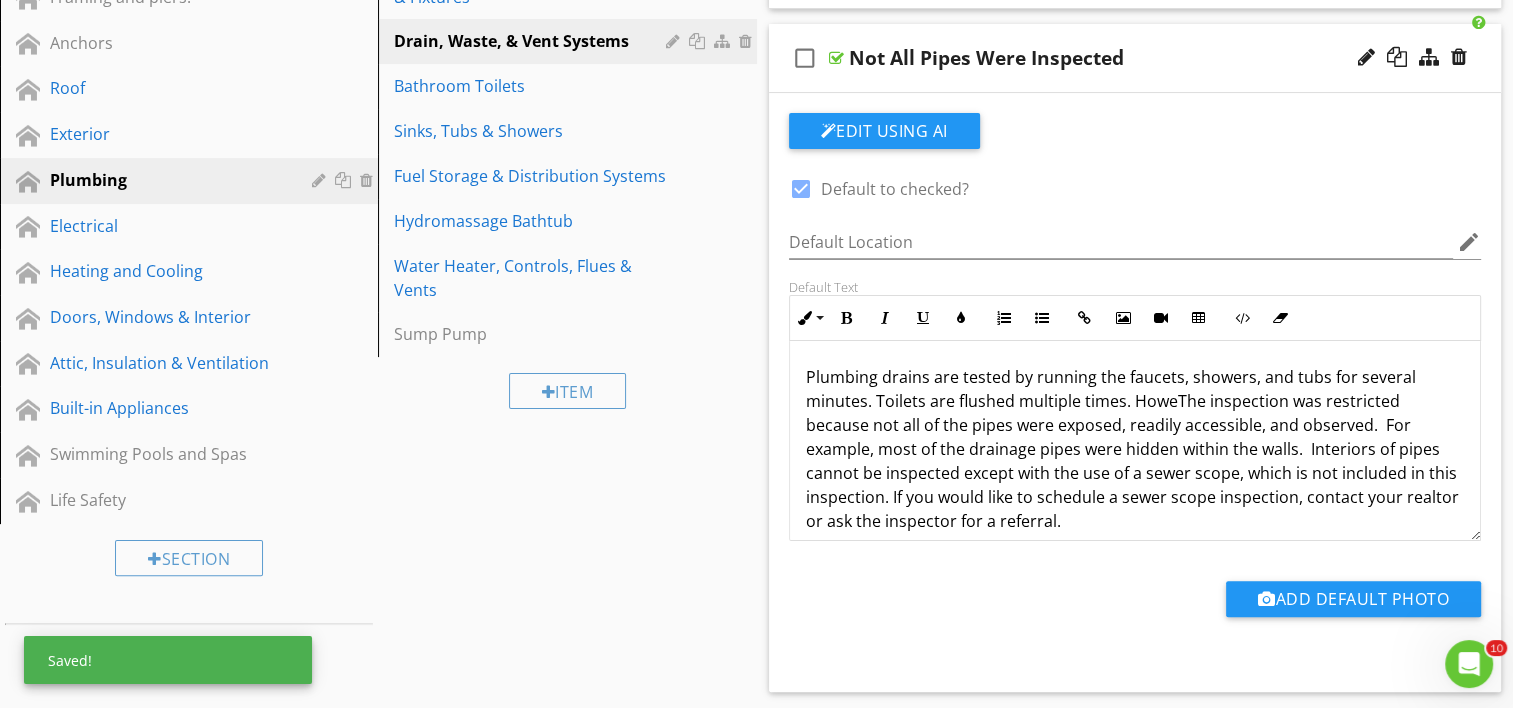 click on "Plumbing drains are tested by running the faucets, showers, and tubs for several minutes. Toilets are flushed multiple times. HoweThe inspection was restricted because not all of the pipes were exposed, readily accessible, and observed.  For example, most of the drainage pipes were hidden within the walls.  Interiors of pipes cannot be inspected except with the use of a sewer scope, which is not included in this inspection. If you would like to schedule a sewer scope inspection, contact your realtor or ask the inspector for a referral." at bounding box center [1132, 449] 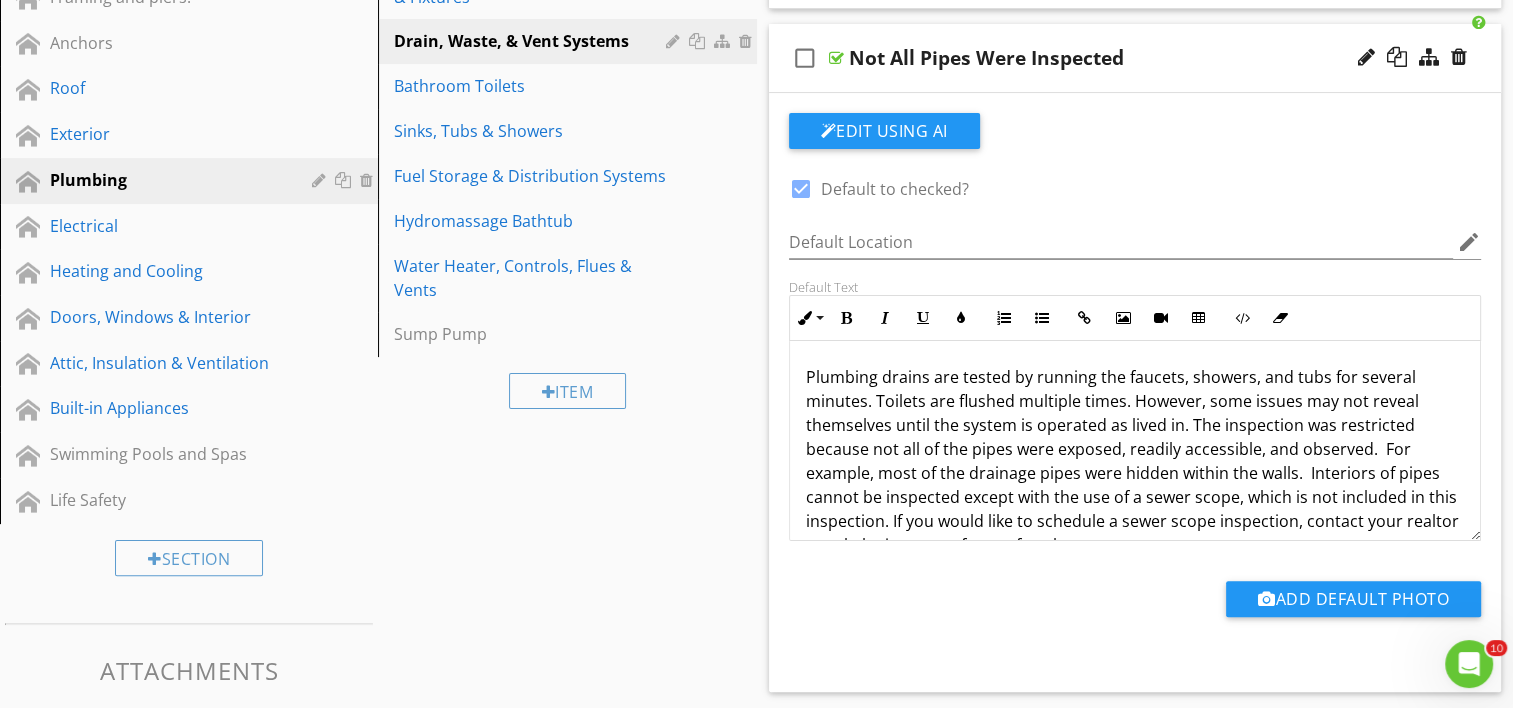 click on "Plumbing drains are tested by running the faucets, showers, and tubs for several minutes. Toilets are flushed multiple times. However, some issues may not reveal themselves until the system is operated as lived in. The inspection was restricted because not all of the pipes were exposed, readily accessible, and observed.  For example, most of the drainage pipes were hidden within the walls.  Interiors of pipes cannot be inspected except with the use of a sewer scope, which is not included in this inspection. If you would like to schedule a sewer scope inspection, contact your realtor or ask the inspector for a referral." at bounding box center [1132, 461] 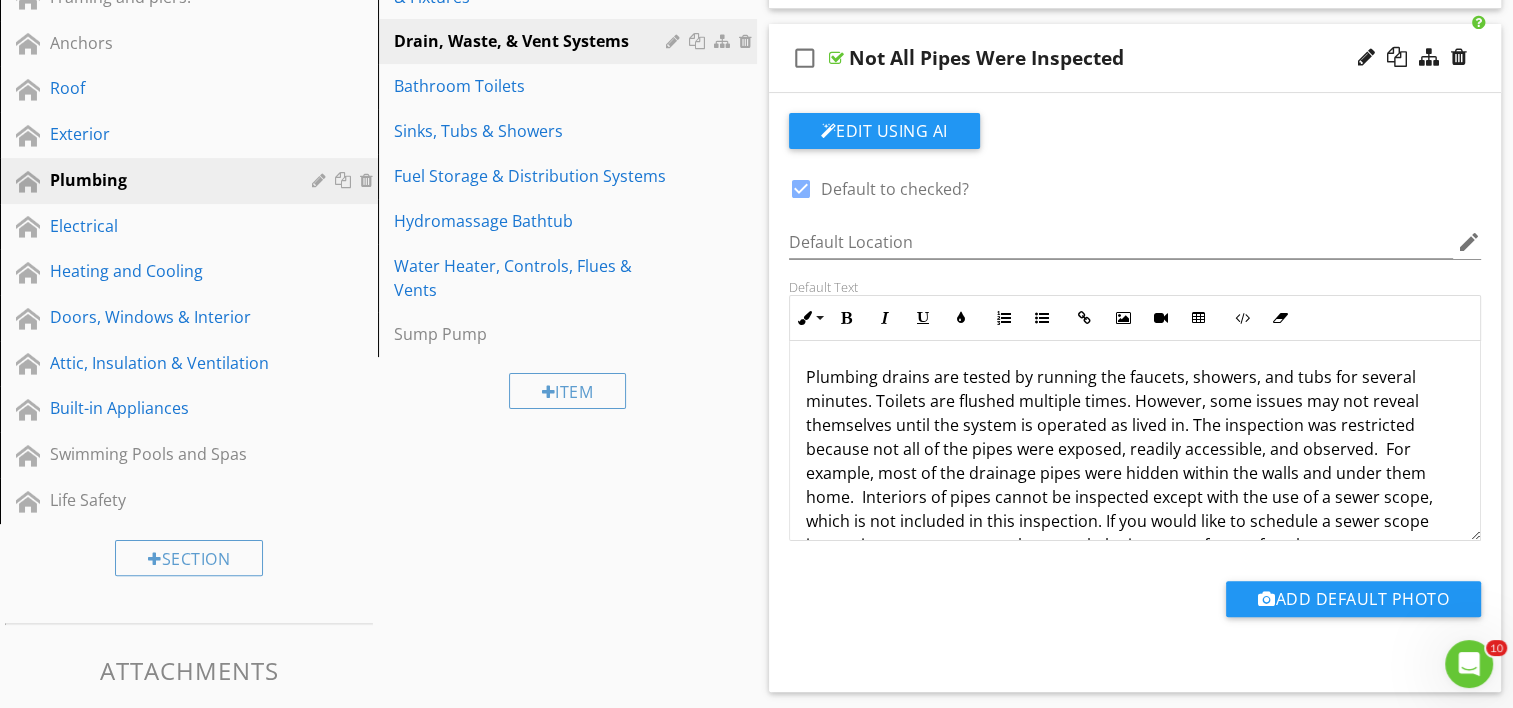 click on "Plumbing drains are tested by running the faucets, showers, and tubs for several minutes. Toilets are flushed multiple times. However, some issues may not reveal themselves until the system is operated as lived in. The inspection was restricted because not all of the pipes were exposed, readily accessible, and observed.  For example, most of the drainage pipes were hidden within the walls and under them home.  Interiors of pipes cannot be inspected except with the use of a sewer scope, which is not included in this inspection. If you would like to schedule a sewer scope inspection, contact your realtor or ask the inspector for a referral." at bounding box center [1135, 461] 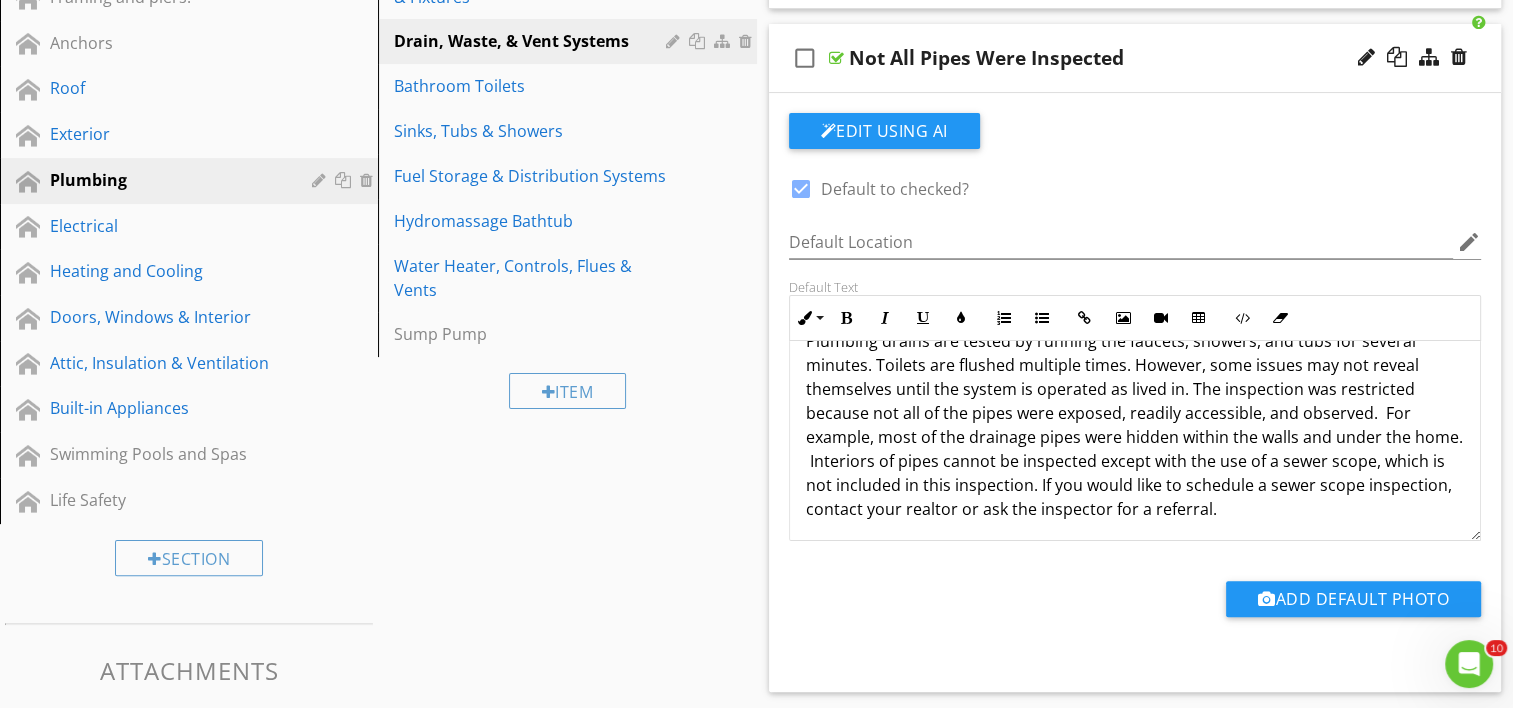 scroll, scrollTop: 40, scrollLeft: 0, axis: vertical 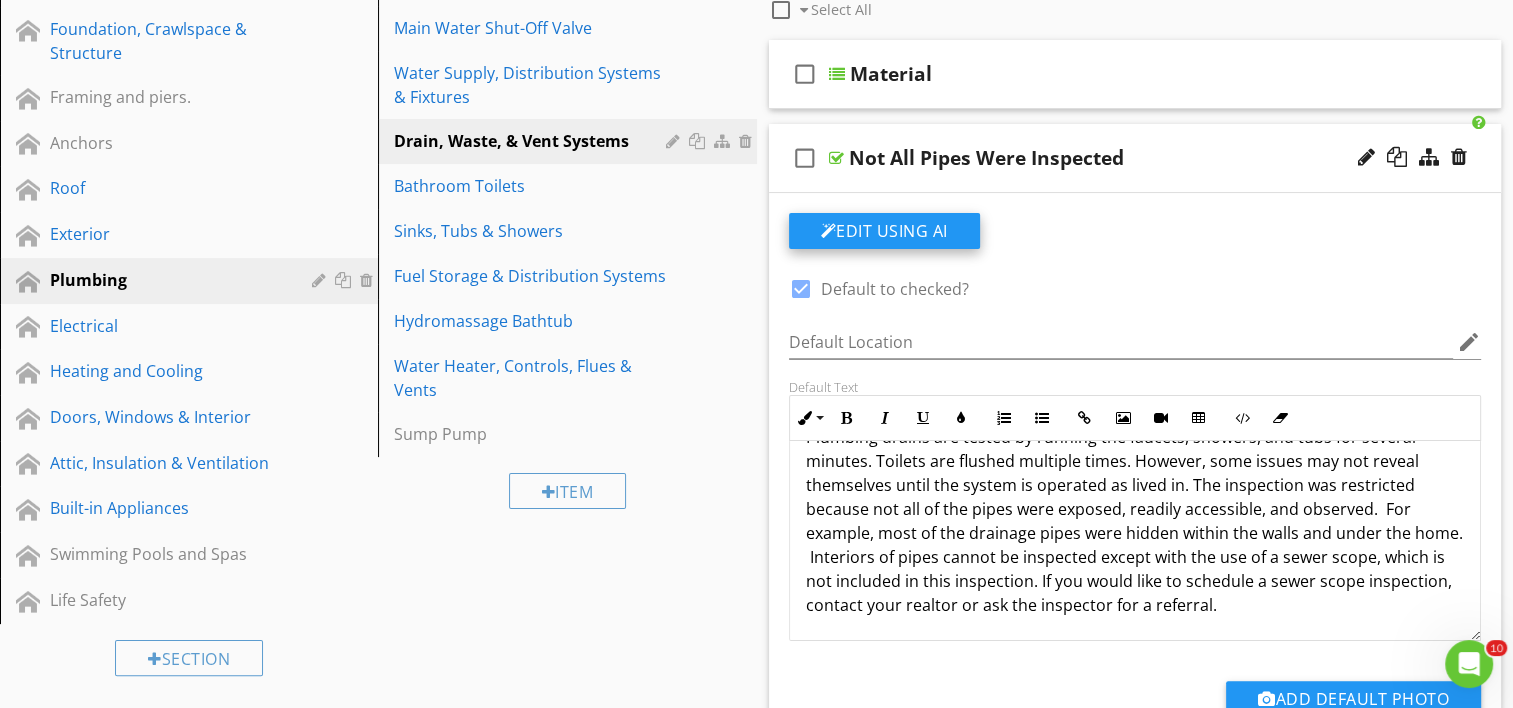click on "Edit Using AI" at bounding box center (884, 231) 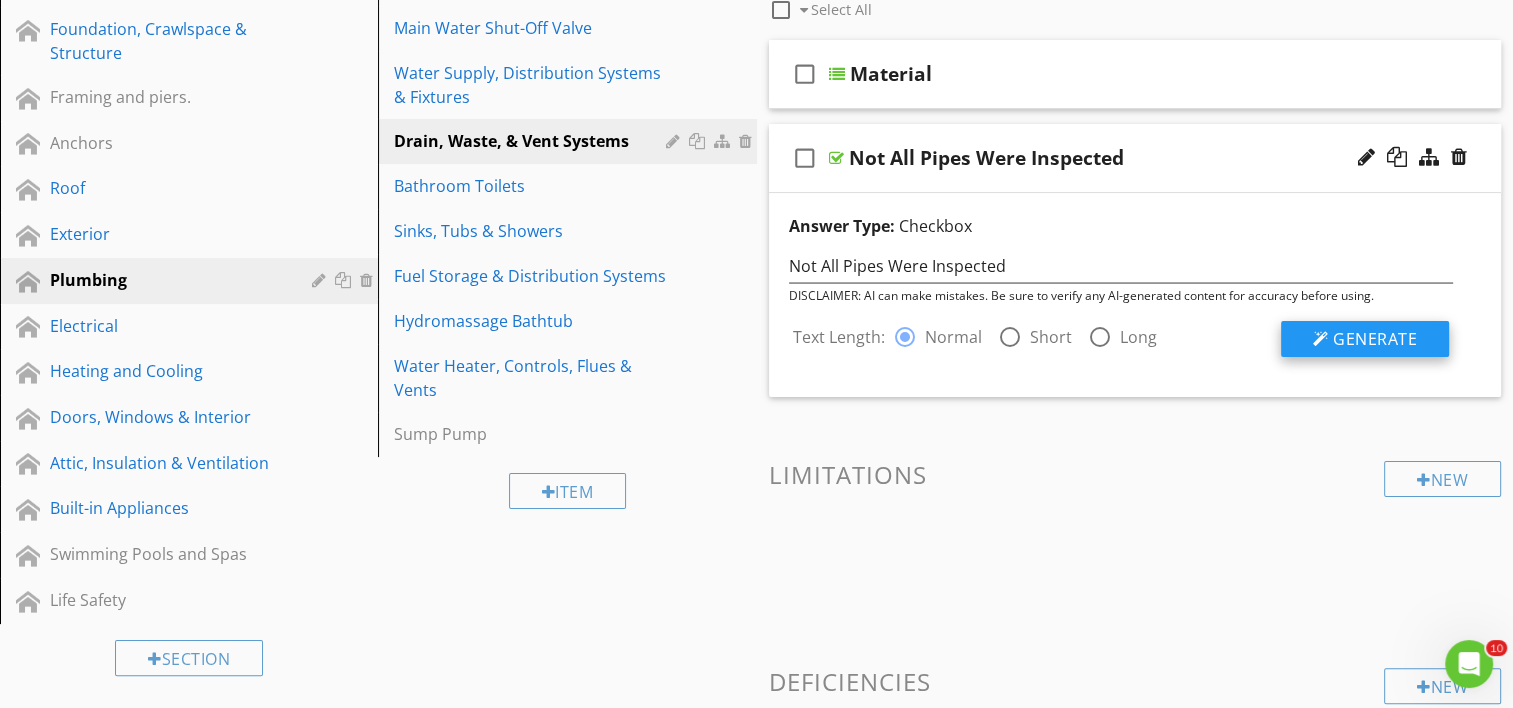 click on "Generate" at bounding box center (1375, 339) 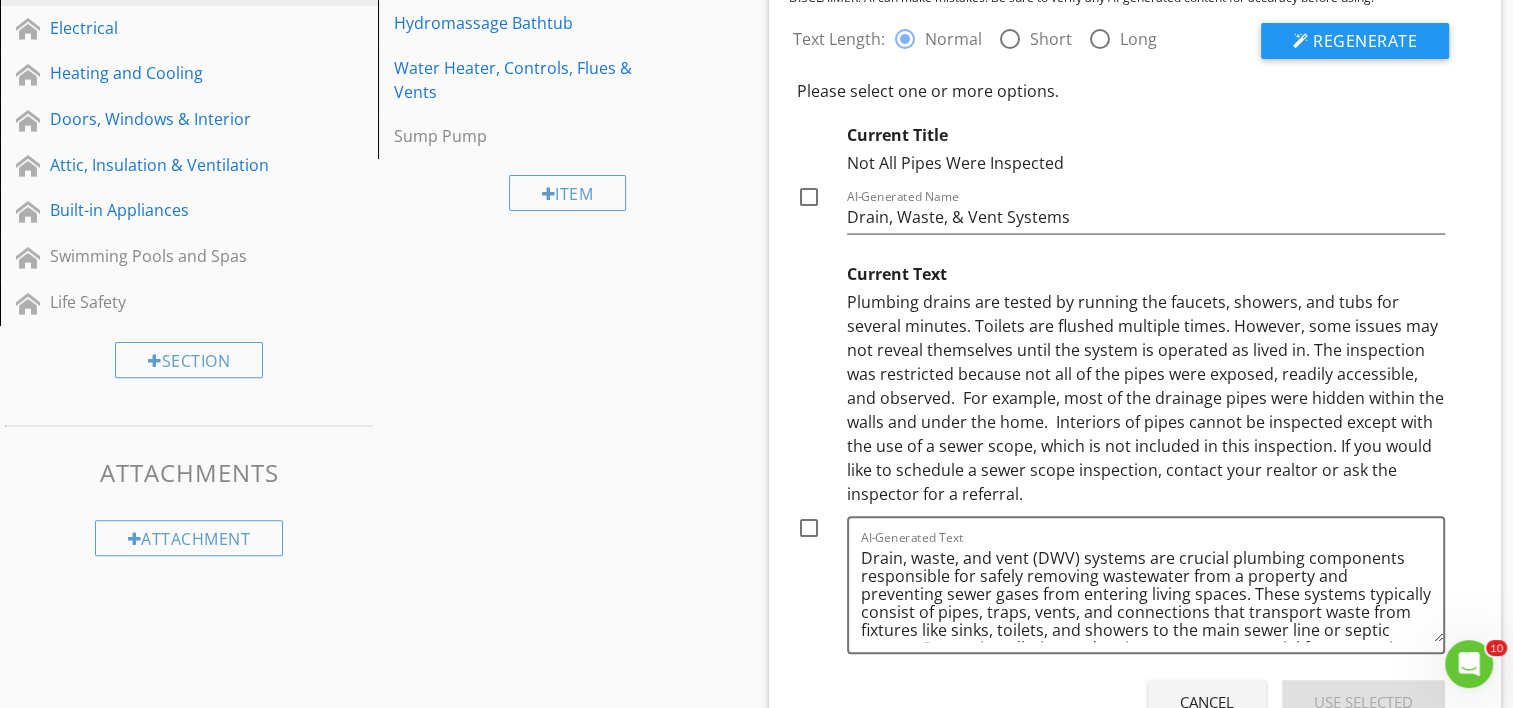 scroll, scrollTop: 600, scrollLeft: 0, axis: vertical 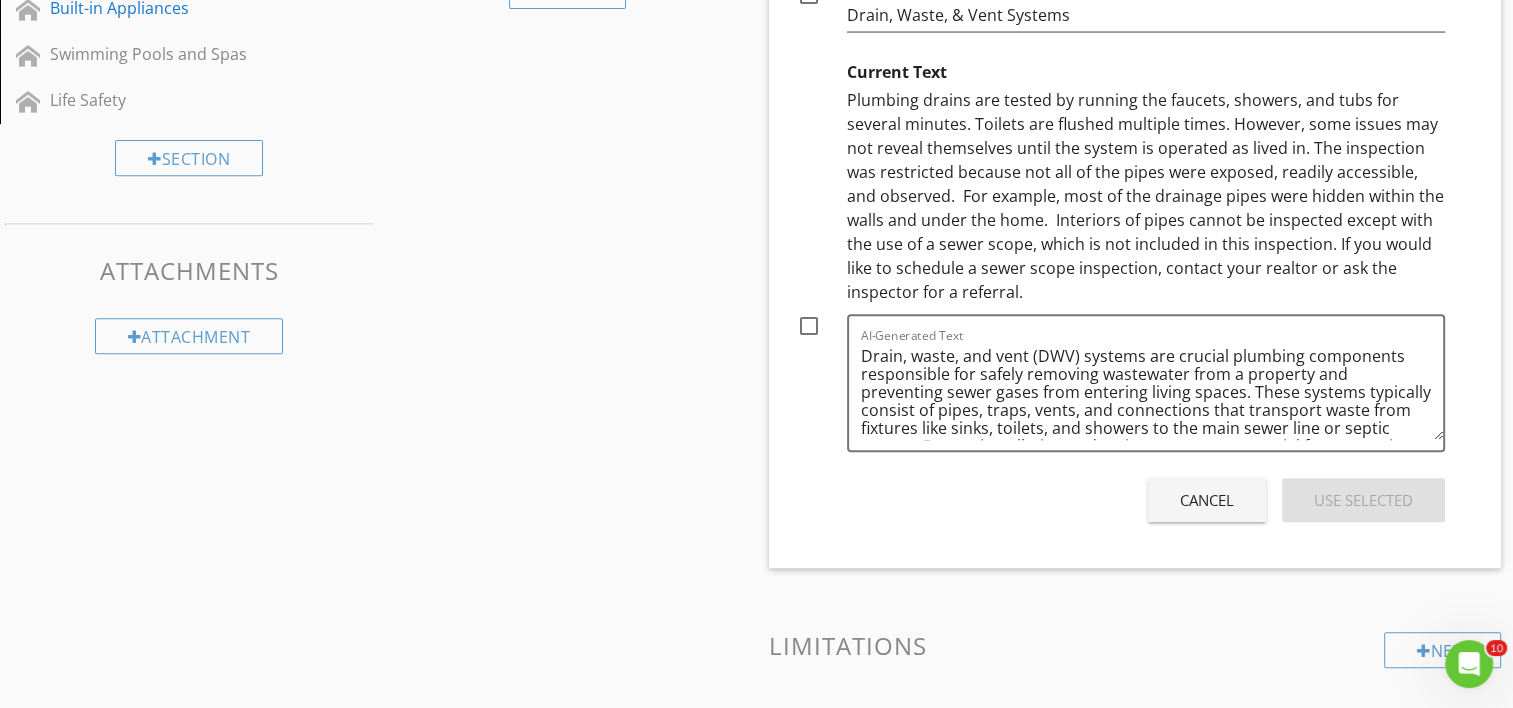 click on "Cancel" at bounding box center (1207, 500) 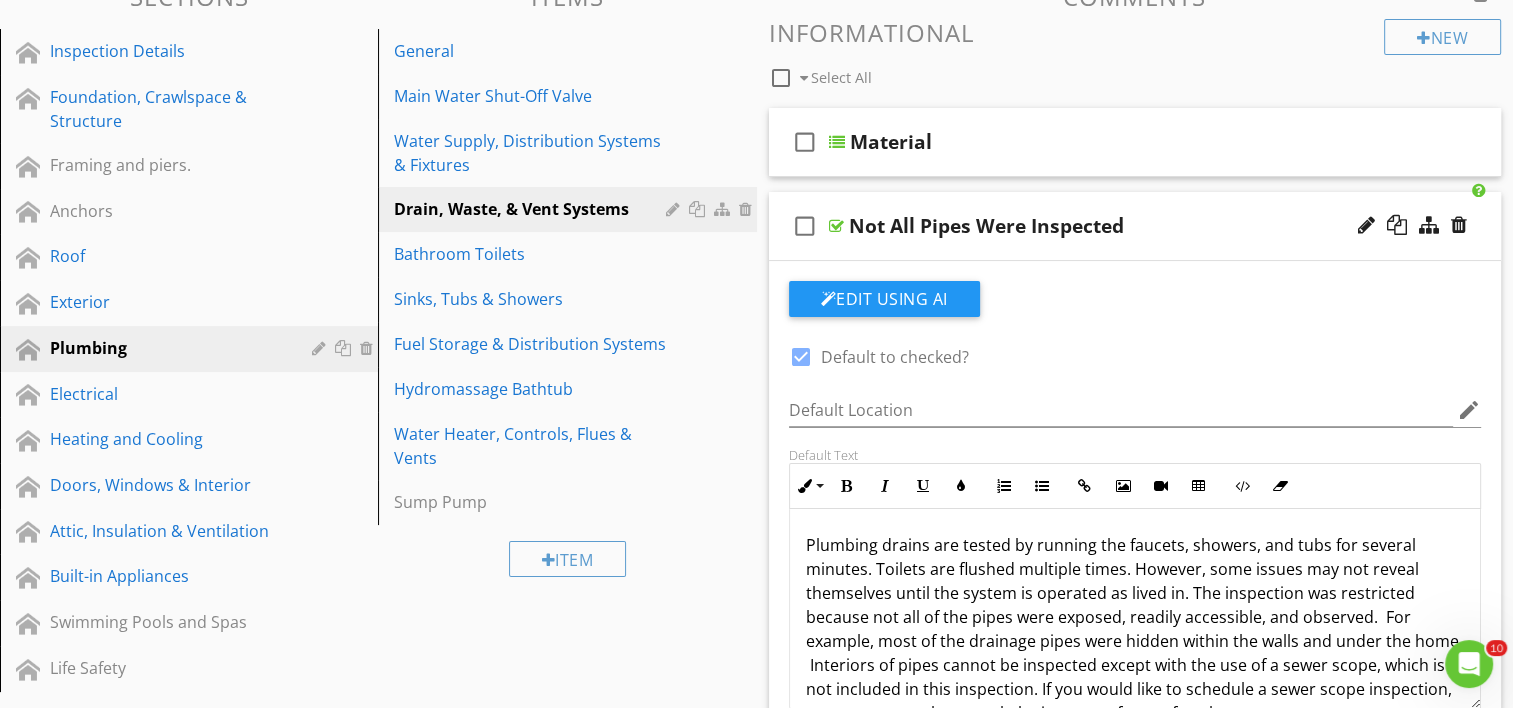 scroll, scrollTop: 200, scrollLeft: 0, axis: vertical 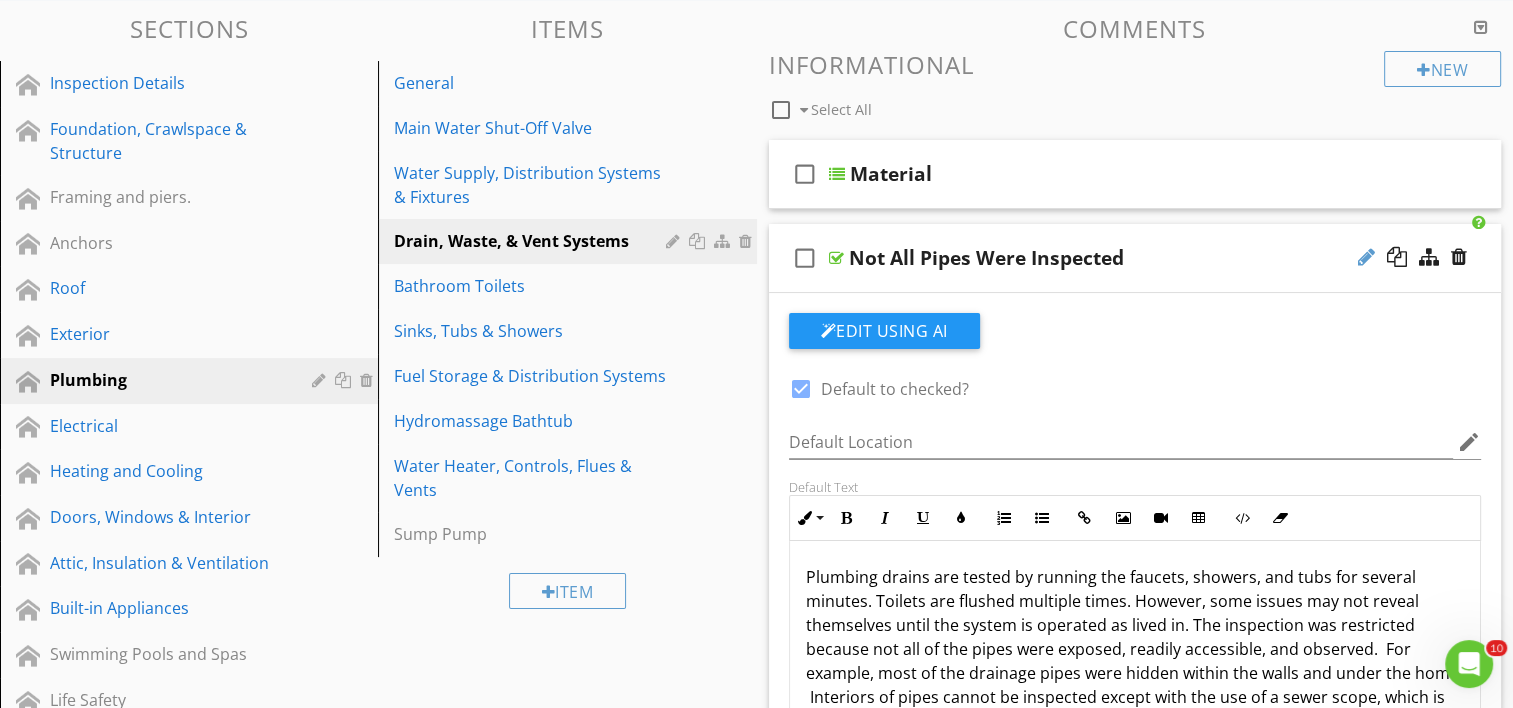 click at bounding box center [1366, 257] 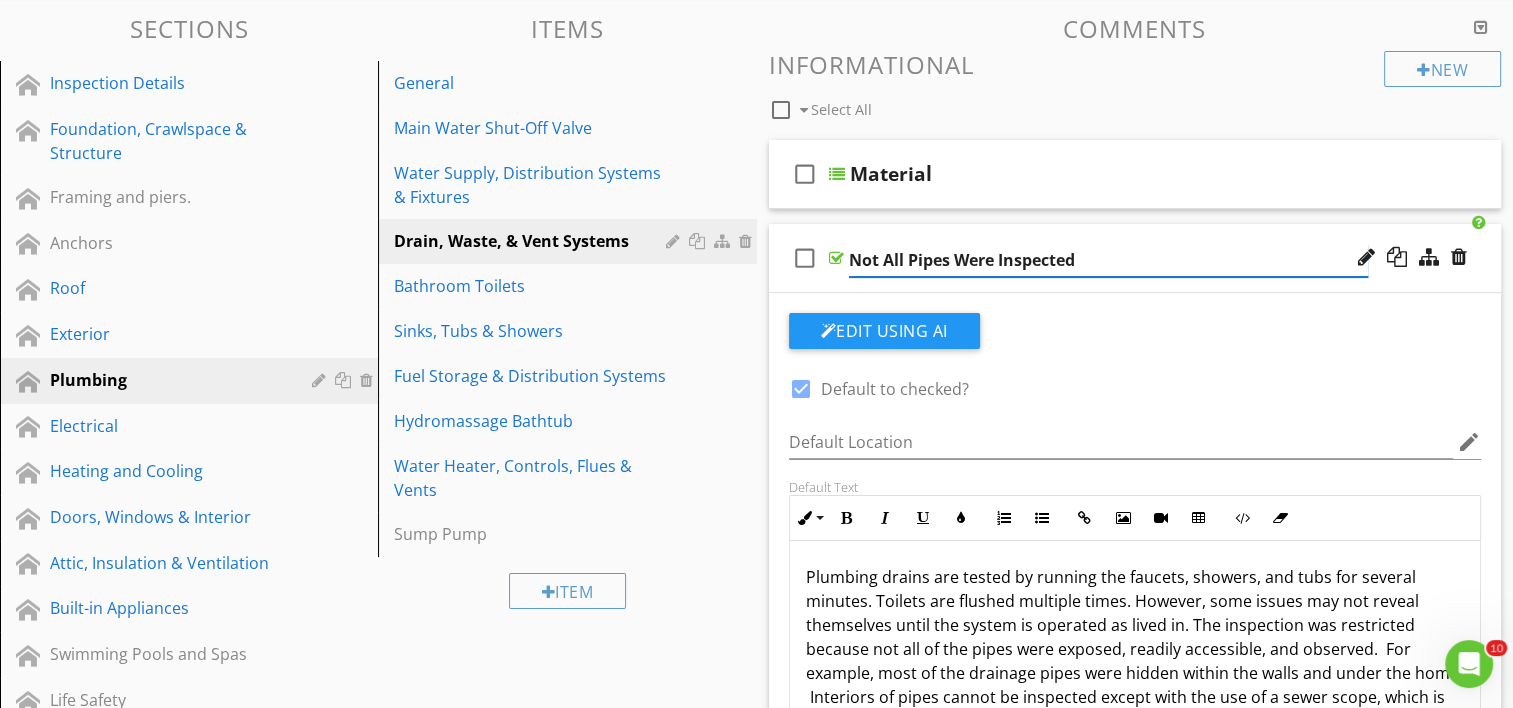 click on "Not All Pipes Were Inspected" at bounding box center (1108, 260) 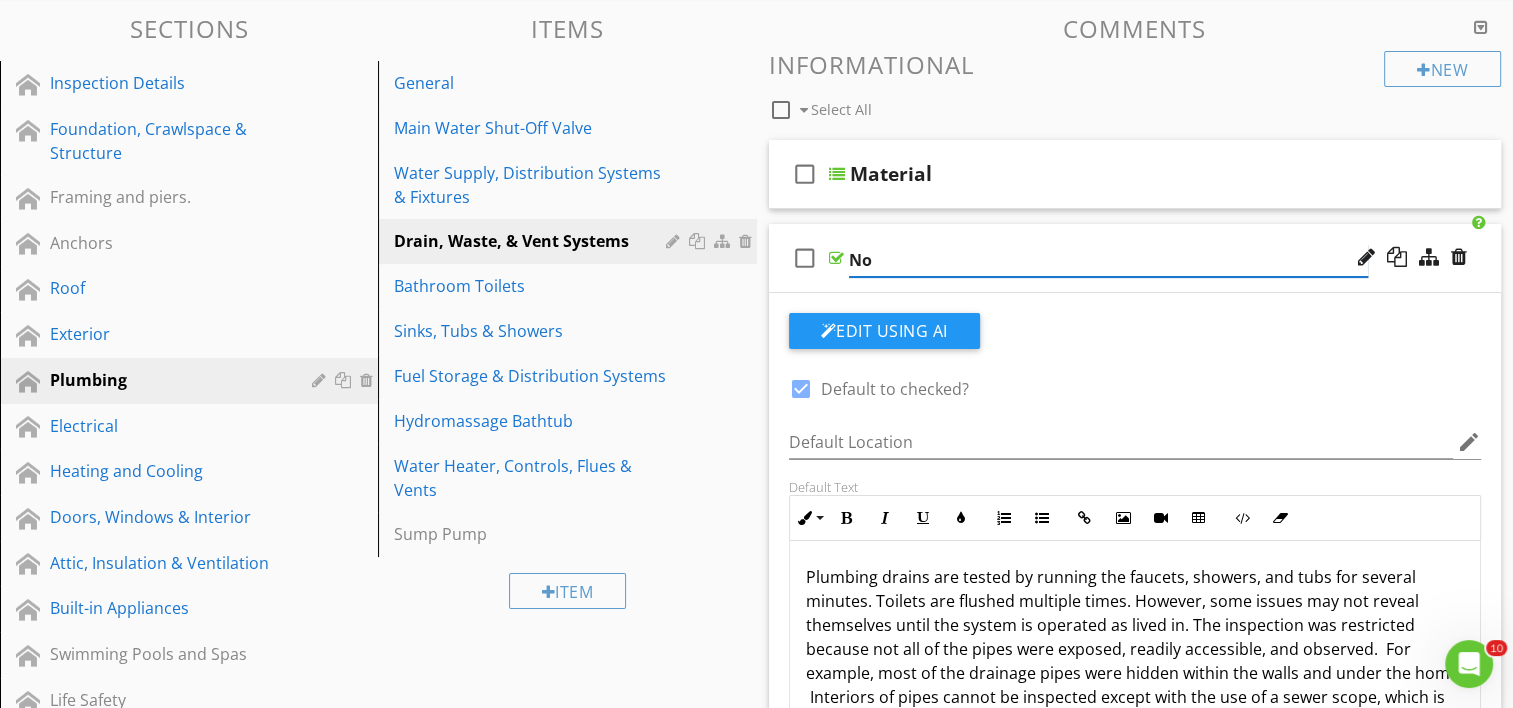 type on "N" 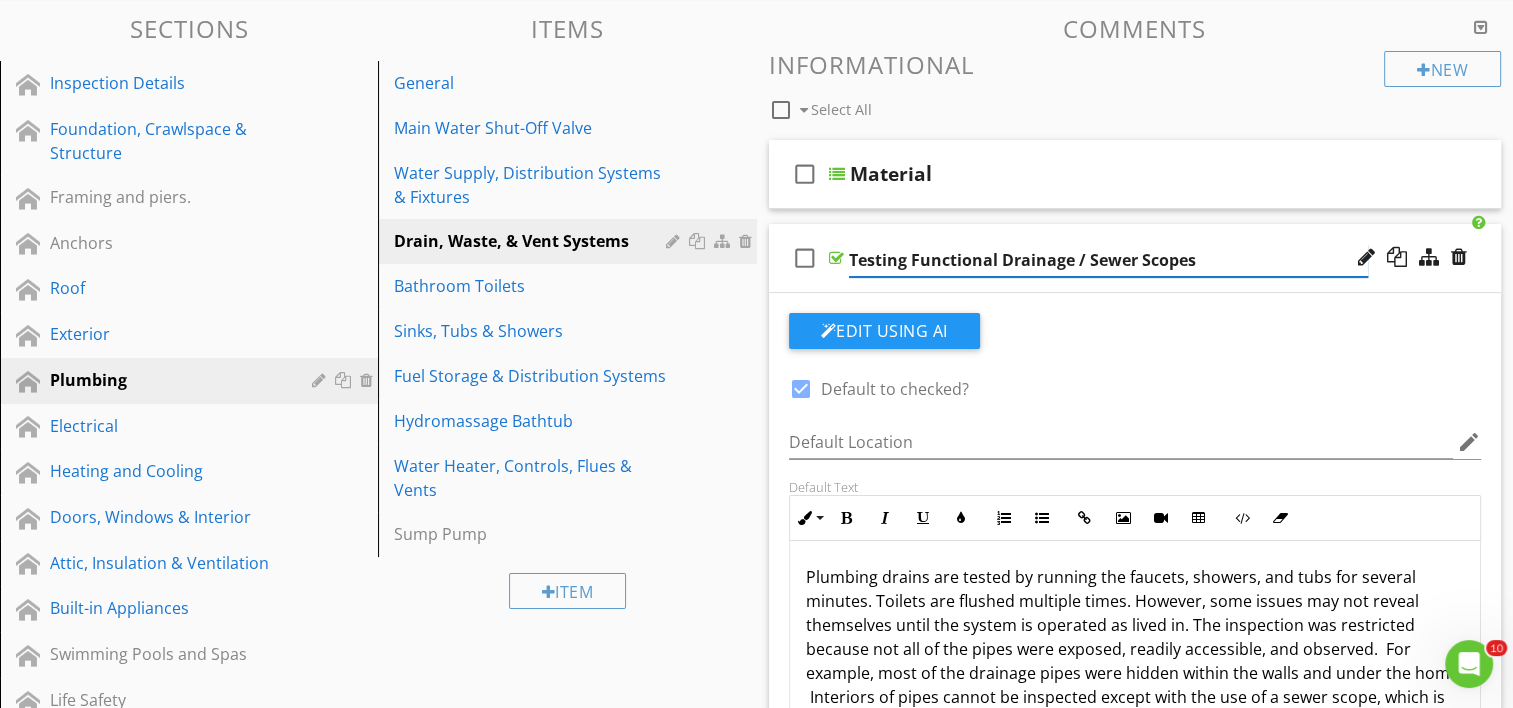 click on "Testing Functional Drainage / Sewer Scopes" at bounding box center [1108, 260] 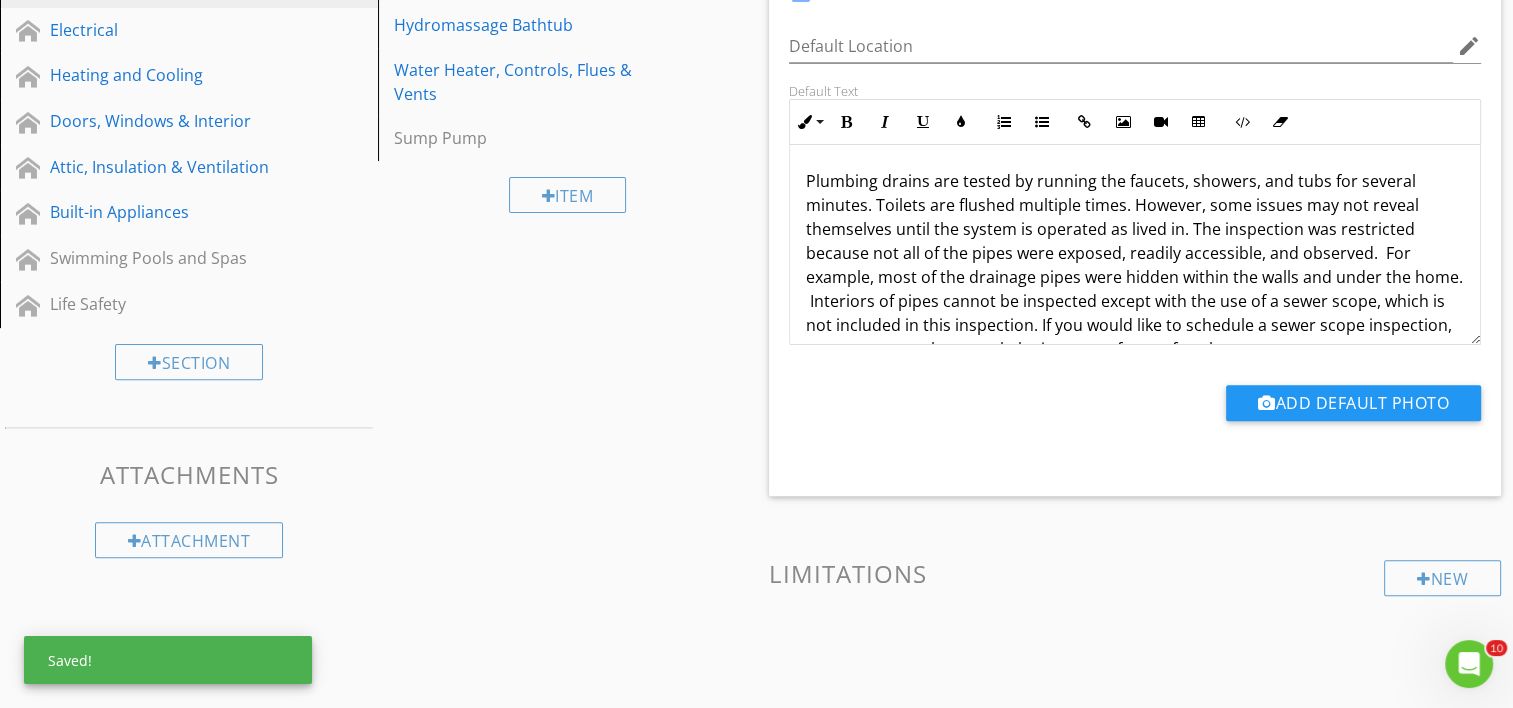 scroll, scrollTop: 600, scrollLeft: 0, axis: vertical 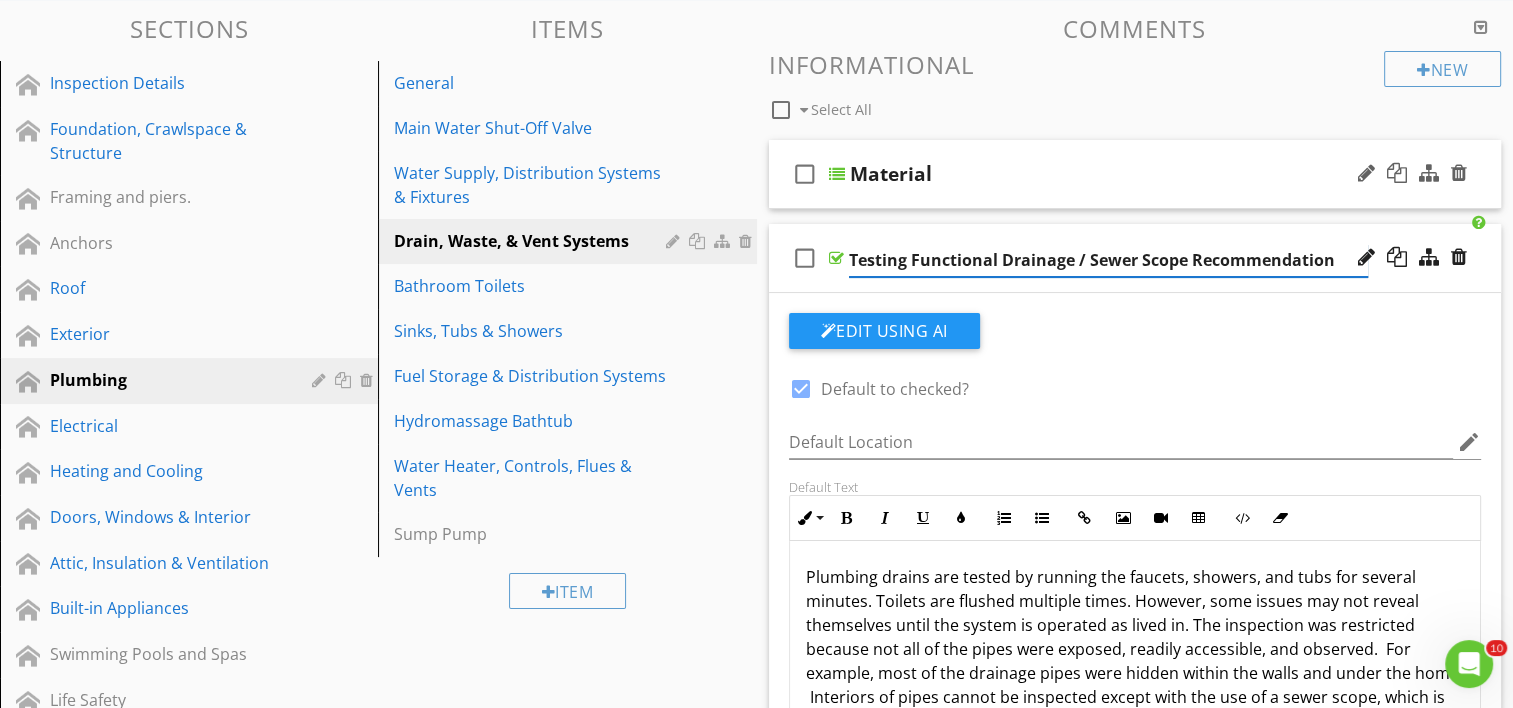 type on "Testing Functional Drainage / Sewer Scope Recommendation" 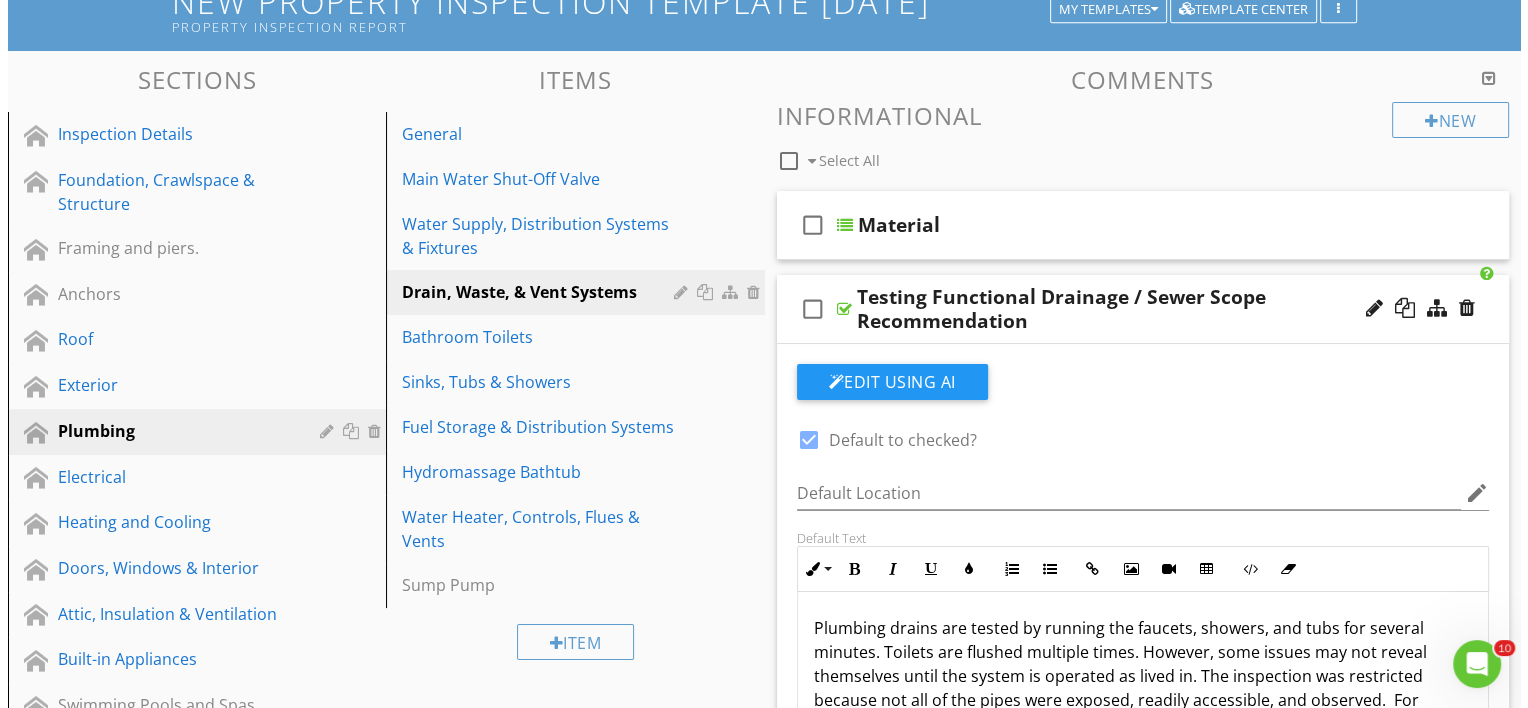 scroll, scrollTop: 0, scrollLeft: 0, axis: both 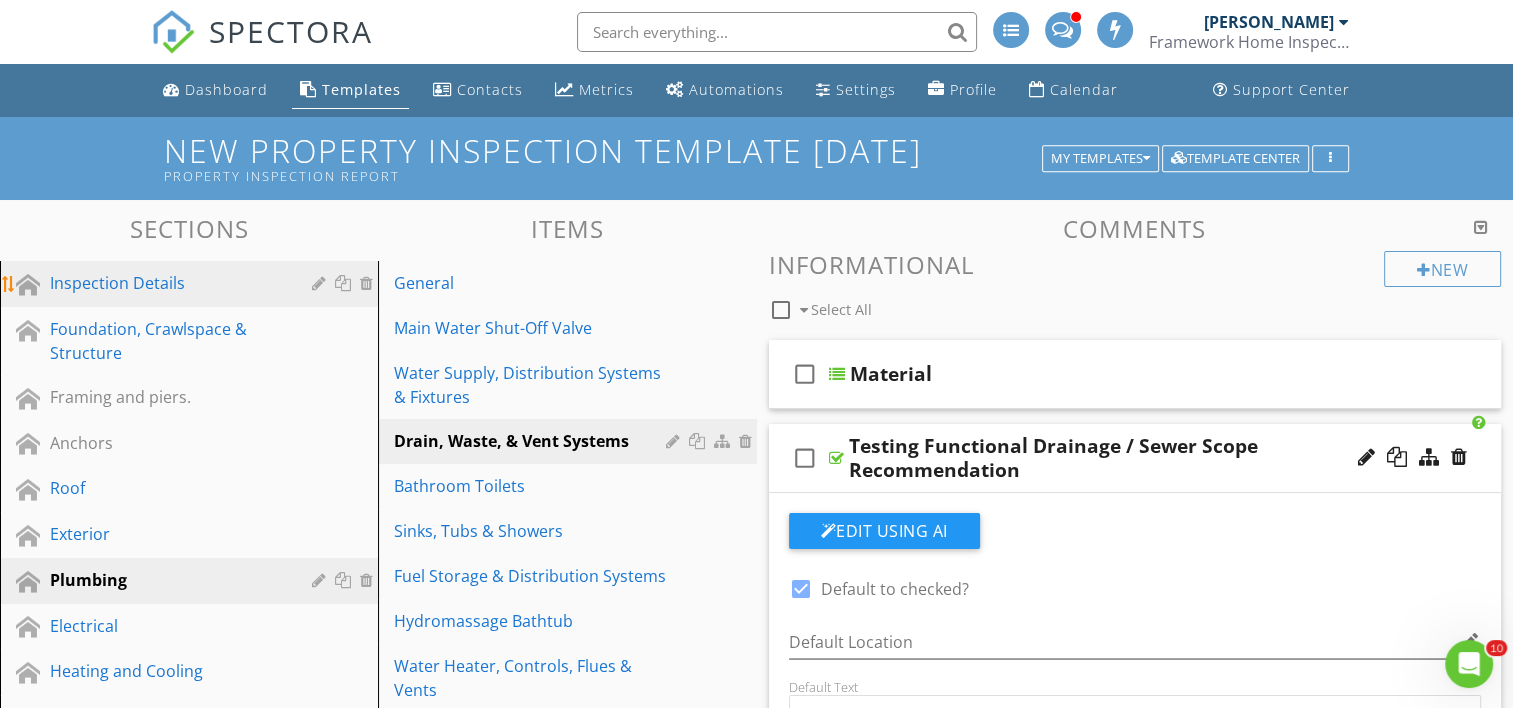 click on "Inspection Details" at bounding box center (166, 283) 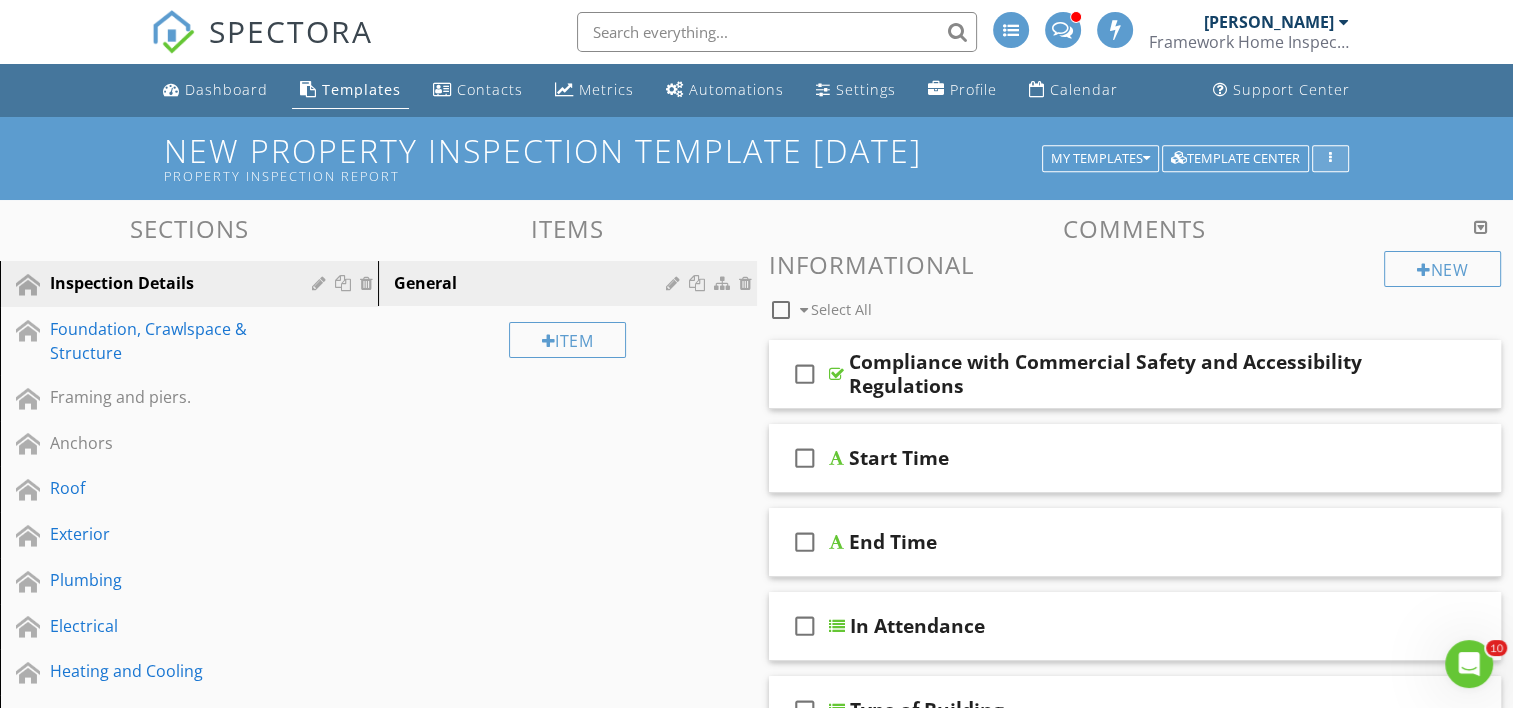 click at bounding box center (1330, 159) 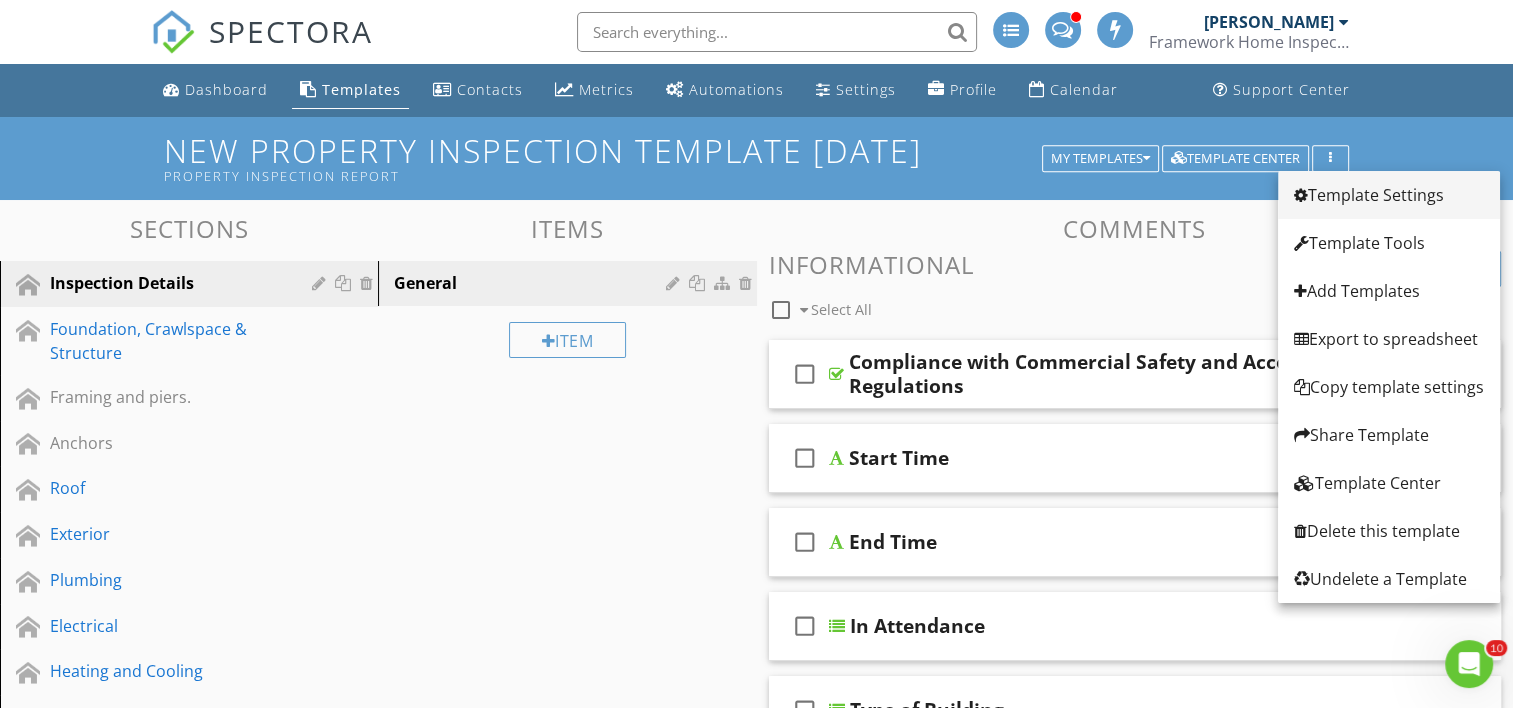 click on "Template Settings" at bounding box center [1389, 195] 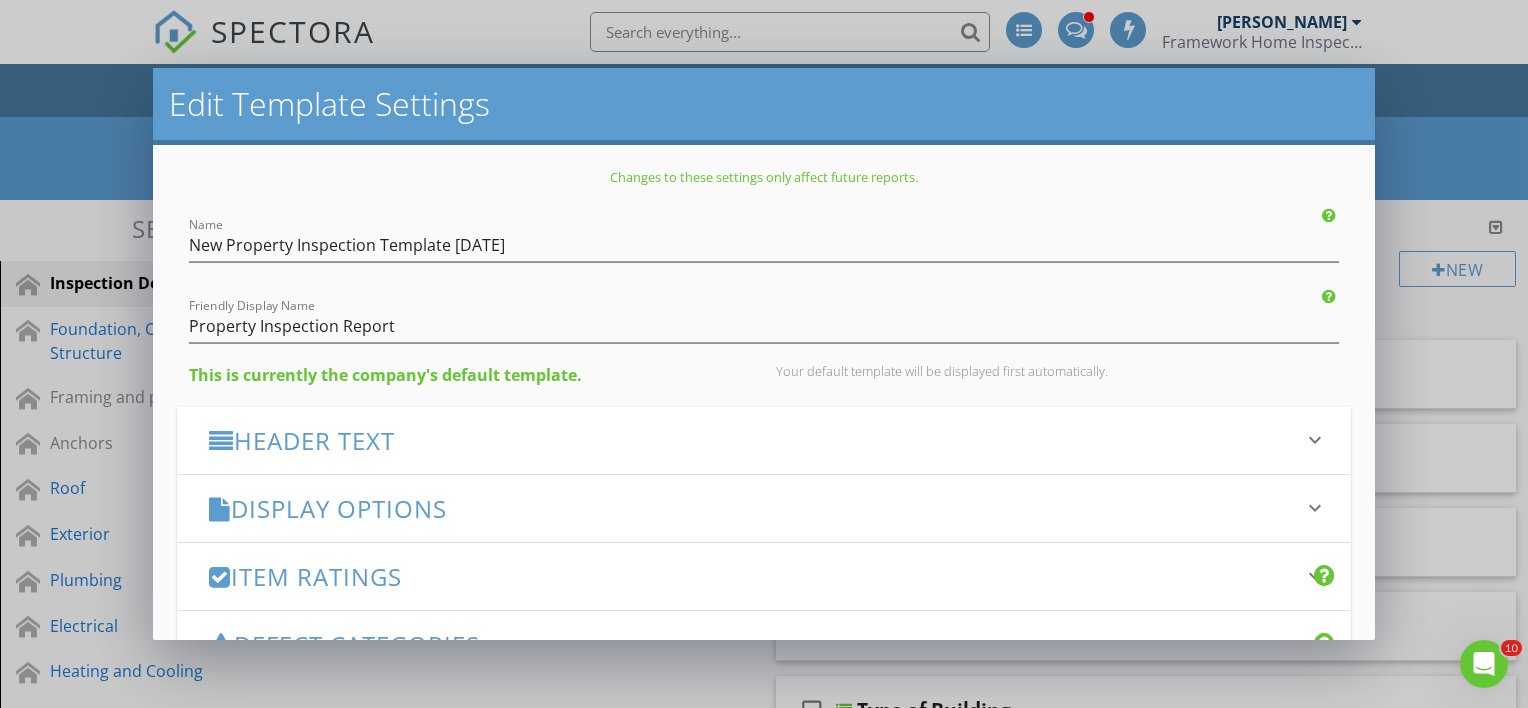 click on "Header Text" at bounding box center (752, 440) 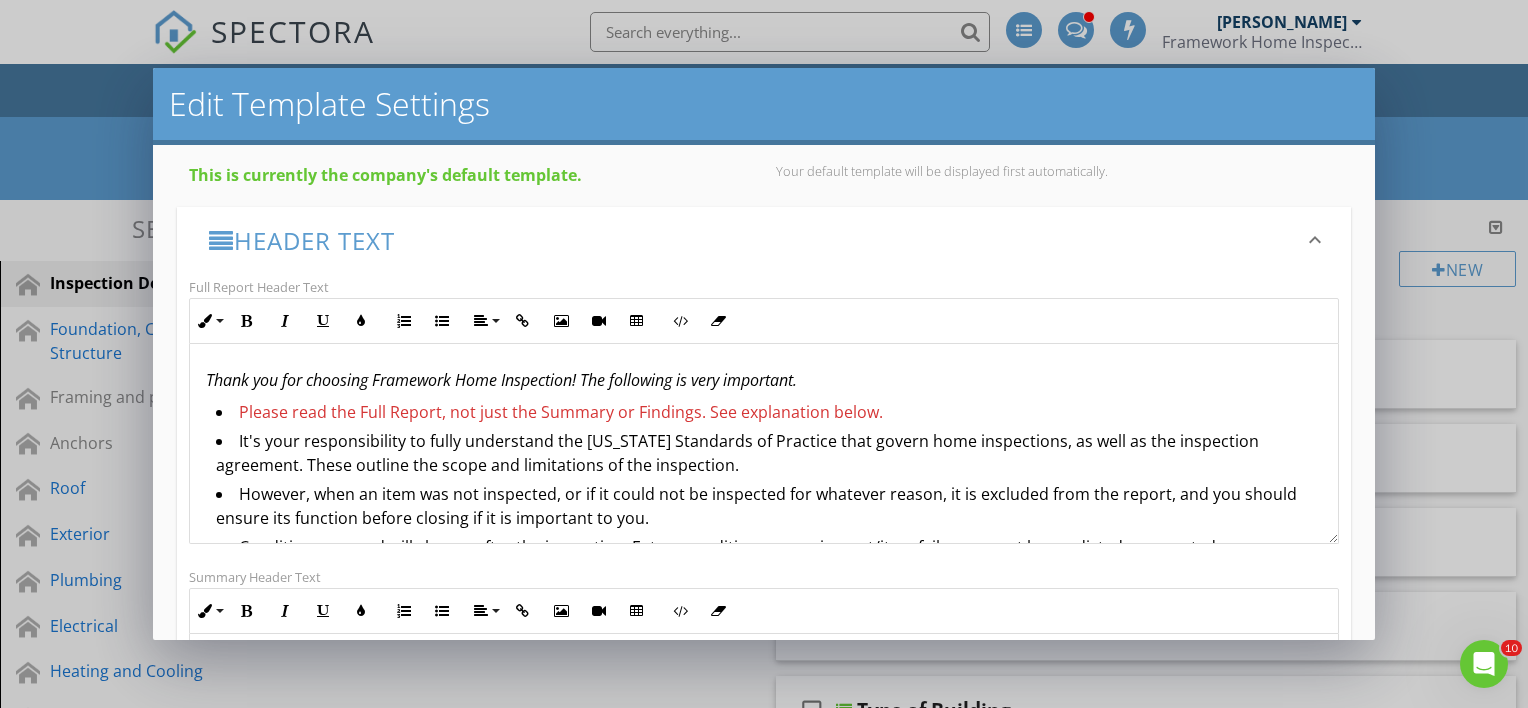 scroll, scrollTop: 300, scrollLeft: 0, axis: vertical 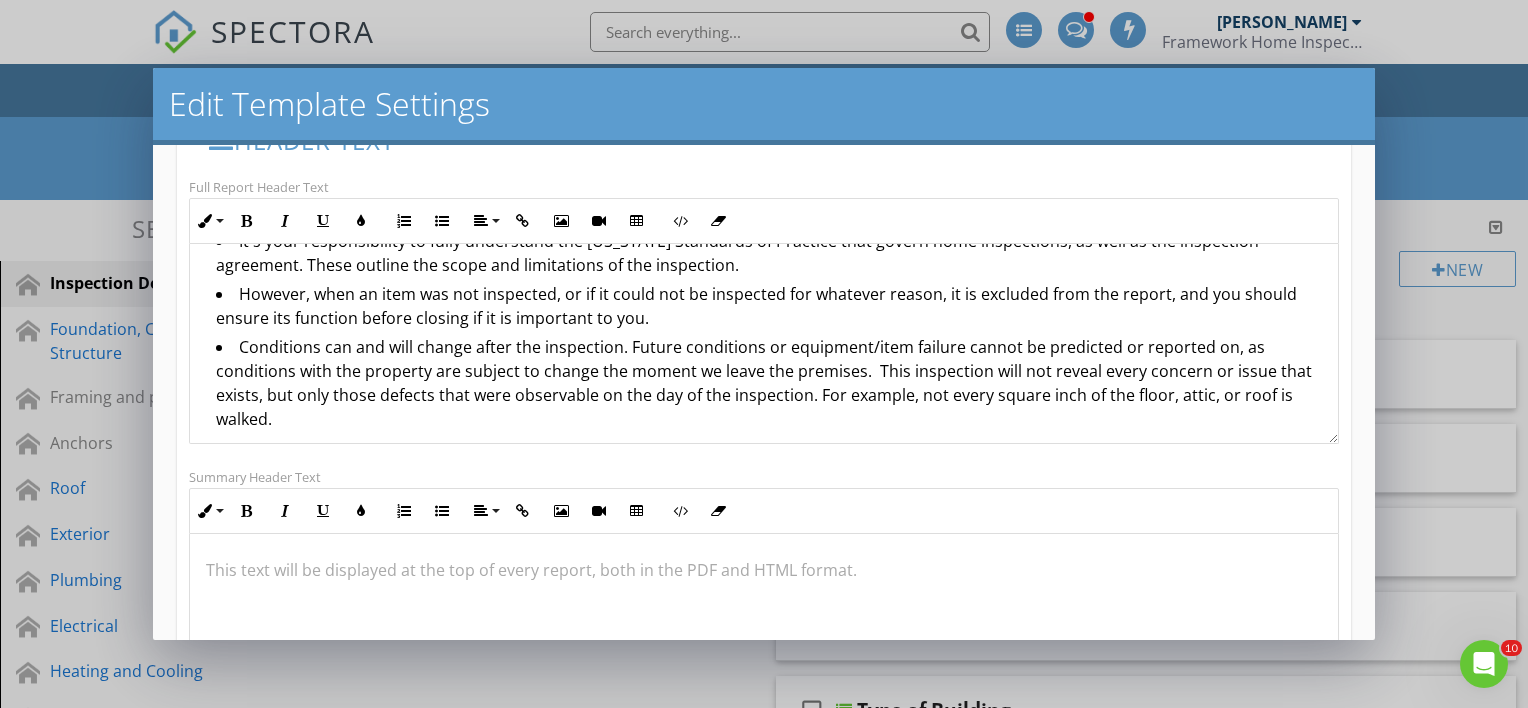 click on "However, when an item was not inspected, or if it could not be inspected for whatever reason, it is excluded from the report, and you should ensure its function before closing if it is important to you." at bounding box center (769, 308) 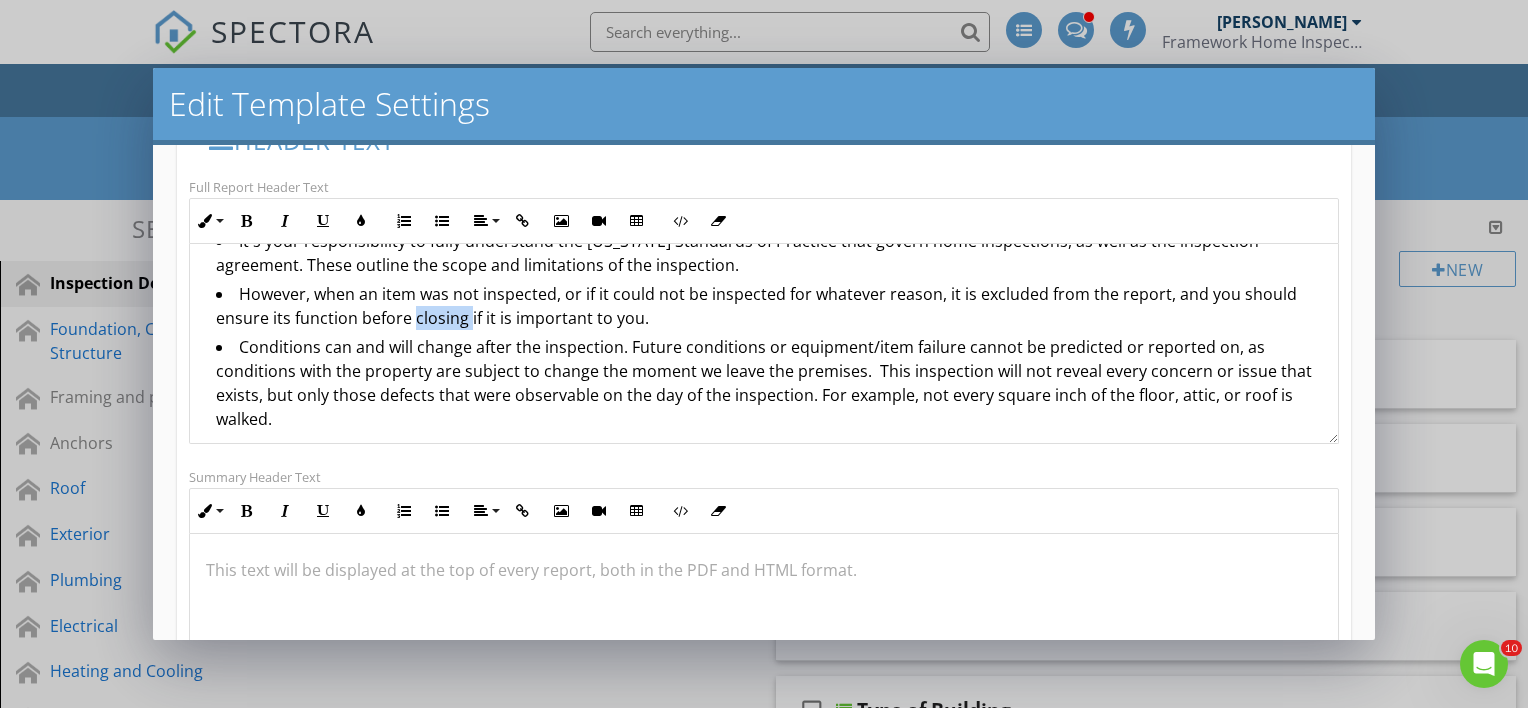 click on "However, when an item was not inspected, or if it could not be inspected for whatever reason, it is excluded from the report, and you should ensure its function before closing if it is important to you." at bounding box center [769, 308] 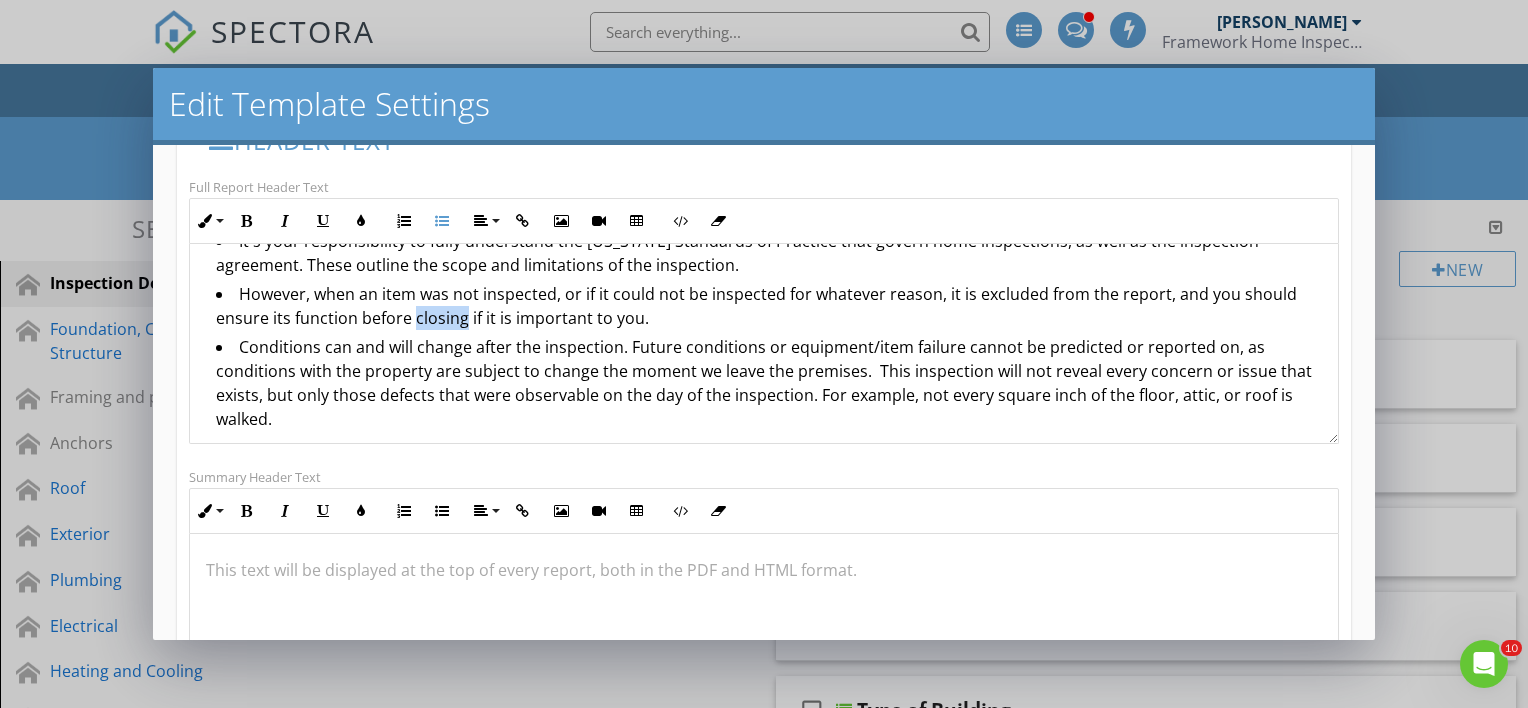 type 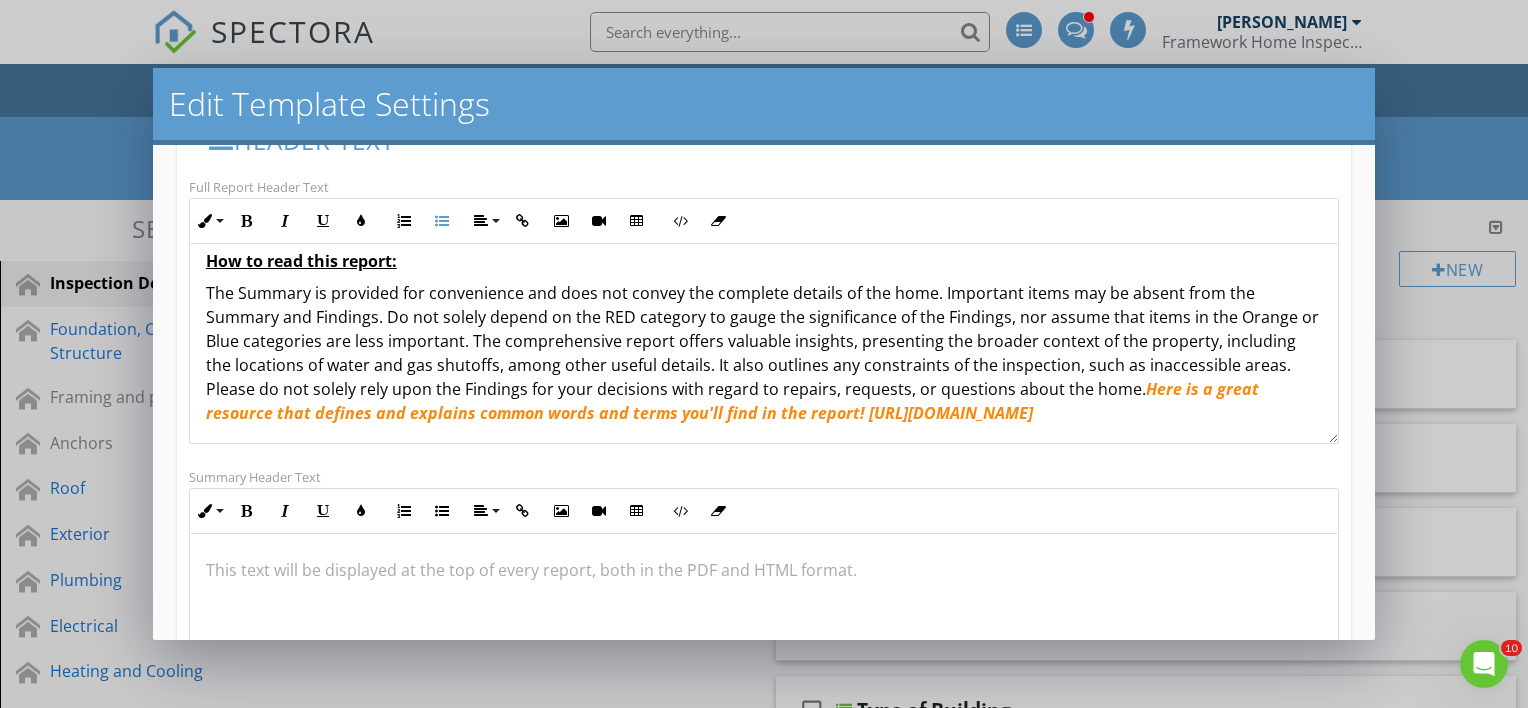 scroll, scrollTop: 300, scrollLeft: 0, axis: vertical 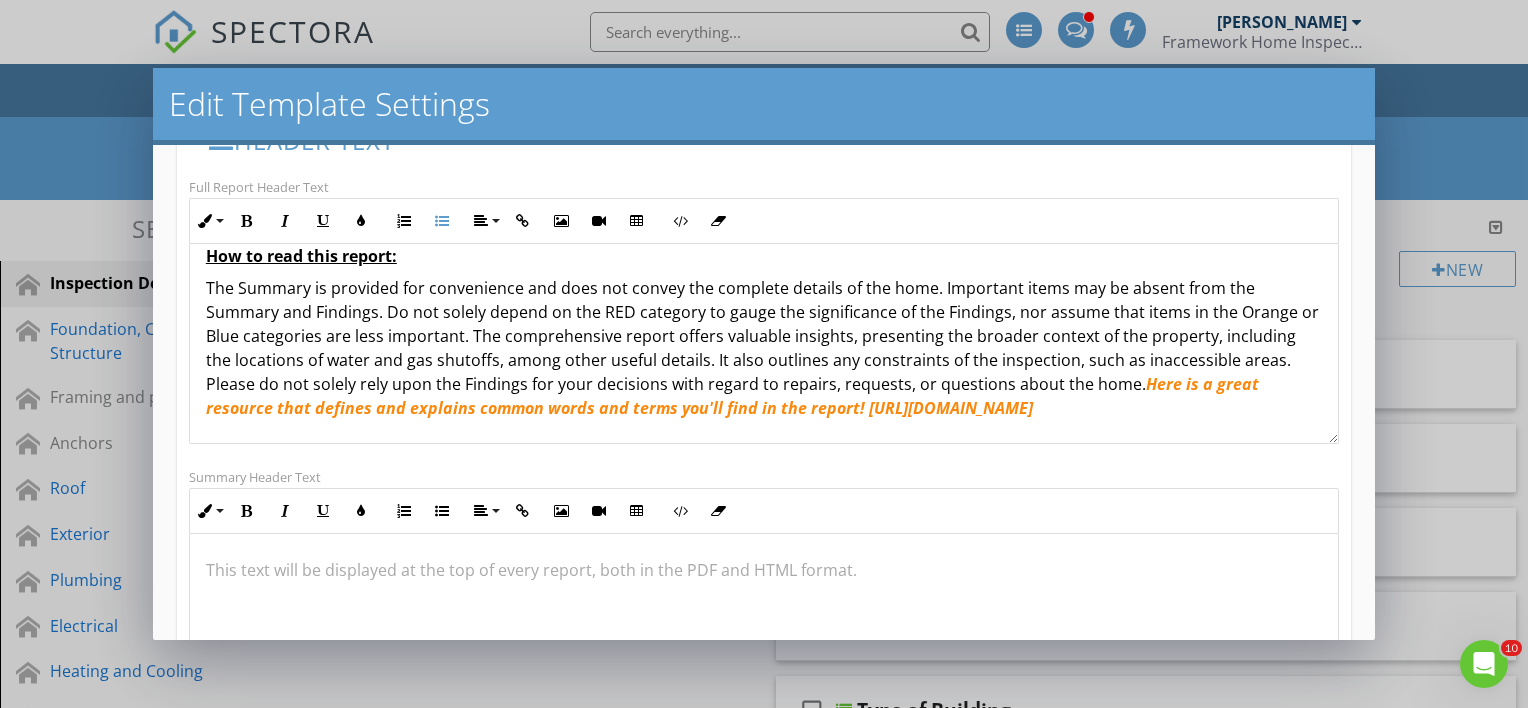 click on "The Summary is provided for convenience and does not convey the complete details of the home. Important items may be absent from the Summary and Findings. Do not solely depend on the RED category to gauge the significance of the Findings, nor assume that items in the Orange or Blue categories are less important. The comprehensive report offers valuable insights, presenting the broader context of the property, including the locations of water and gas shutoffs, among other useful details. It also outlines any constraints of the inspection, such as inaccessible areas. Please do not solely rely upon the Findings for your decisions with regard to repairs, requests, or questions about the home.  Here is a great resource that defines and explains common words and terms you'll find in the report! [URL][DOMAIN_NAME]" at bounding box center (764, 348) 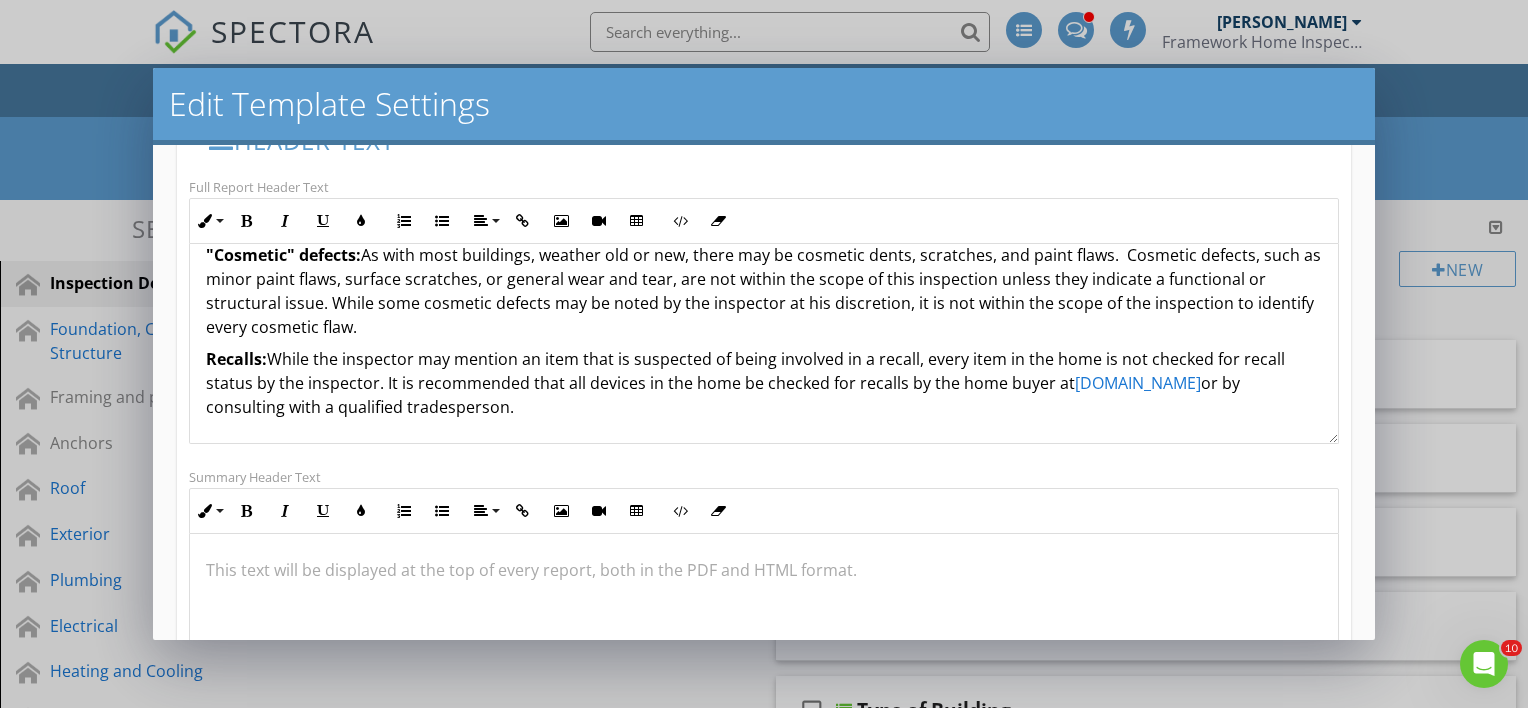 scroll, scrollTop: 1476, scrollLeft: 0, axis: vertical 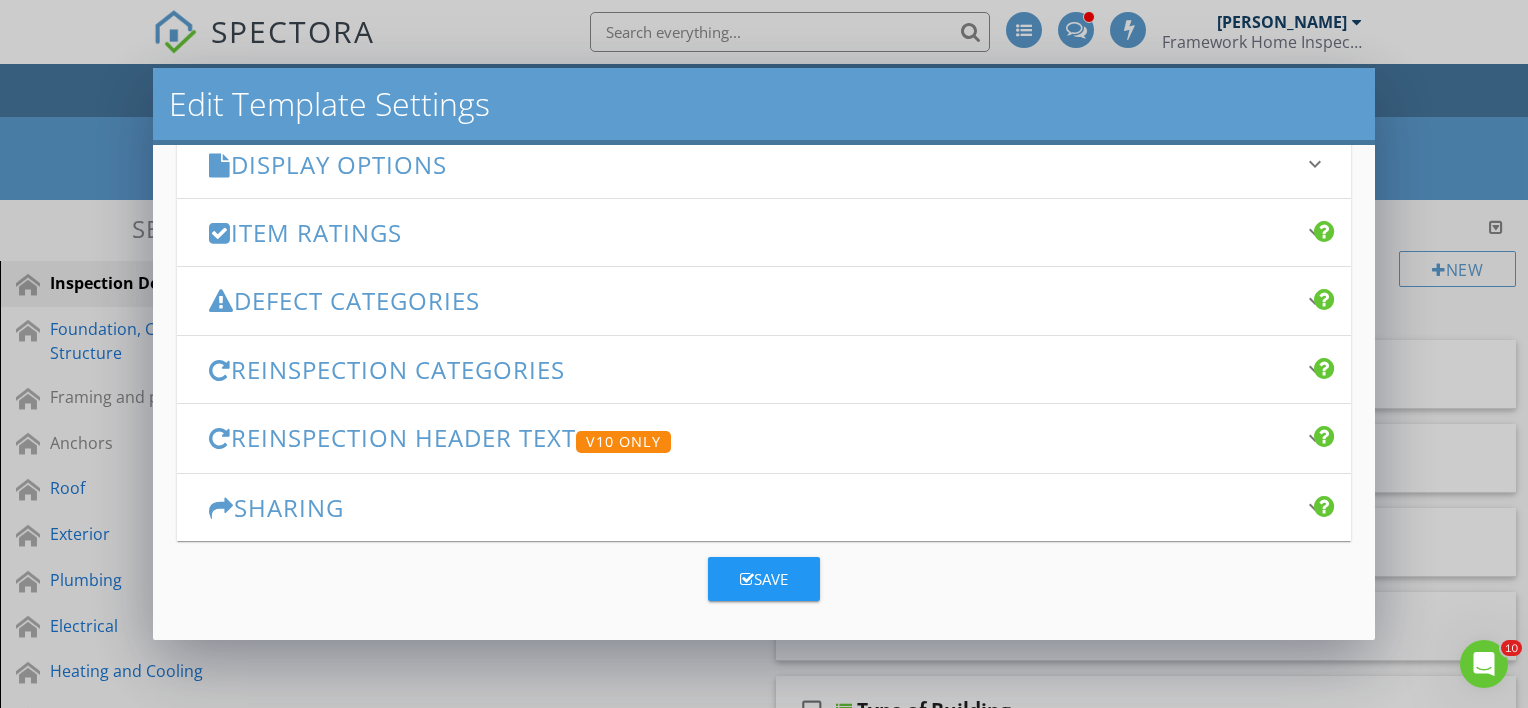 click on "Save" at bounding box center [764, 579] 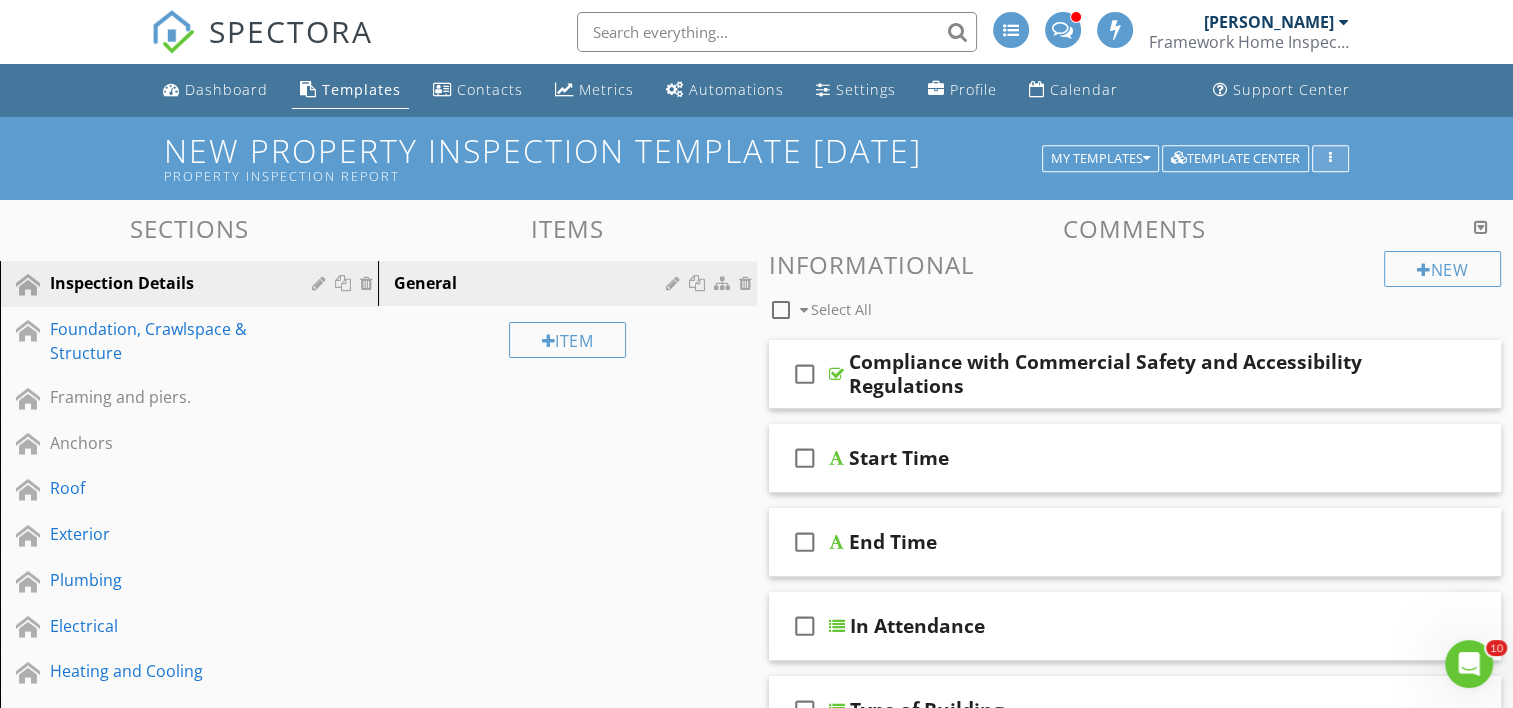 click at bounding box center (1330, 159) 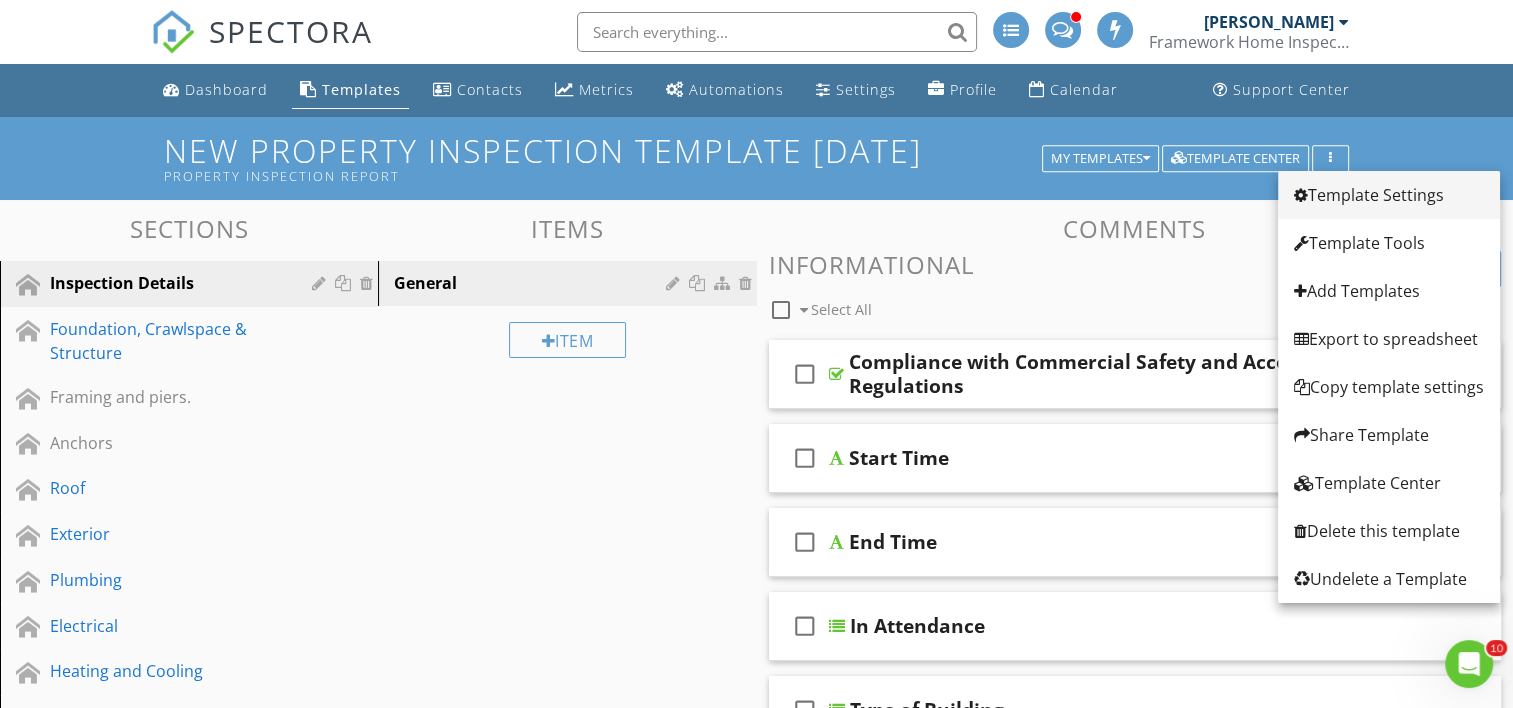 click on "Template Settings" at bounding box center [1389, 195] 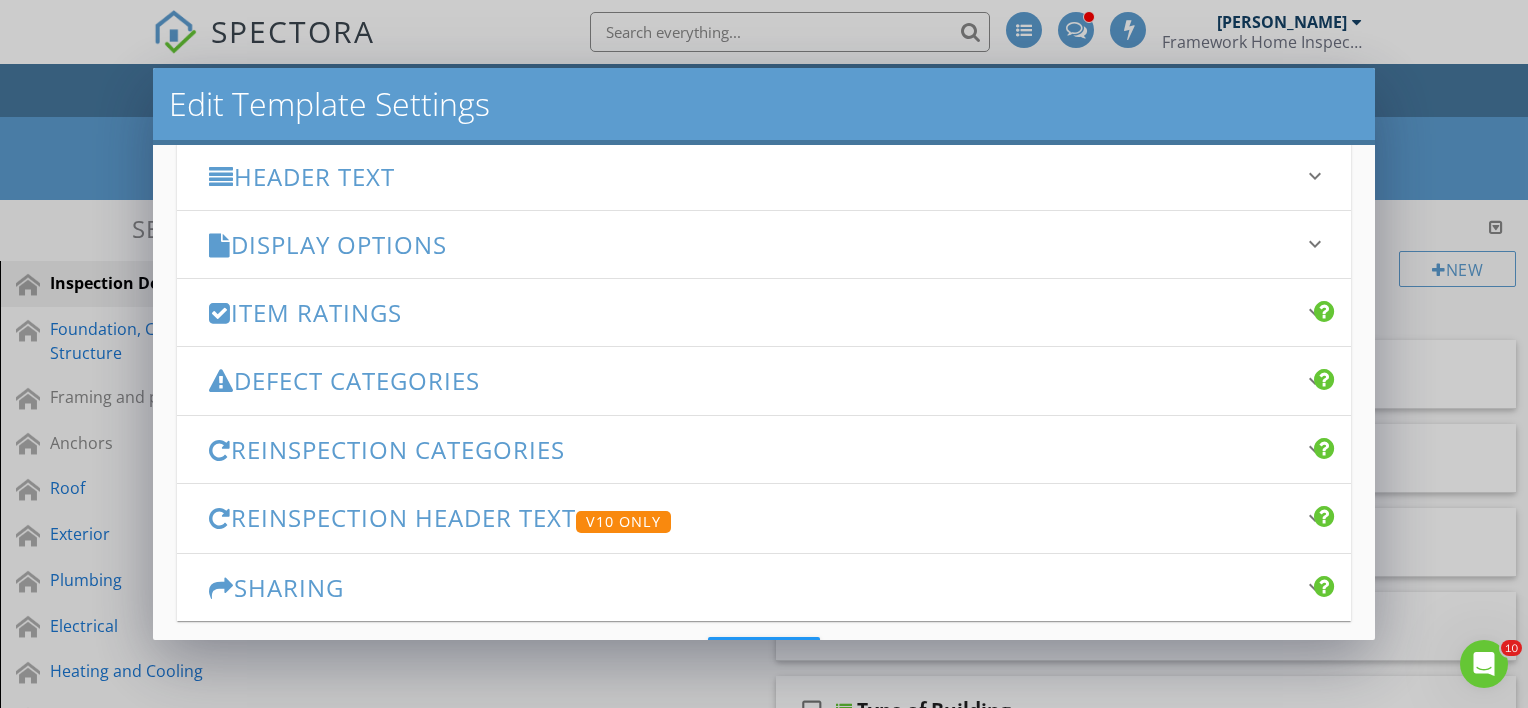 scroll, scrollTop: 345, scrollLeft: 0, axis: vertical 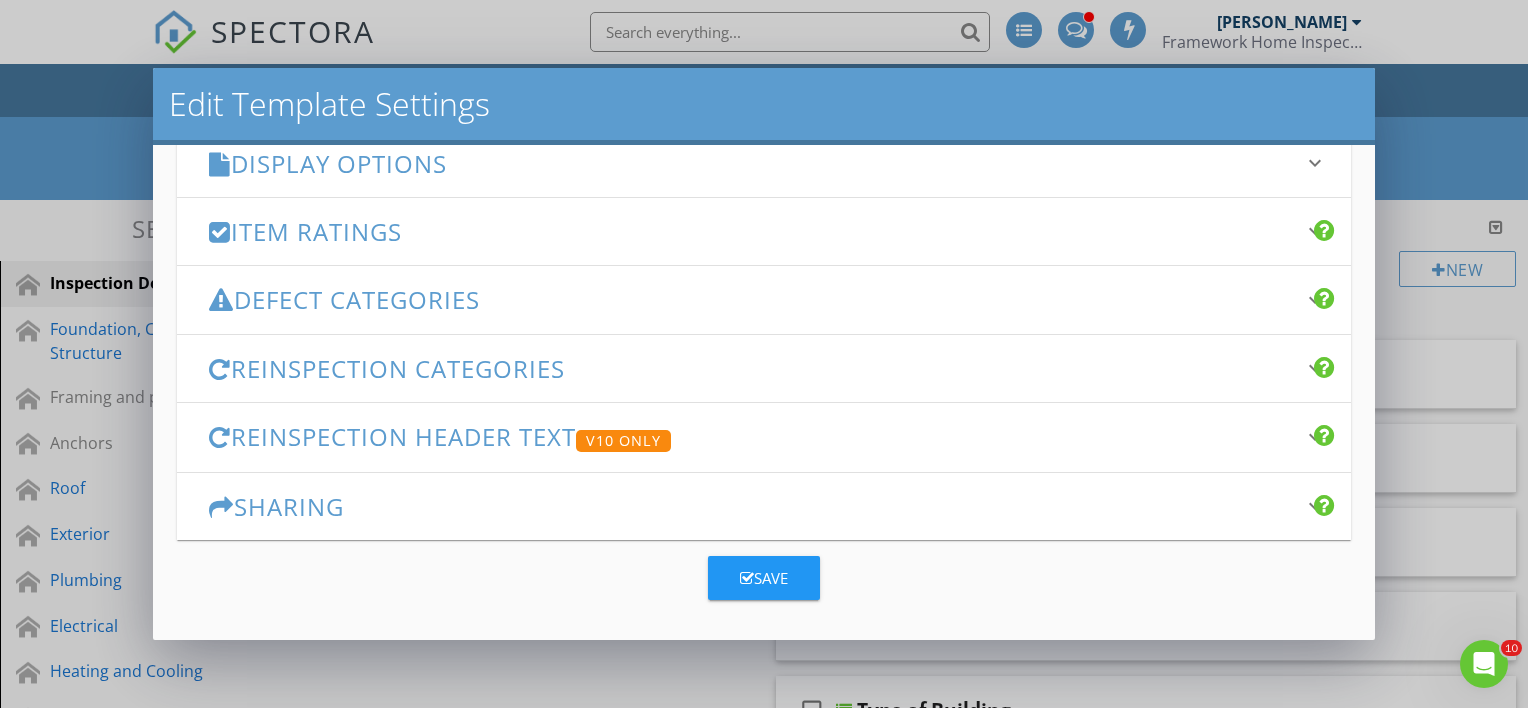 click on "Reinspection Categories" at bounding box center [752, 368] 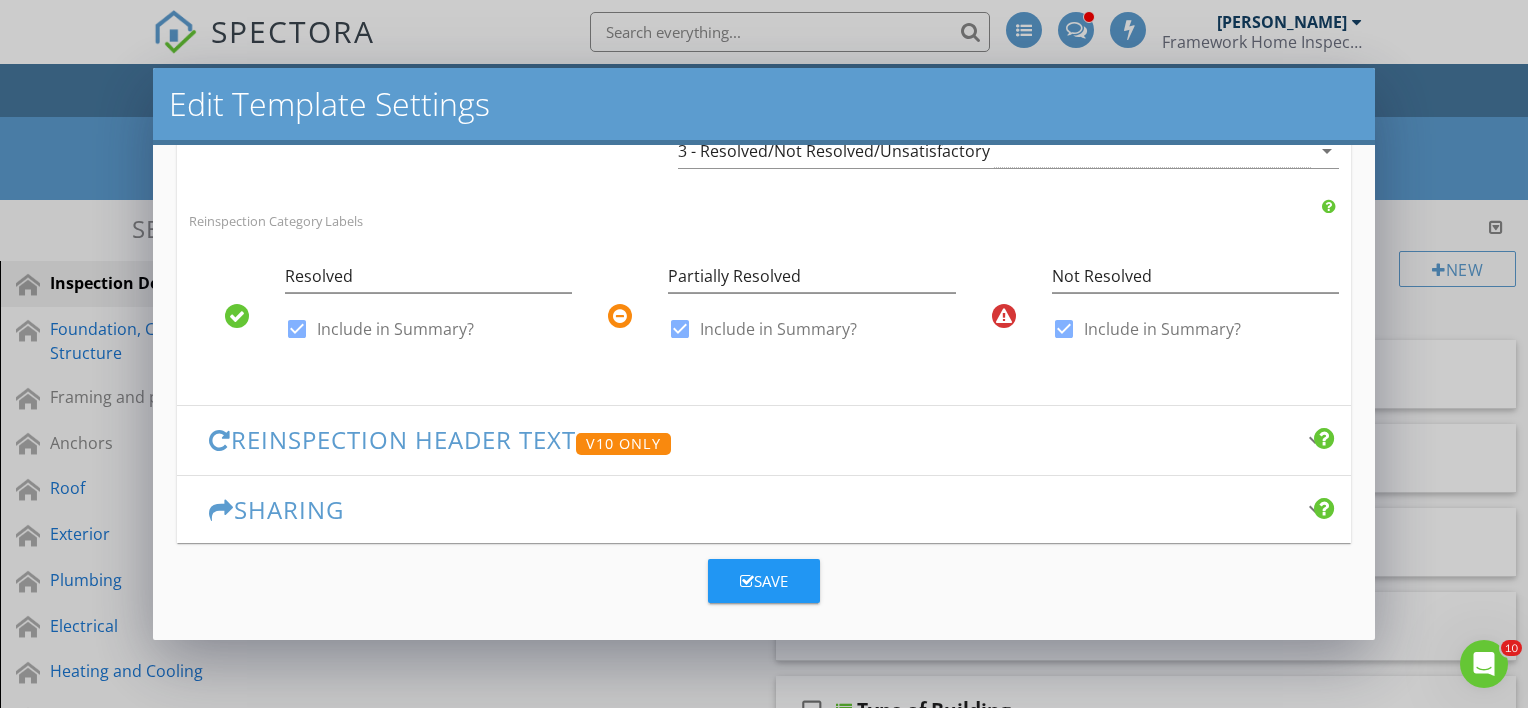 scroll, scrollTop: 643, scrollLeft: 0, axis: vertical 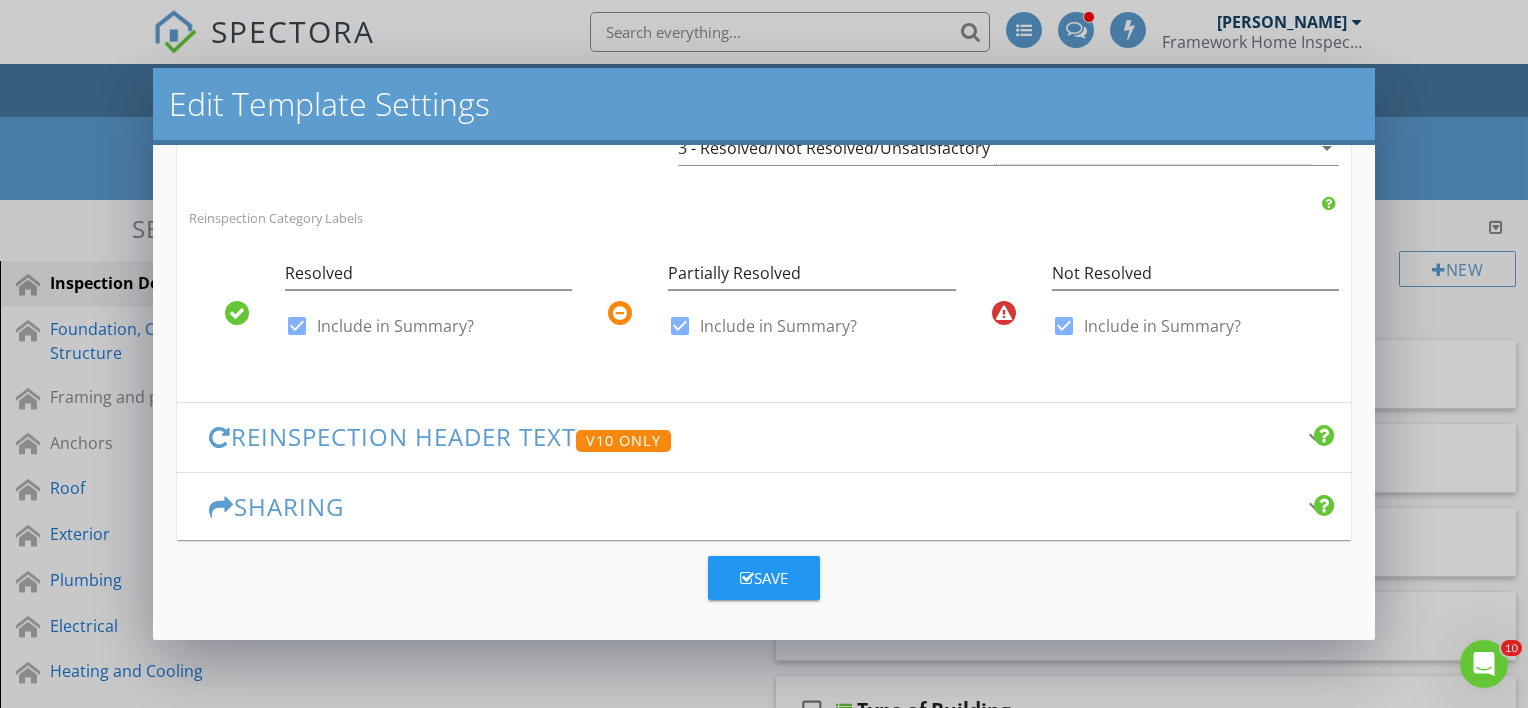 click on "Reinspection Header Text
V10 Only" at bounding box center (752, 437) 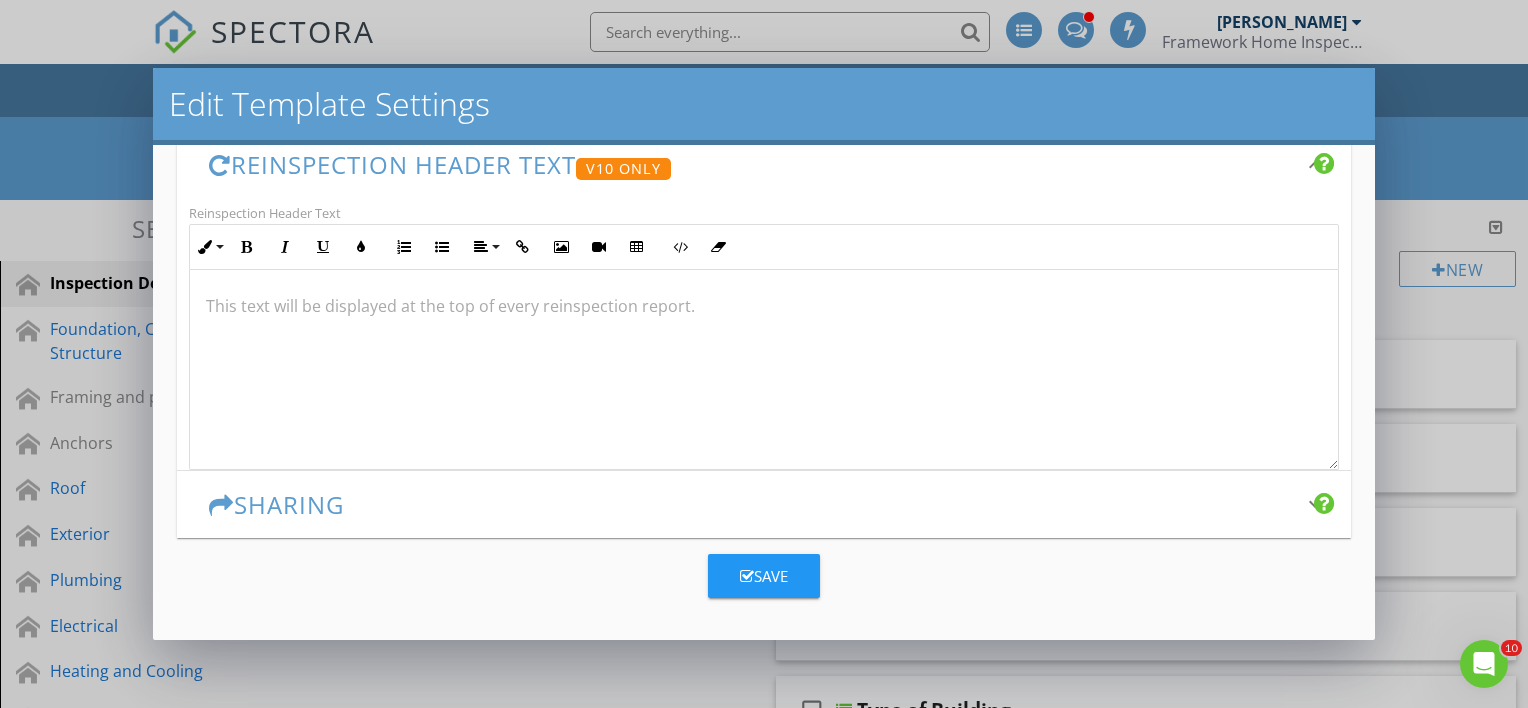 scroll, scrollTop: 605, scrollLeft: 0, axis: vertical 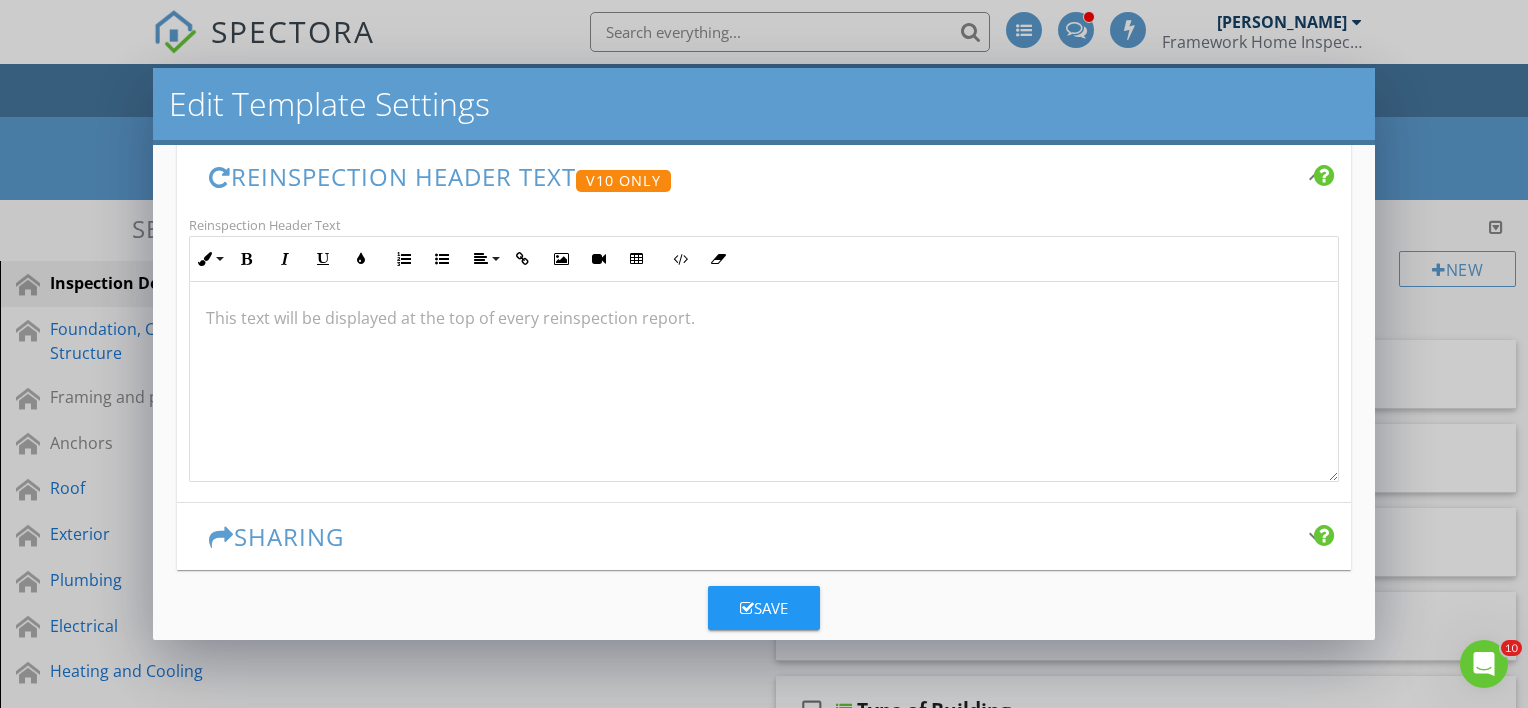 click on "Edit Template Settings   Changes to these settings only affect future reports.     Name New Property Inspection Template [DATE]     Friendly Display Name Property Inspection Report
This is currently the company's default template.
Your default template will be displayed first
automatically.
Header Text
keyboard_arrow_down   Full Report Header Text   Inline Style XLarge Large Normal Small Light Small/Light Bold Italic Underline Colors Ordered List Unordered List Align Align Left Align Center Align Right Align Justify Insert Link Insert Image Insert Video Insert Table Code View Clear Formatting Thank you for choosing Framework Home Inspection! The following is very important. Please read the Full Report, not just the Summary or Findings. See explanation below. How to read this report: The Findings within the report are organized into three categories: Recommendation or Maintenance Item (In Blue). Action Item / Recommendation (in" at bounding box center [764, 354] 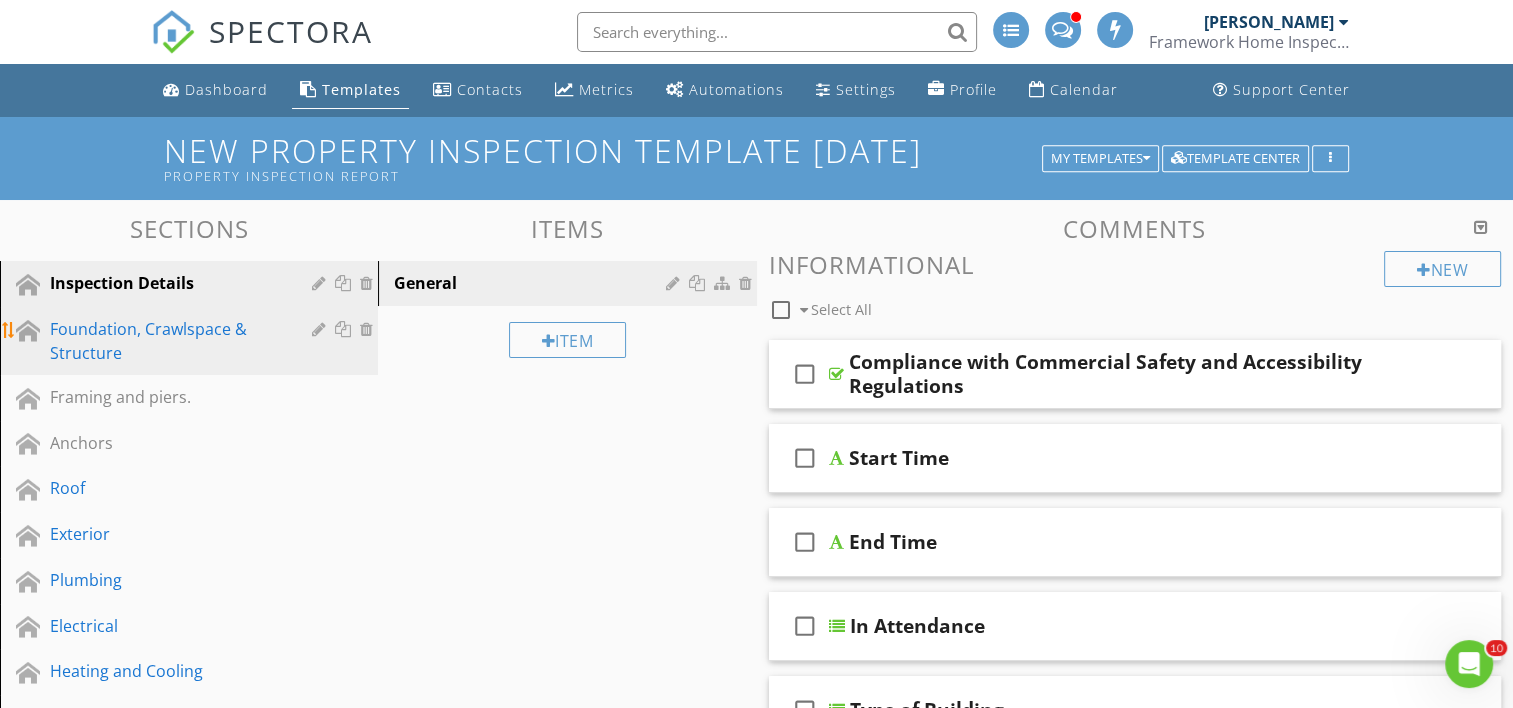 click on "Foundation, Crawlspace & Structure" at bounding box center (166, 341) 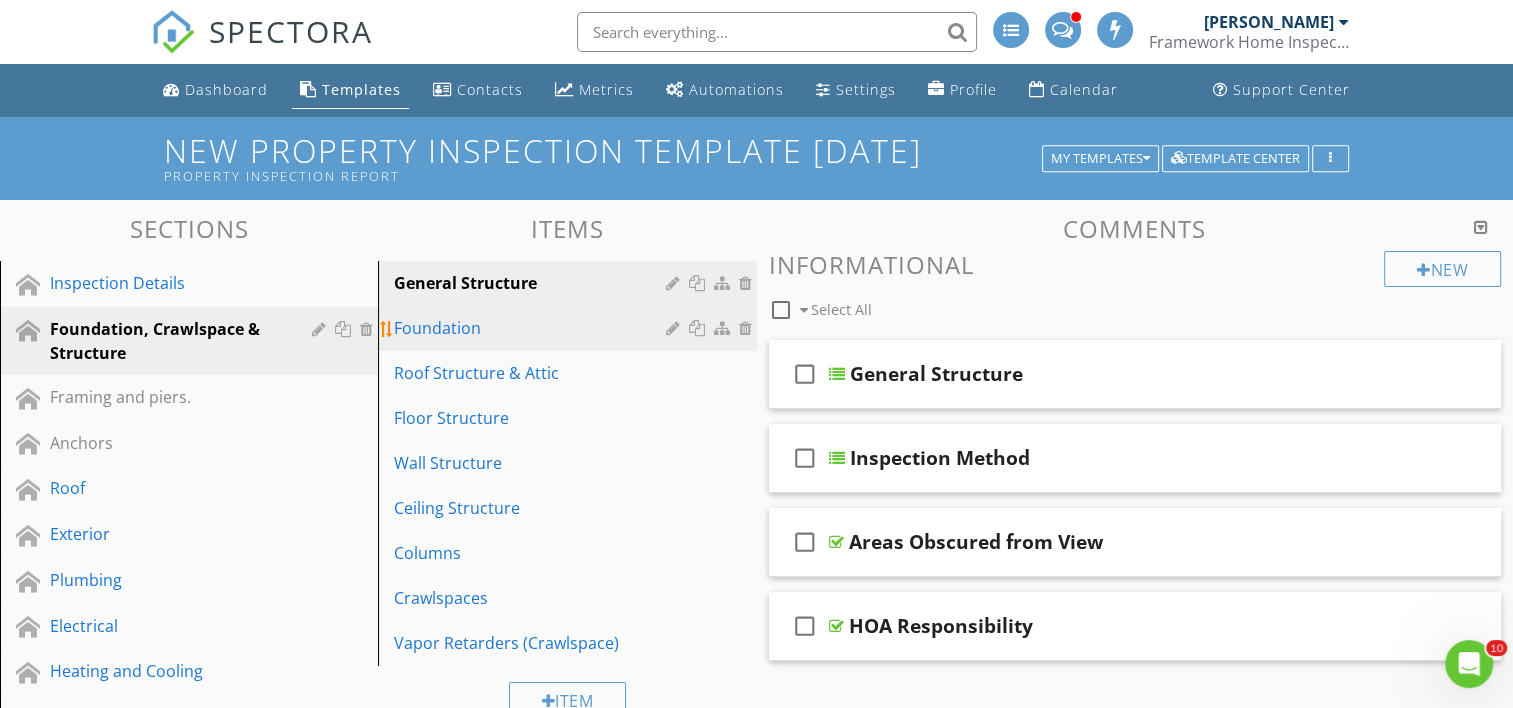 click on "Foundation" at bounding box center (532, 328) 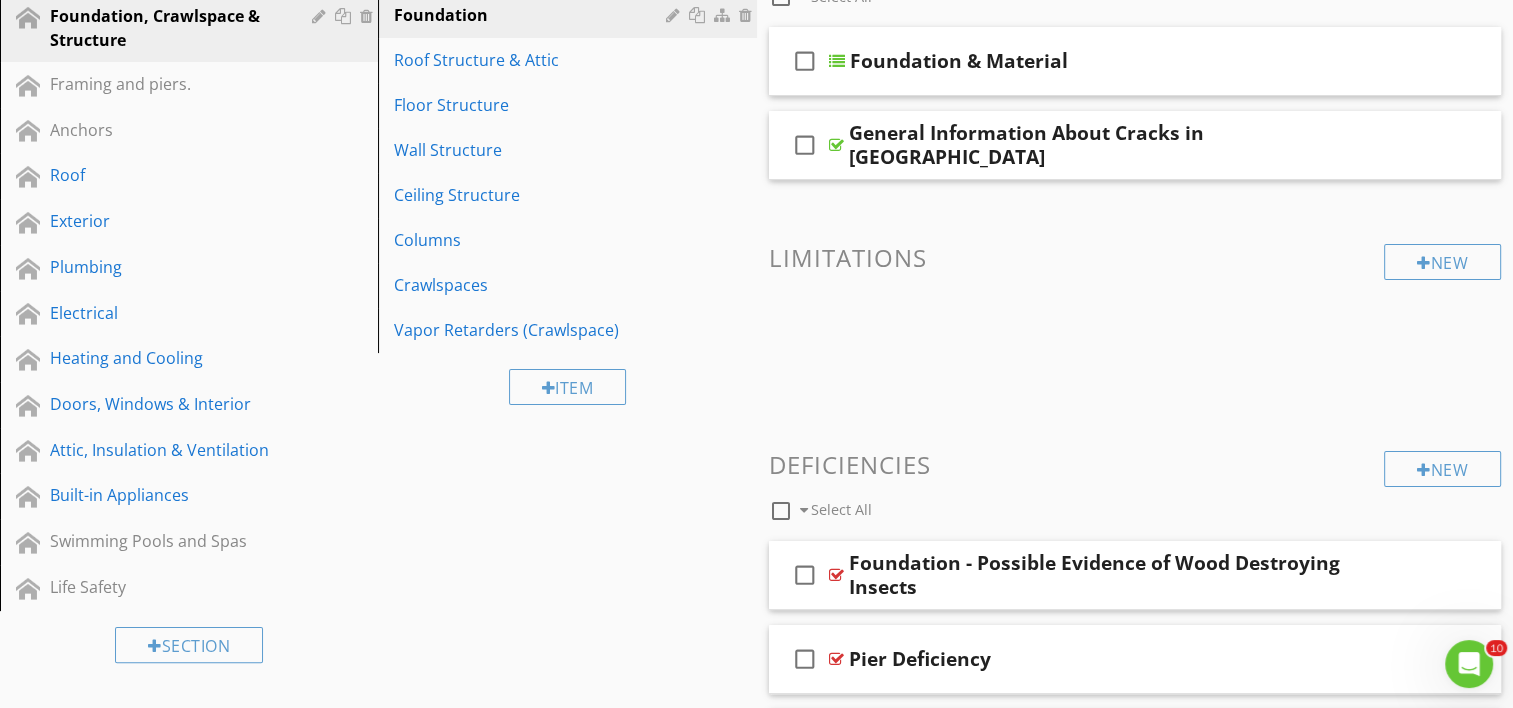 scroll, scrollTop: 0, scrollLeft: 0, axis: both 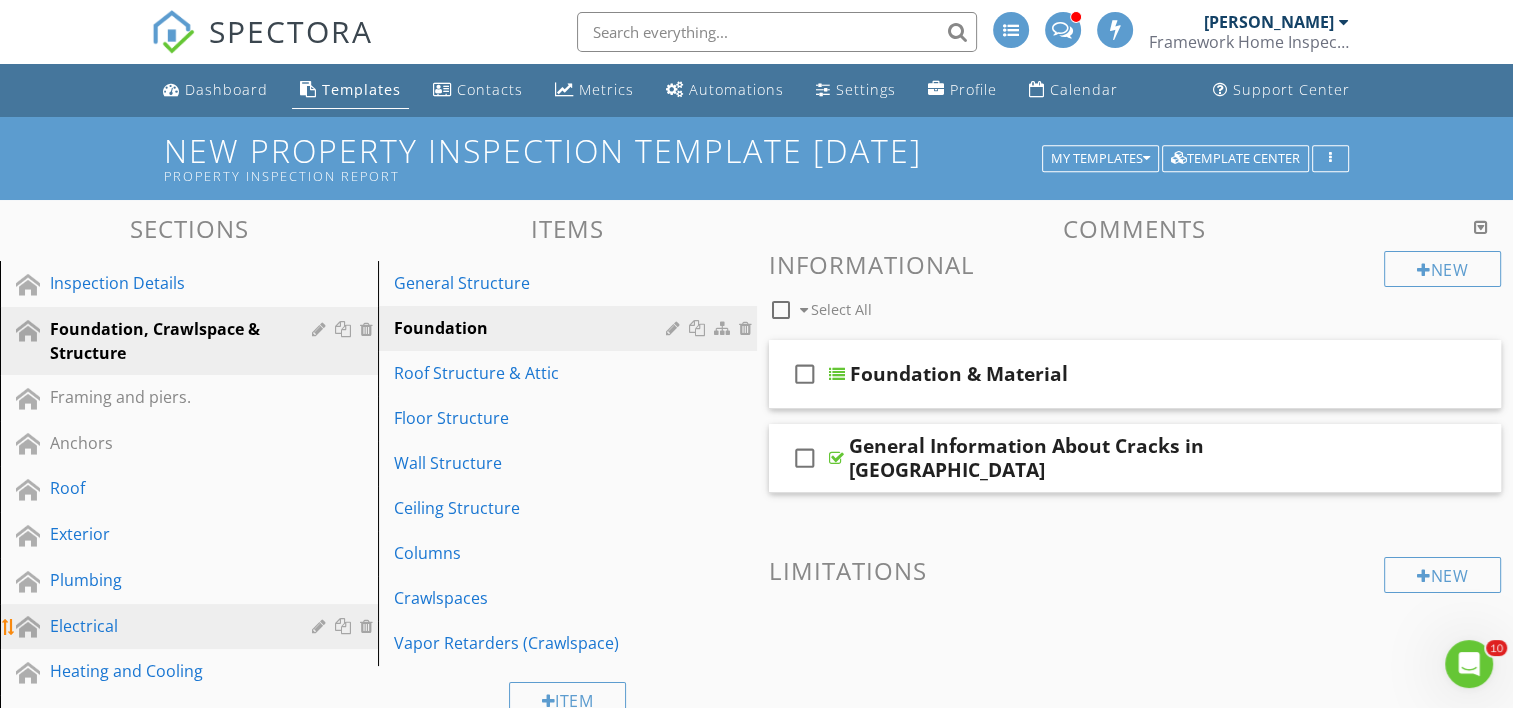 click on "Electrical" at bounding box center [166, 626] 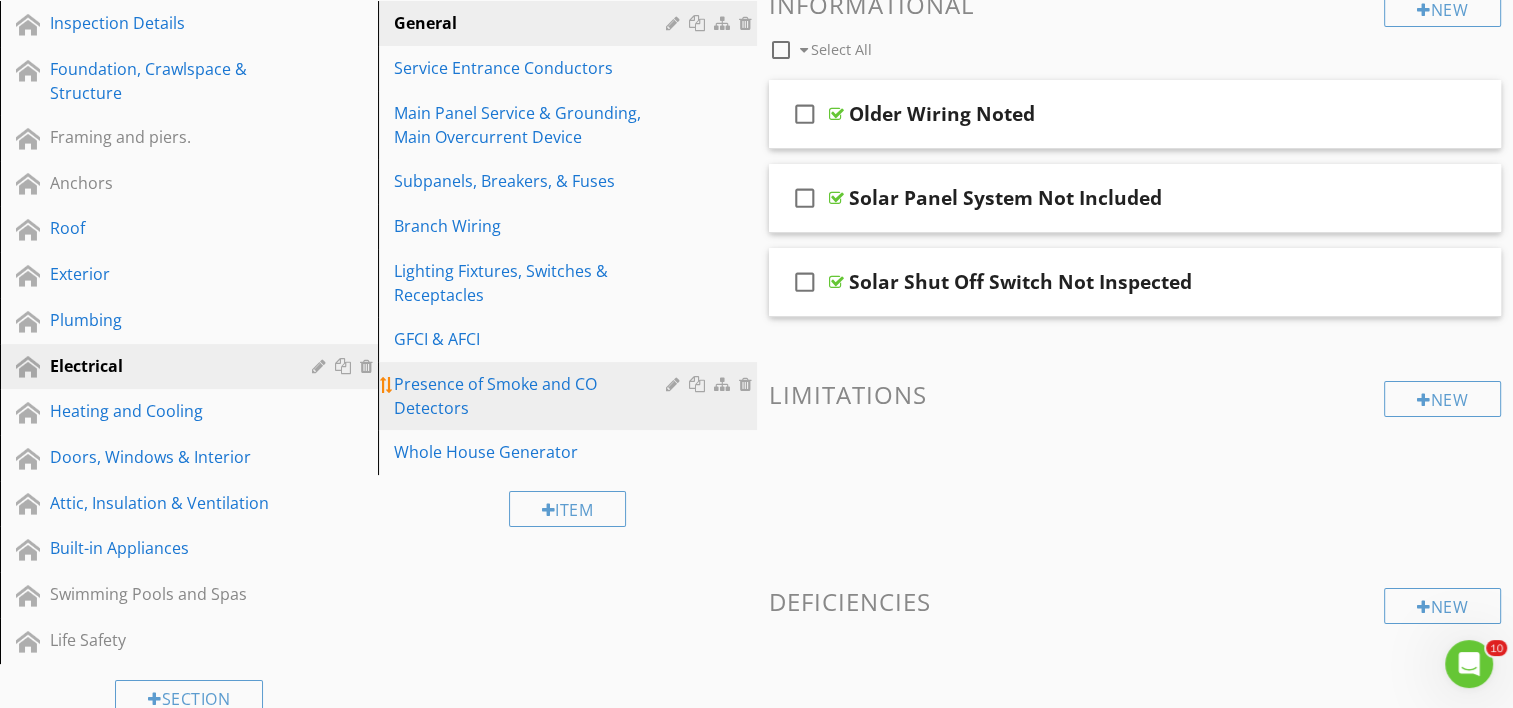 scroll, scrollTop: 100, scrollLeft: 0, axis: vertical 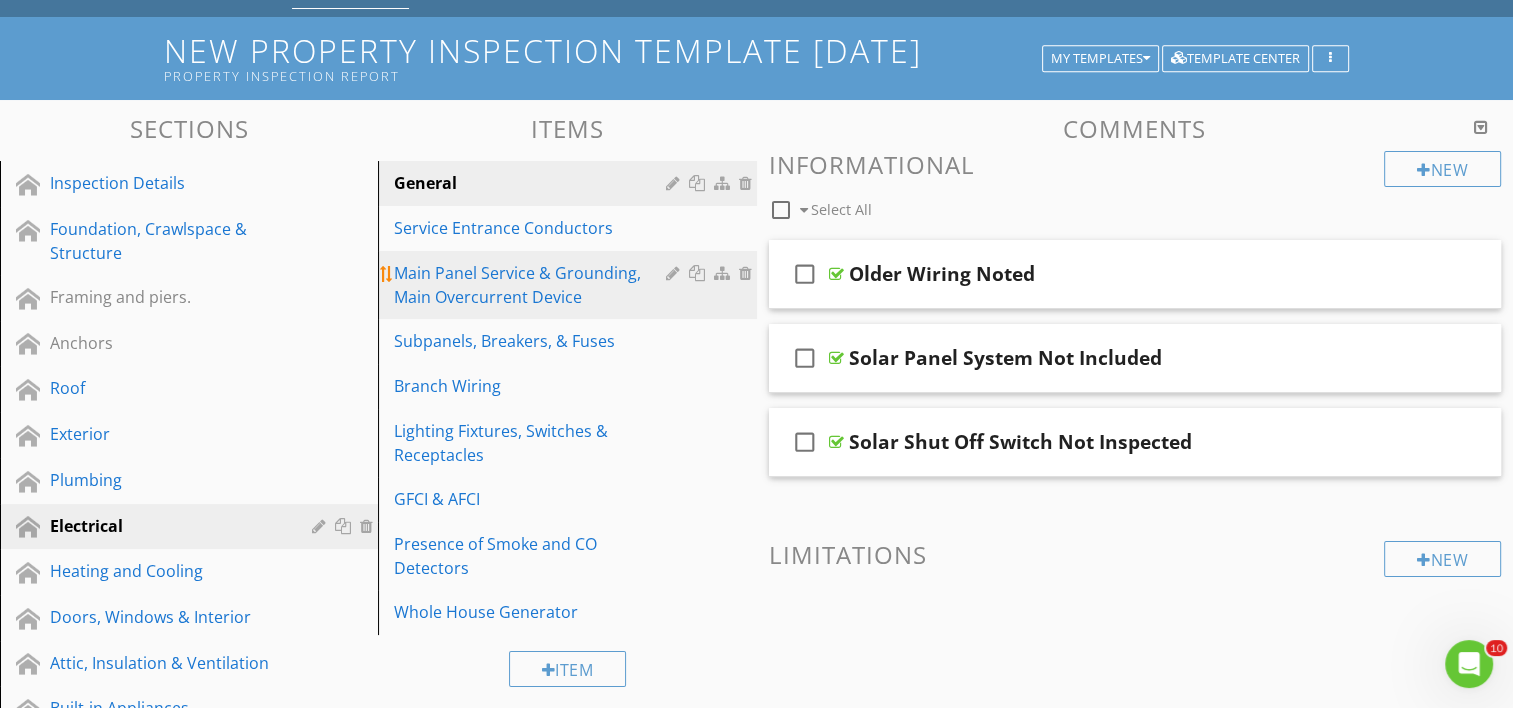 click on "Main Panel Service & Grounding, Main Overcurrent Device" at bounding box center (532, 285) 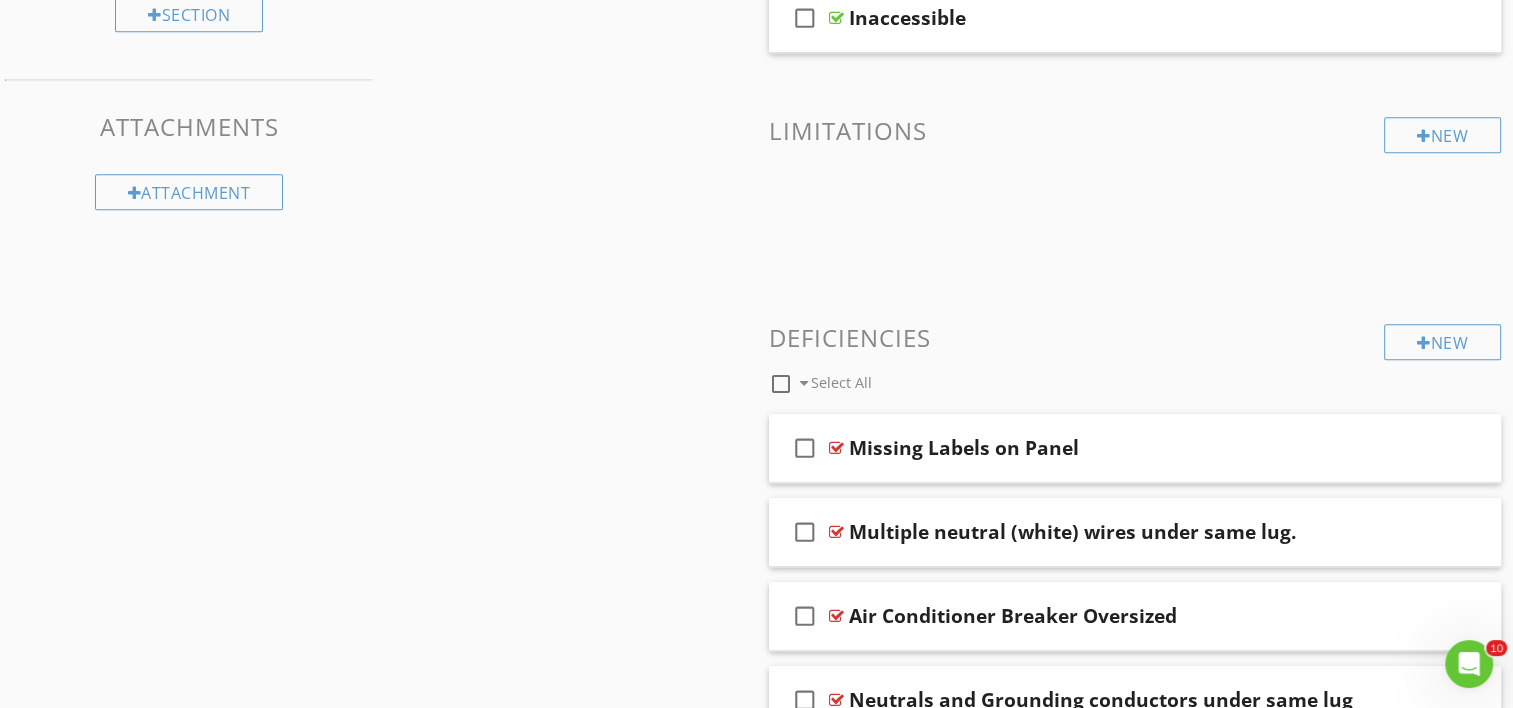 scroll, scrollTop: 1000, scrollLeft: 0, axis: vertical 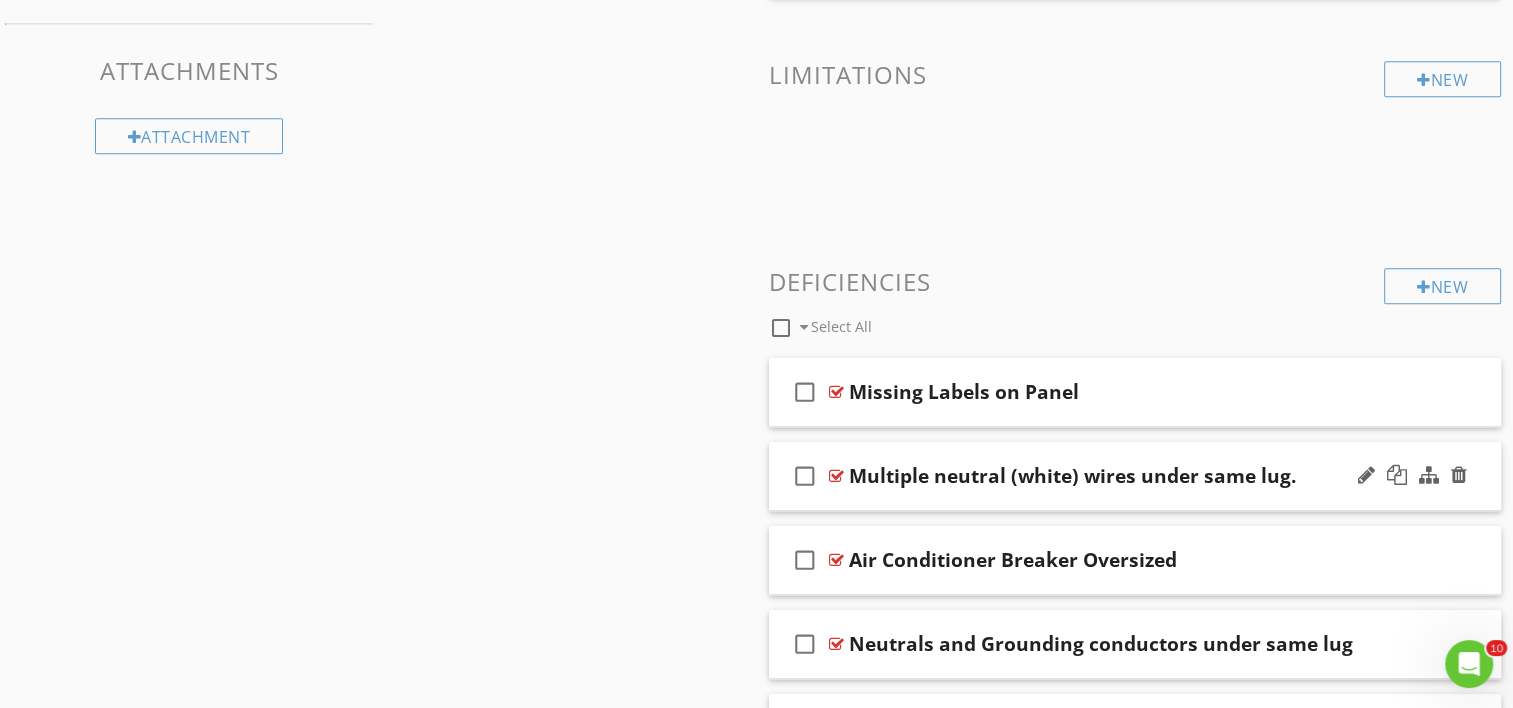 click on "Multiple neutral (white) wires under same lug." at bounding box center (1072, 476) 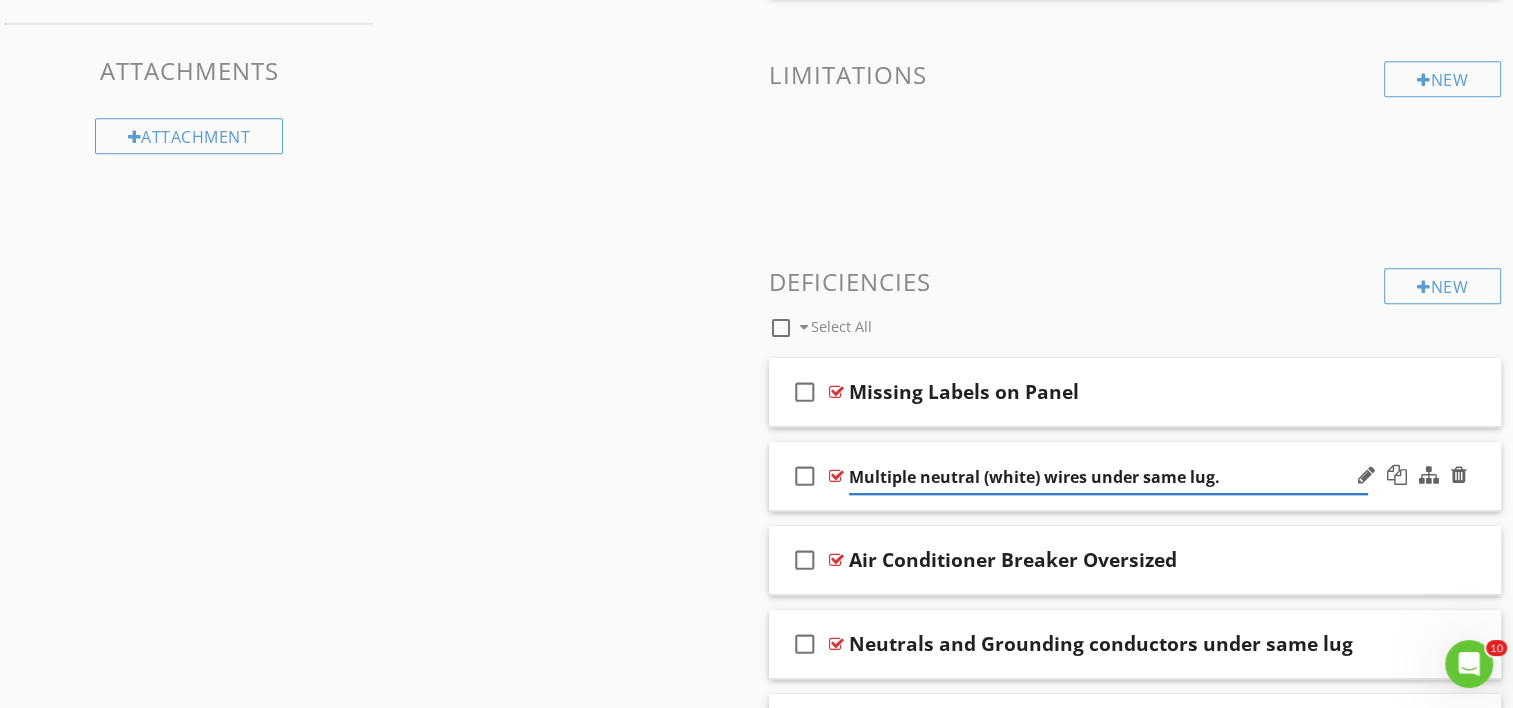 click on "check_box_outline_blank         Multiple neutral (white) wires under same lug." at bounding box center [1135, 476] 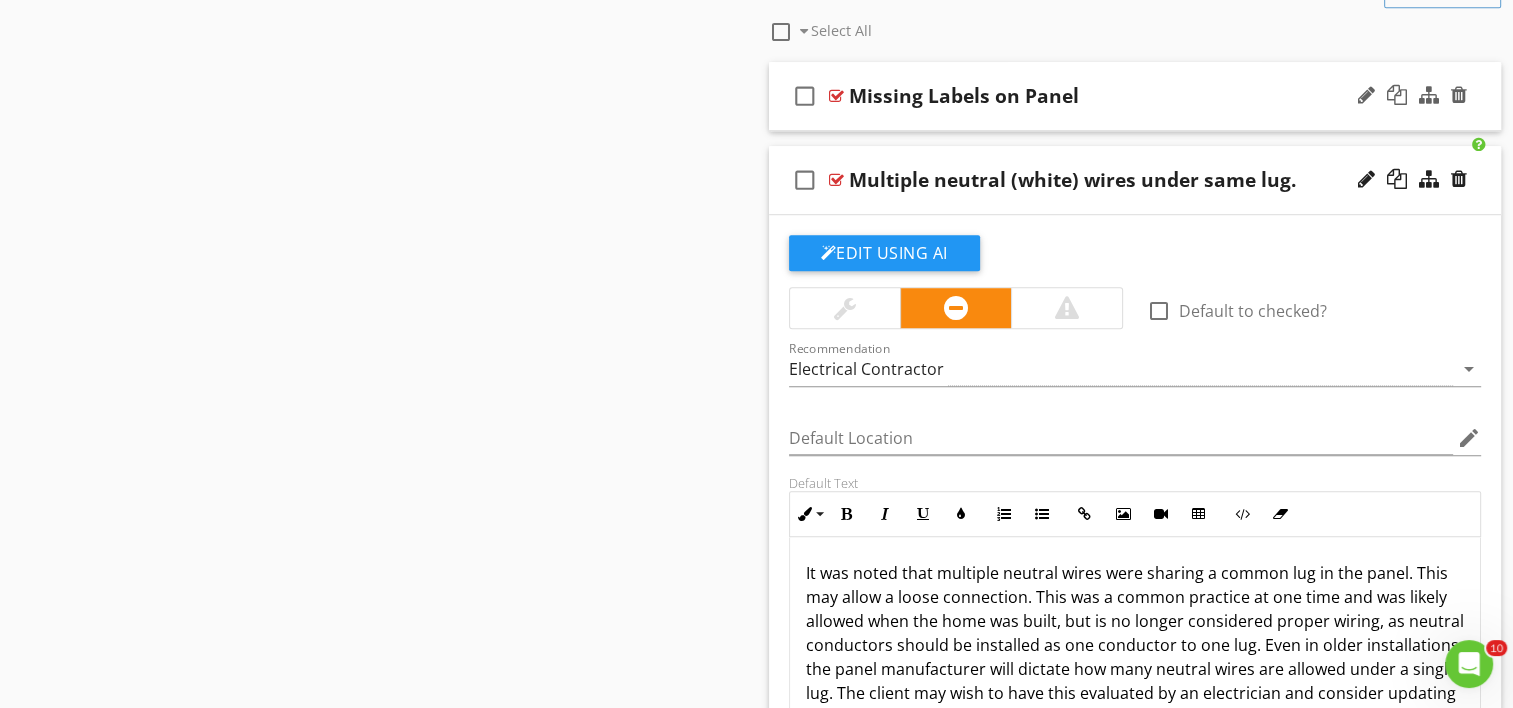 scroll, scrollTop: 1400, scrollLeft: 0, axis: vertical 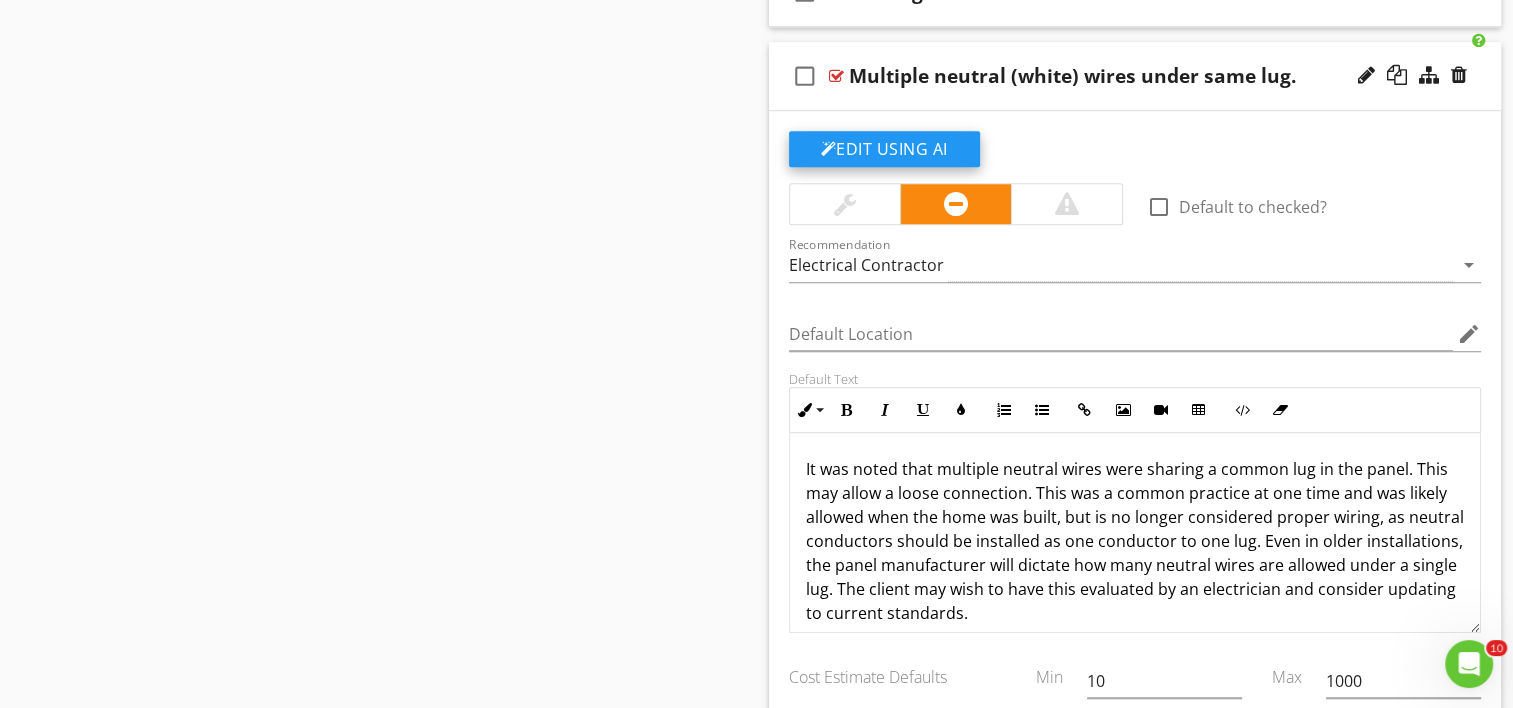 click on "Edit Using AI" at bounding box center (884, 149) 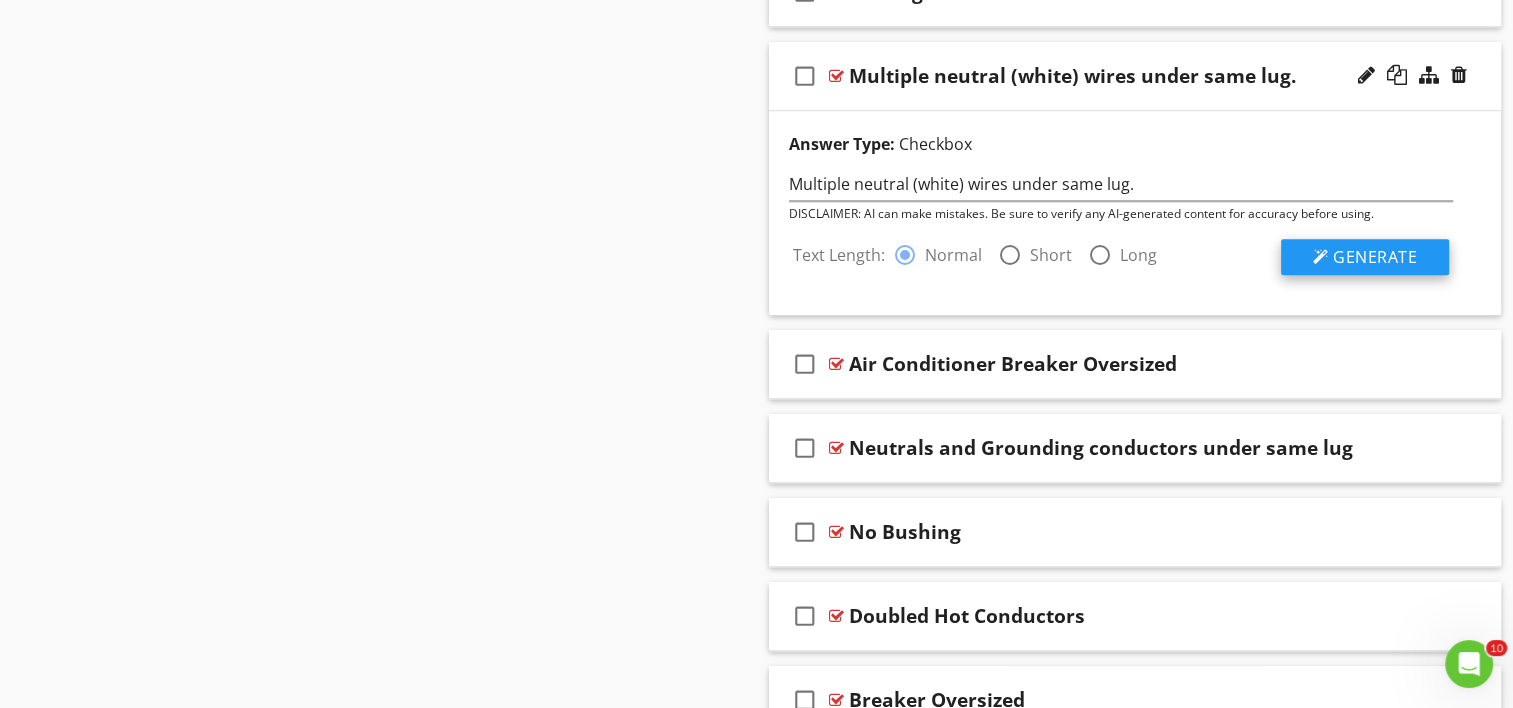 click on "Generate" at bounding box center [1375, 257] 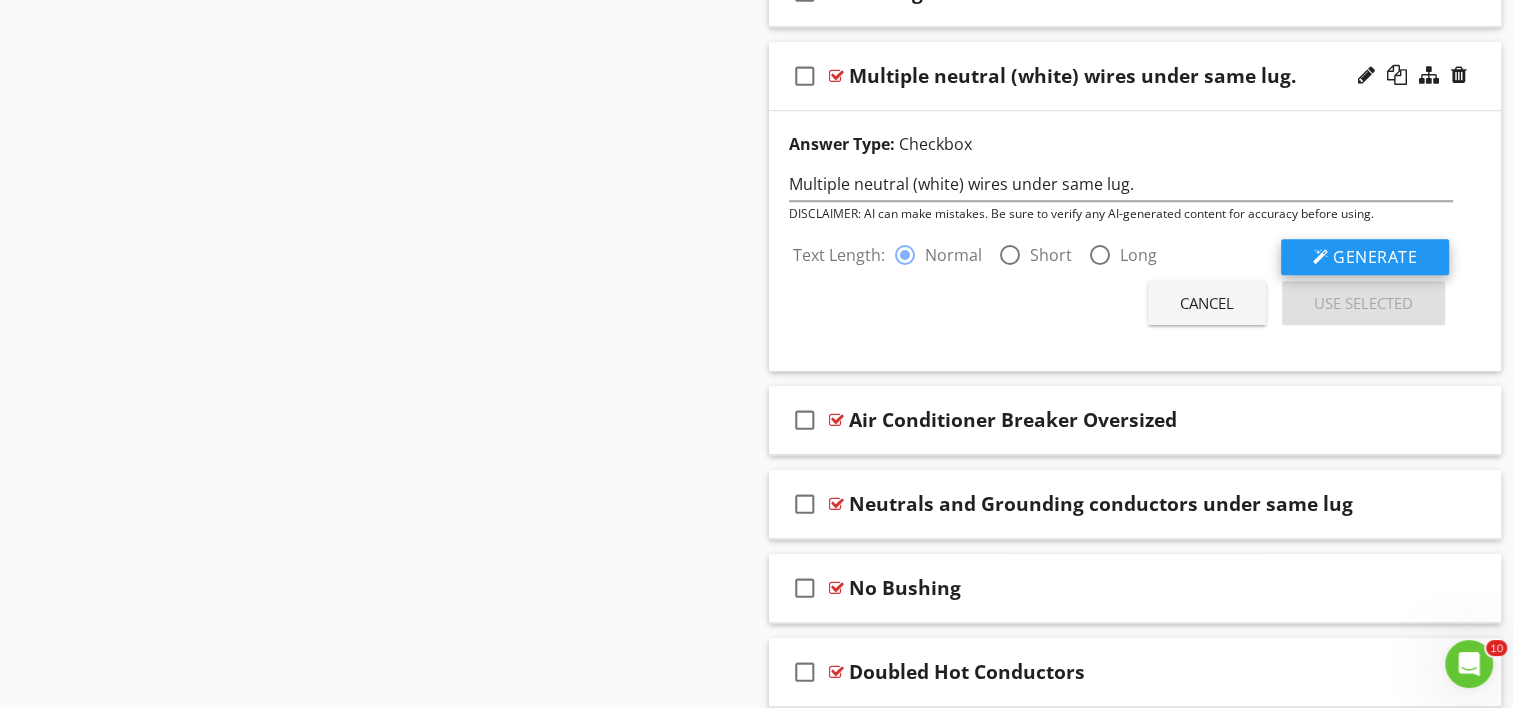 click on "Generate" at bounding box center [1375, 257] 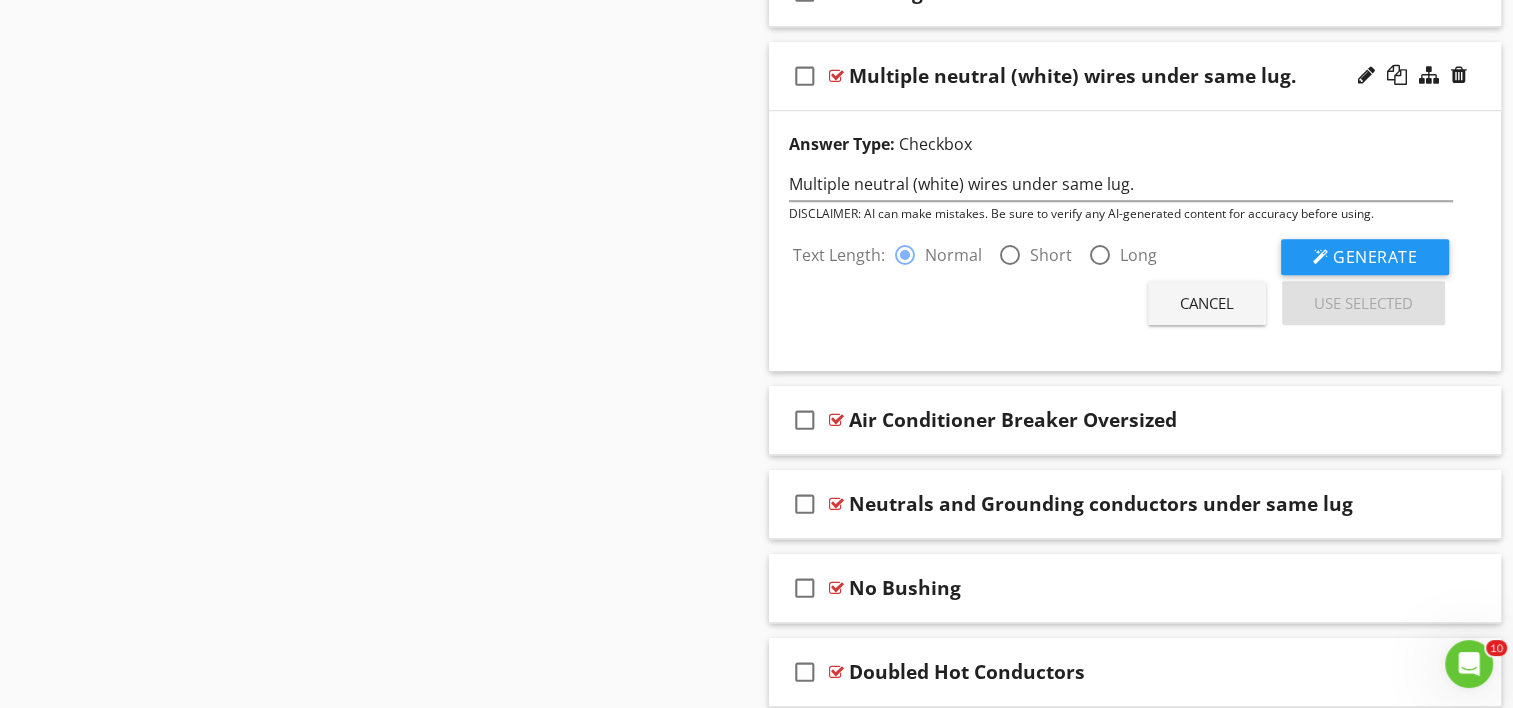 click on "Cancel" at bounding box center [1207, 303] 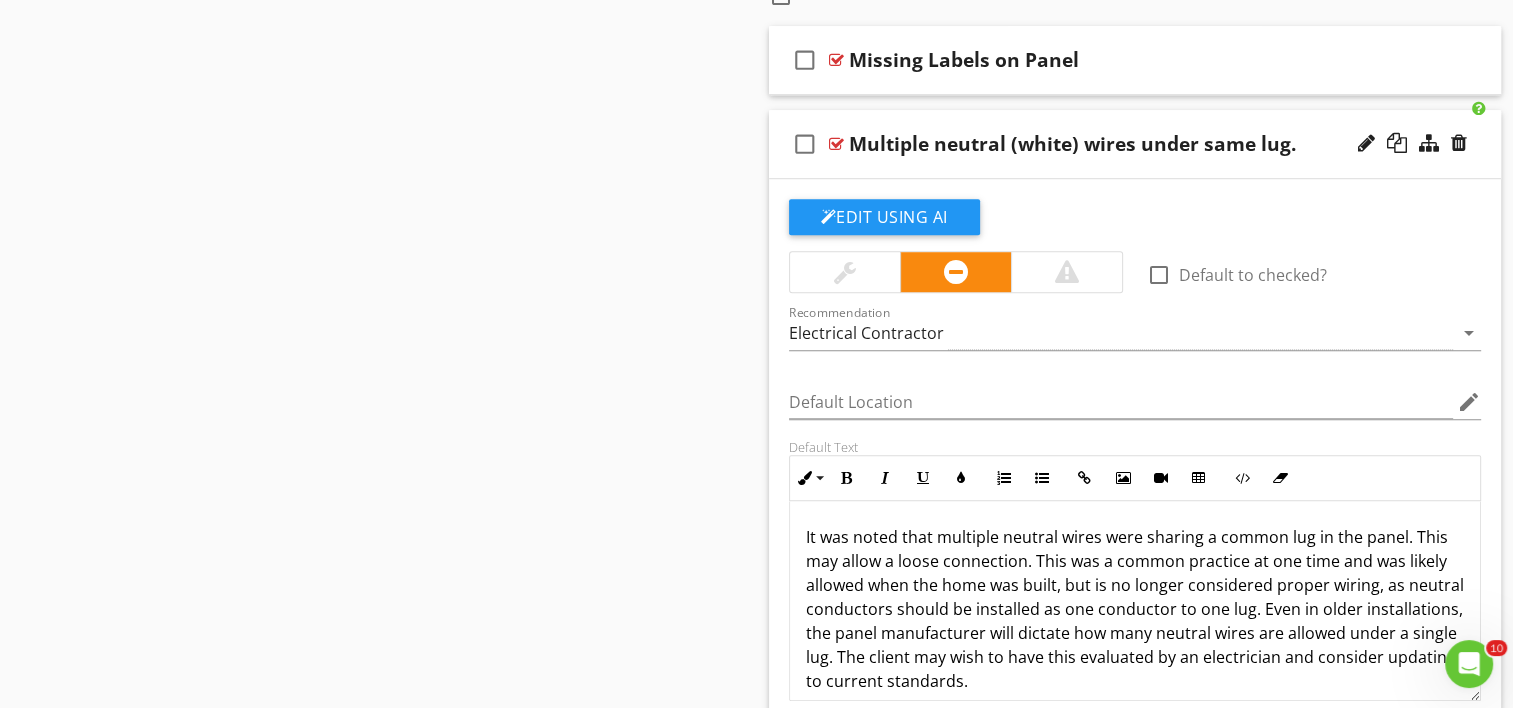 scroll, scrollTop: 1300, scrollLeft: 0, axis: vertical 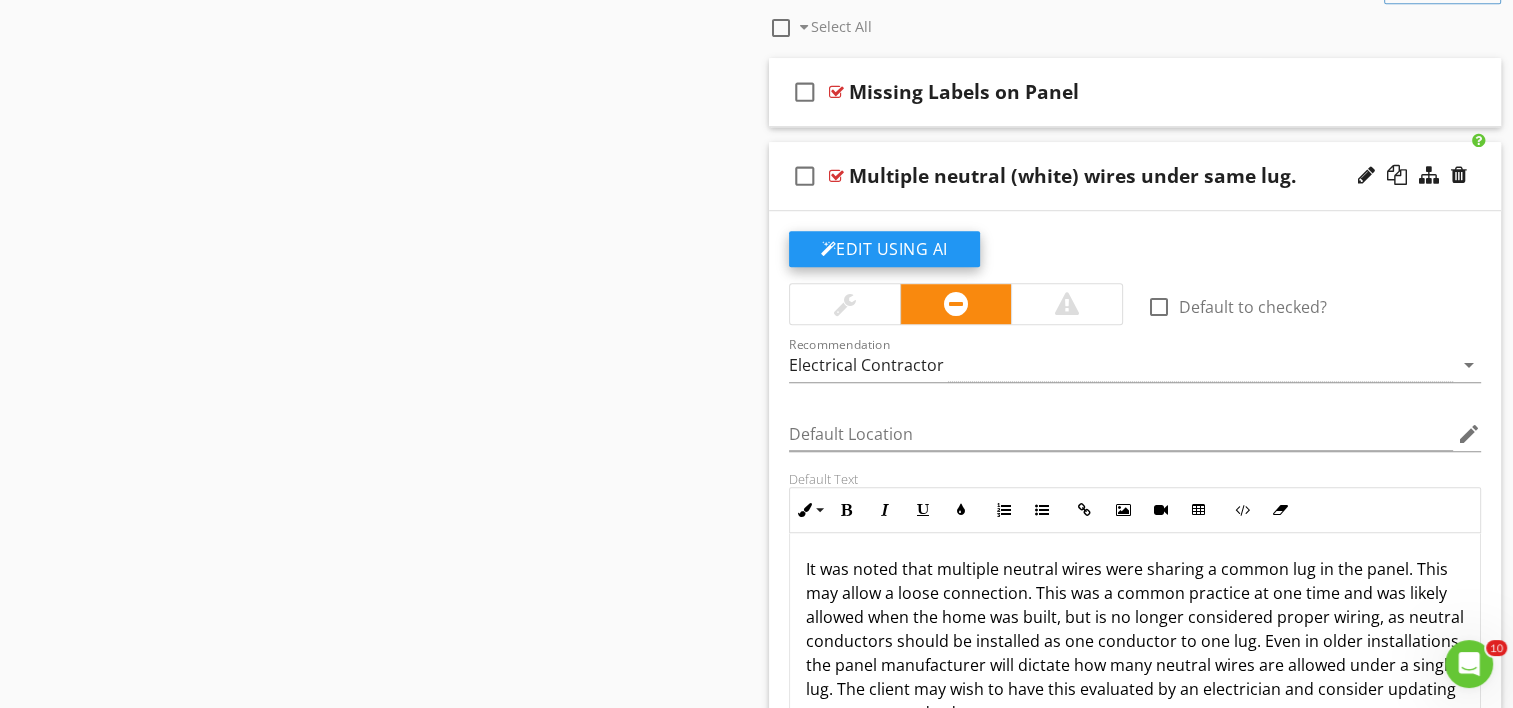 click on "Edit Using AI" at bounding box center (884, 249) 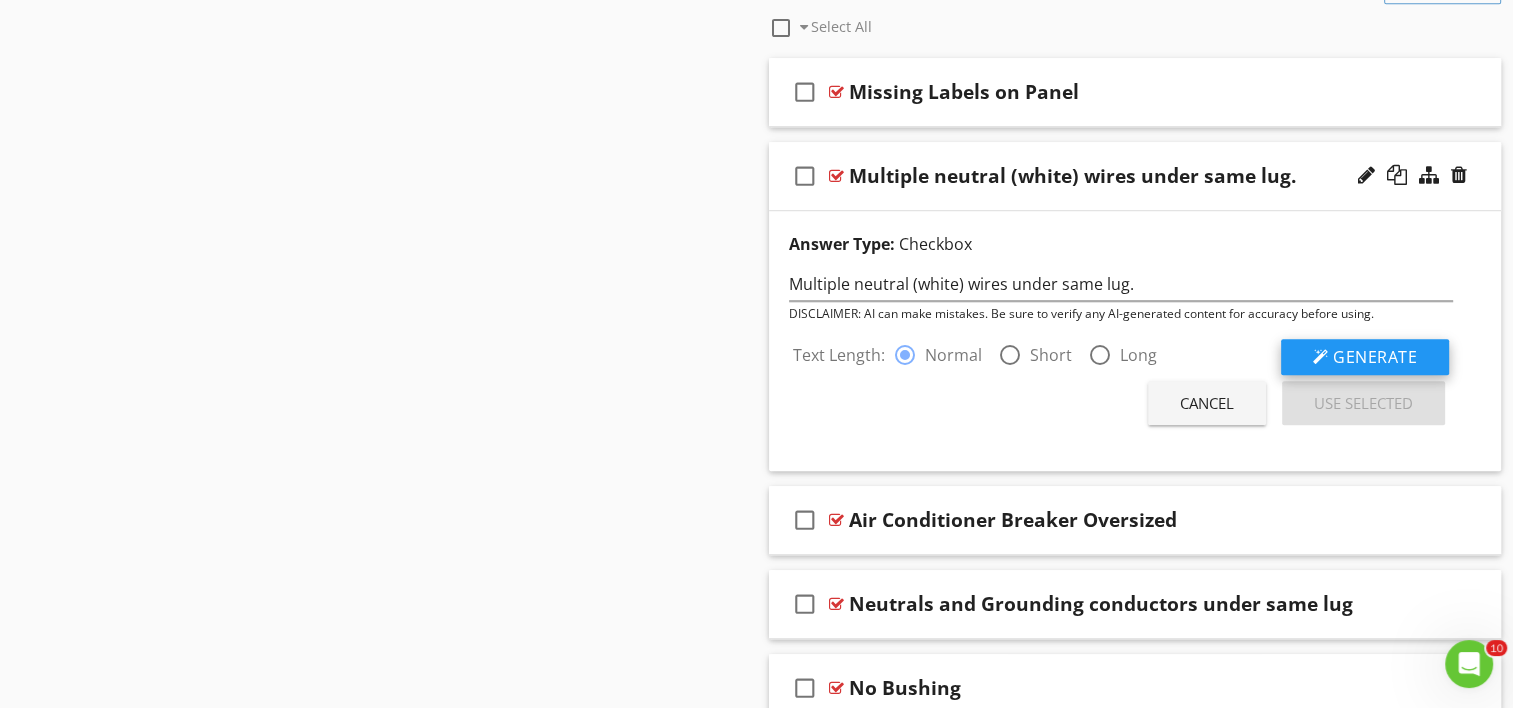 click on "Generate" at bounding box center (1375, 357) 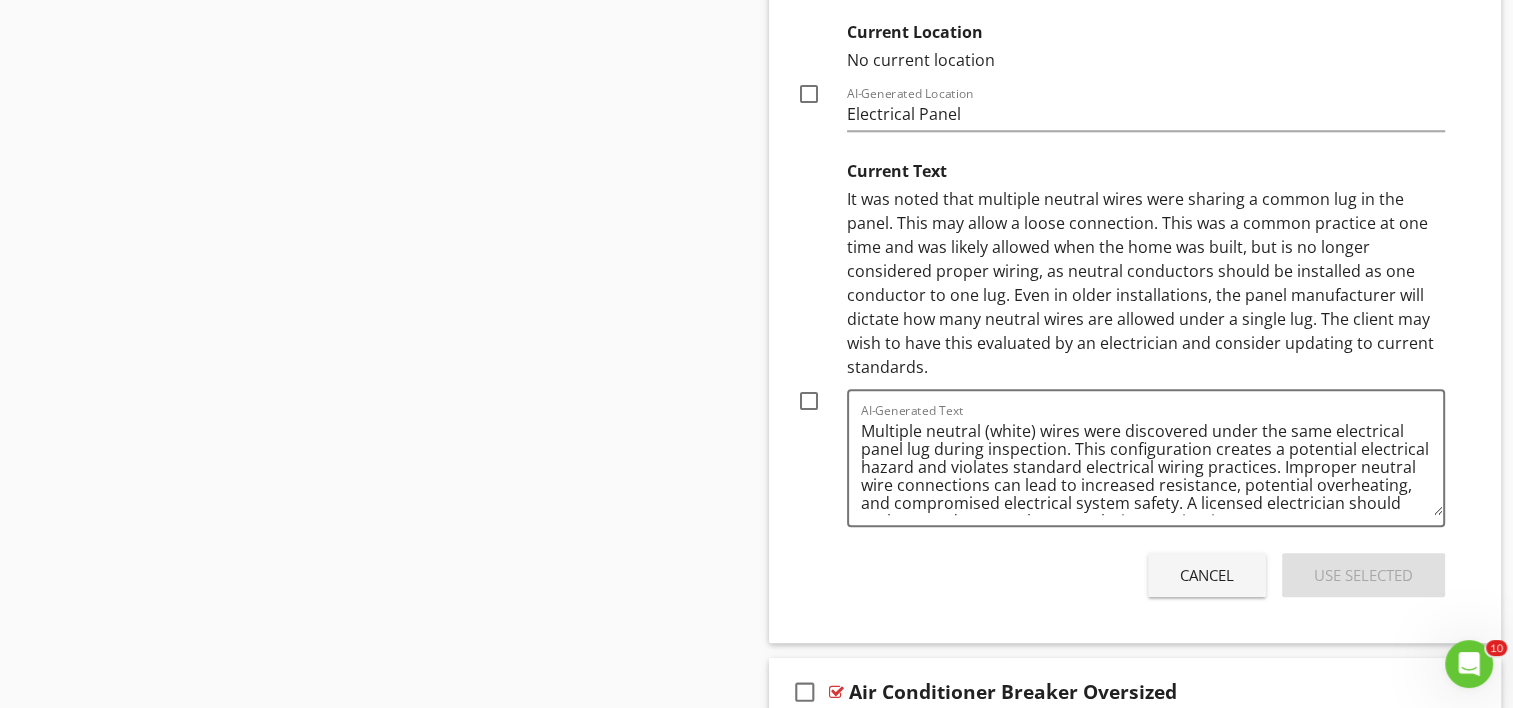 scroll, scrollTop: 2000, scrollLeft: 0, axis: vertical 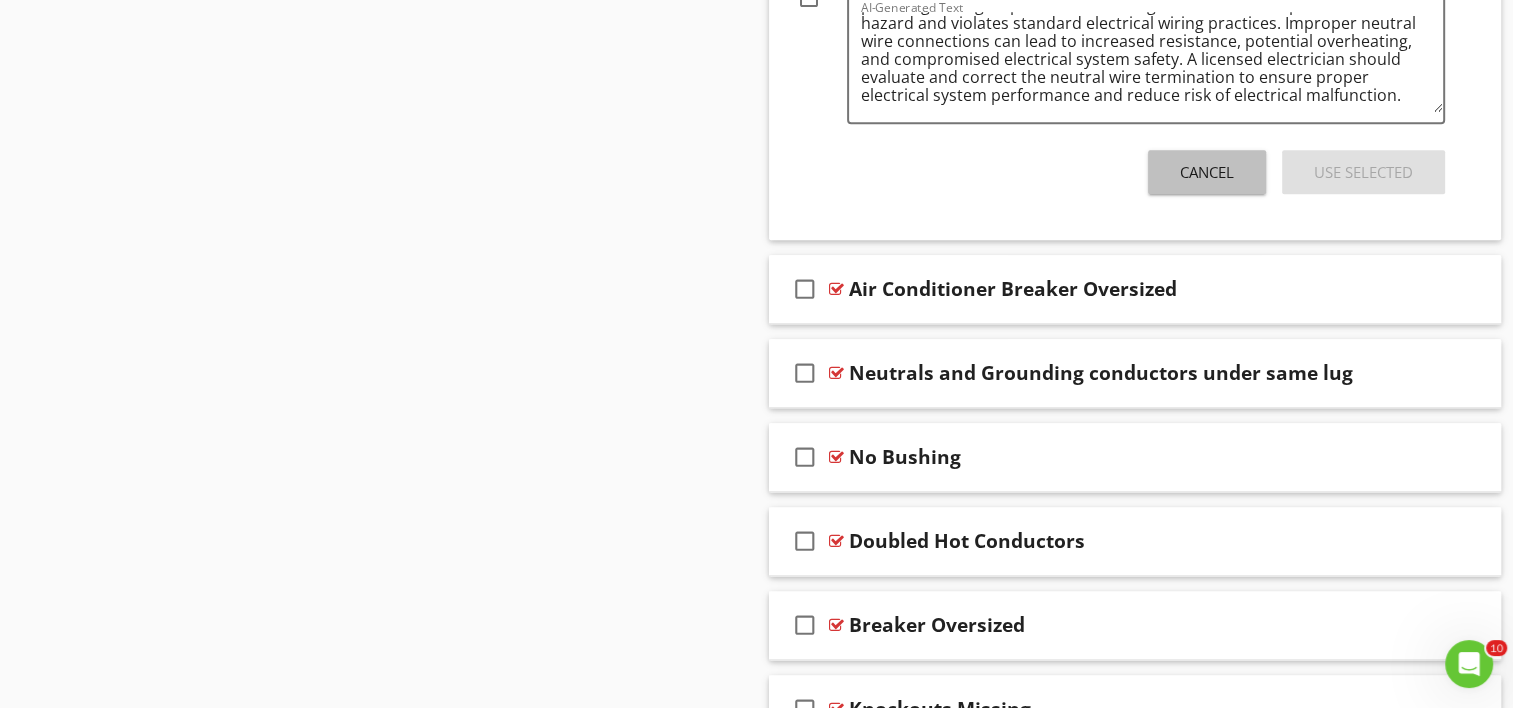 click on "Cancel" at bounding box center (1207, 172) 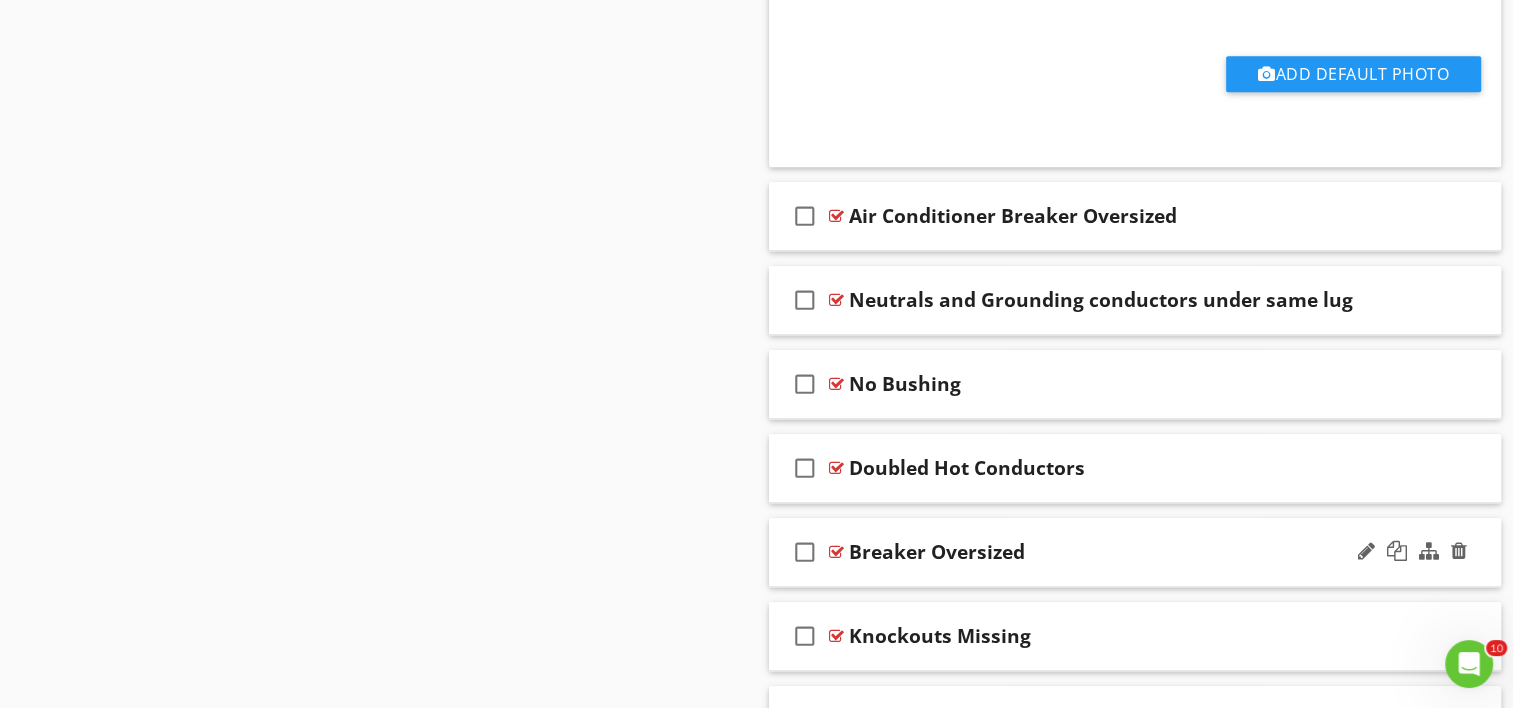scroll, scrollTop: 2024, scrollLeft: 0, axis: vertical 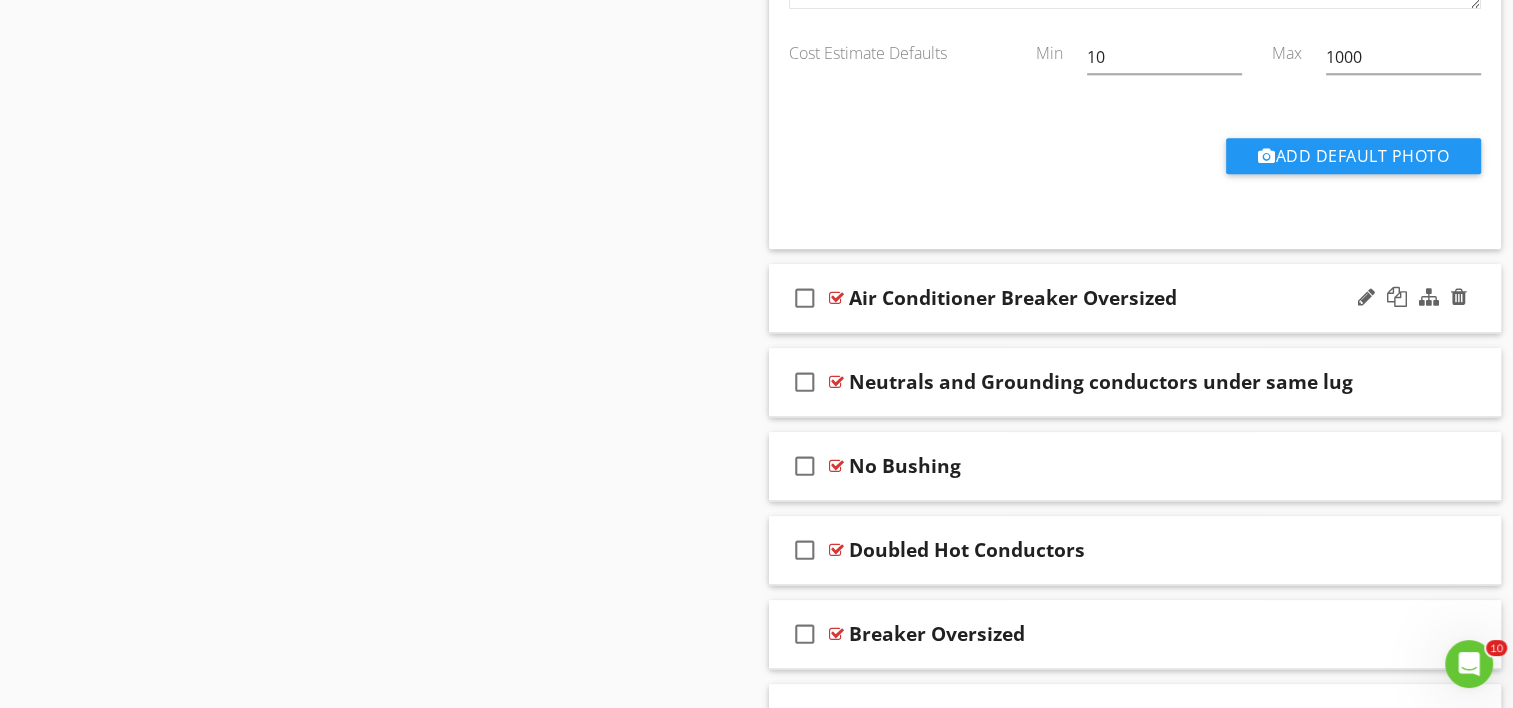 click on "Air Conditioner Breaker Oversized" at bounding box center [1108, 298] 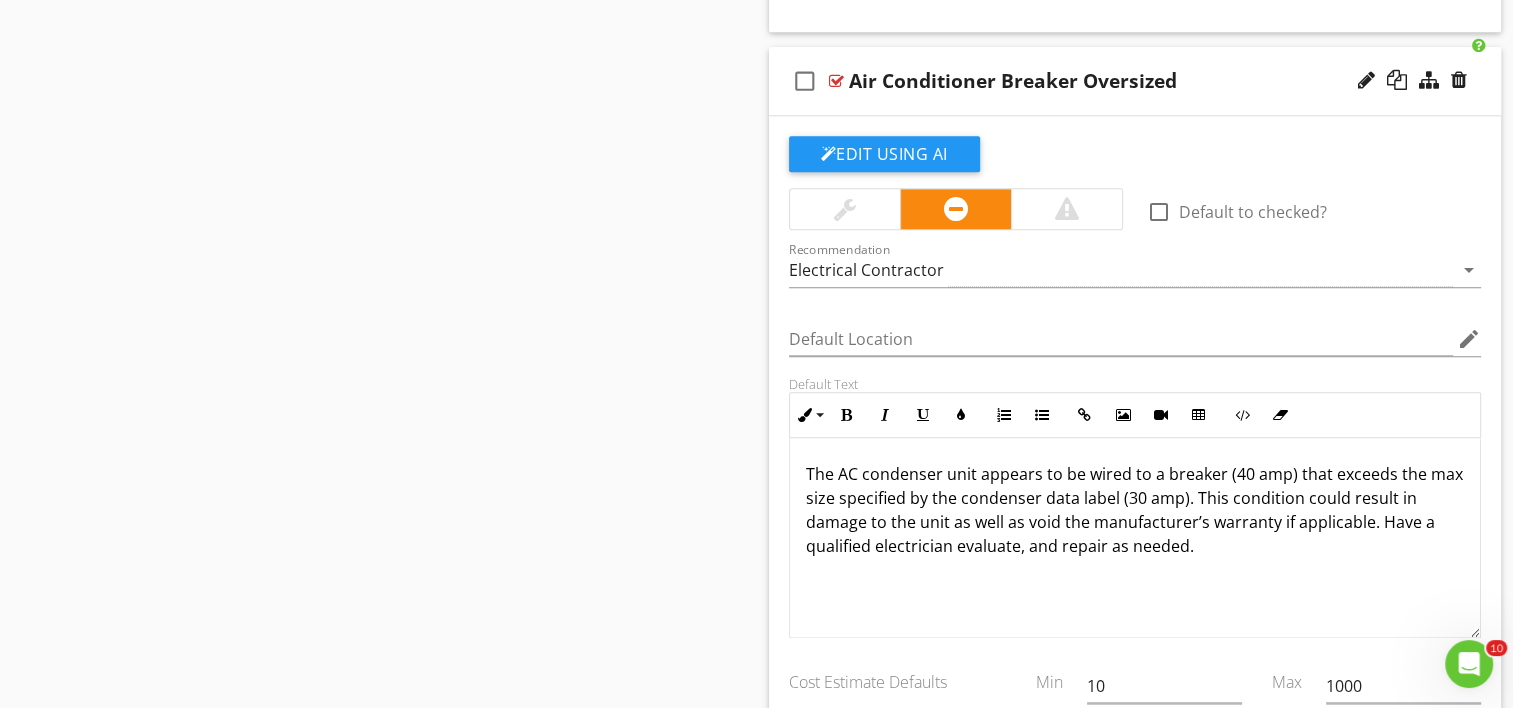 scroll, scrollTop: 2324, scrollLeft: 0, axis: vertical 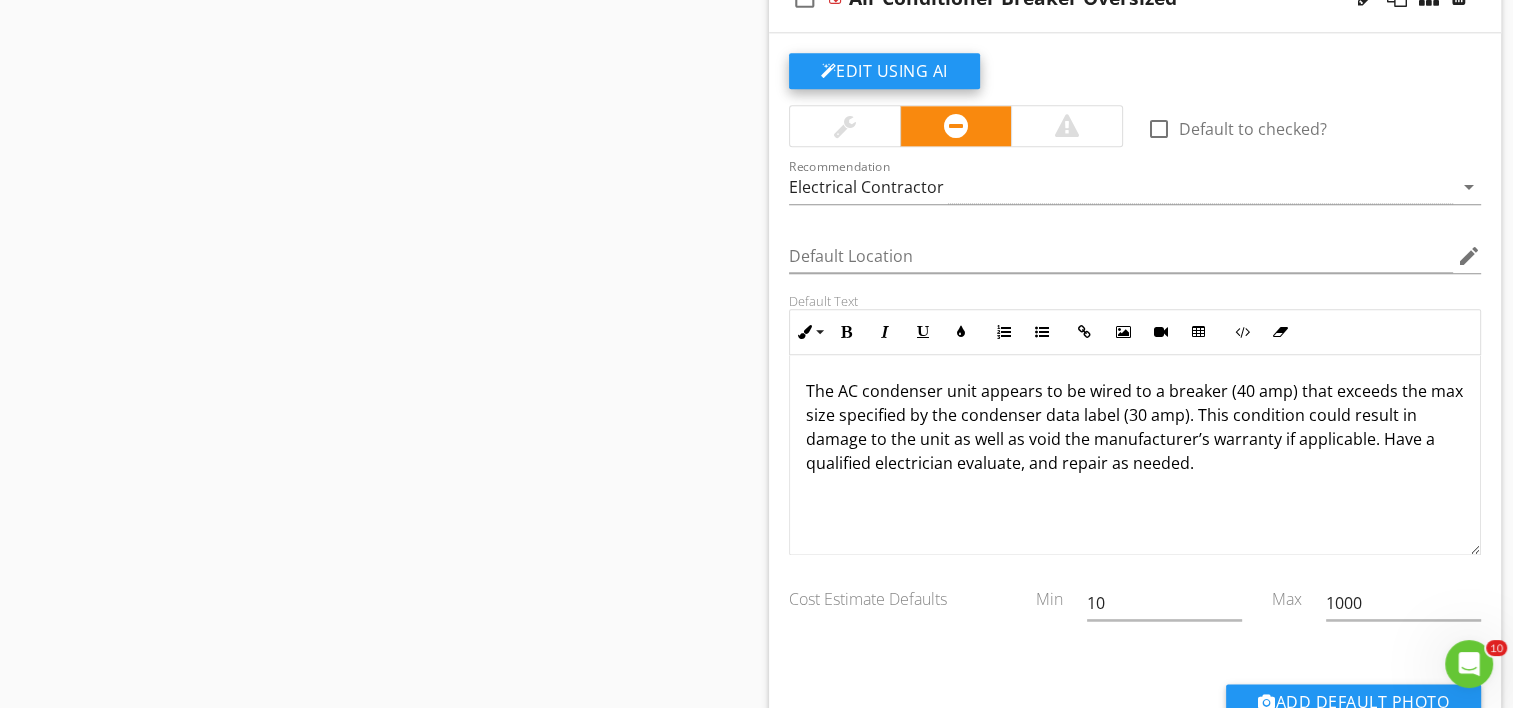 click on "Edit Using AI" at bounding box center [884, -775] 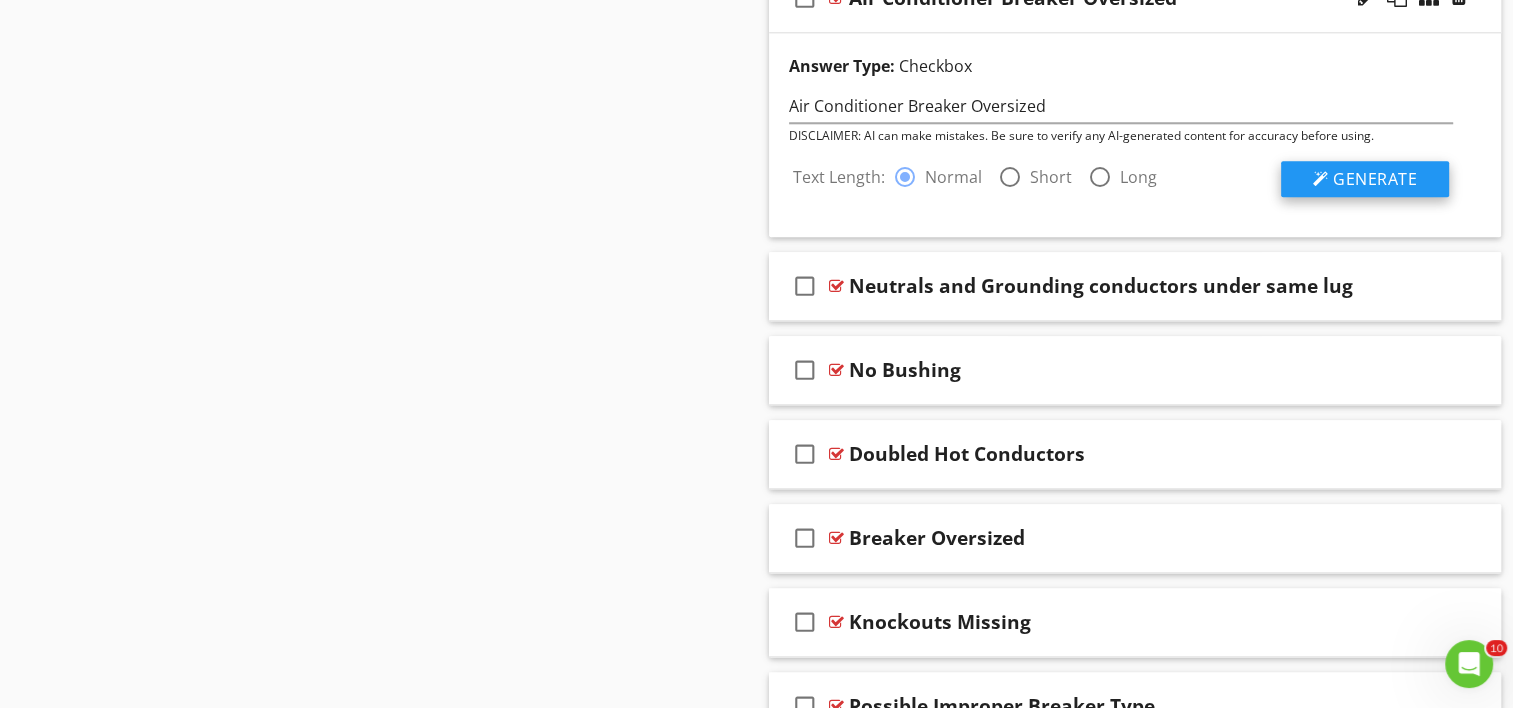 click at bounding box center (1321, 179) 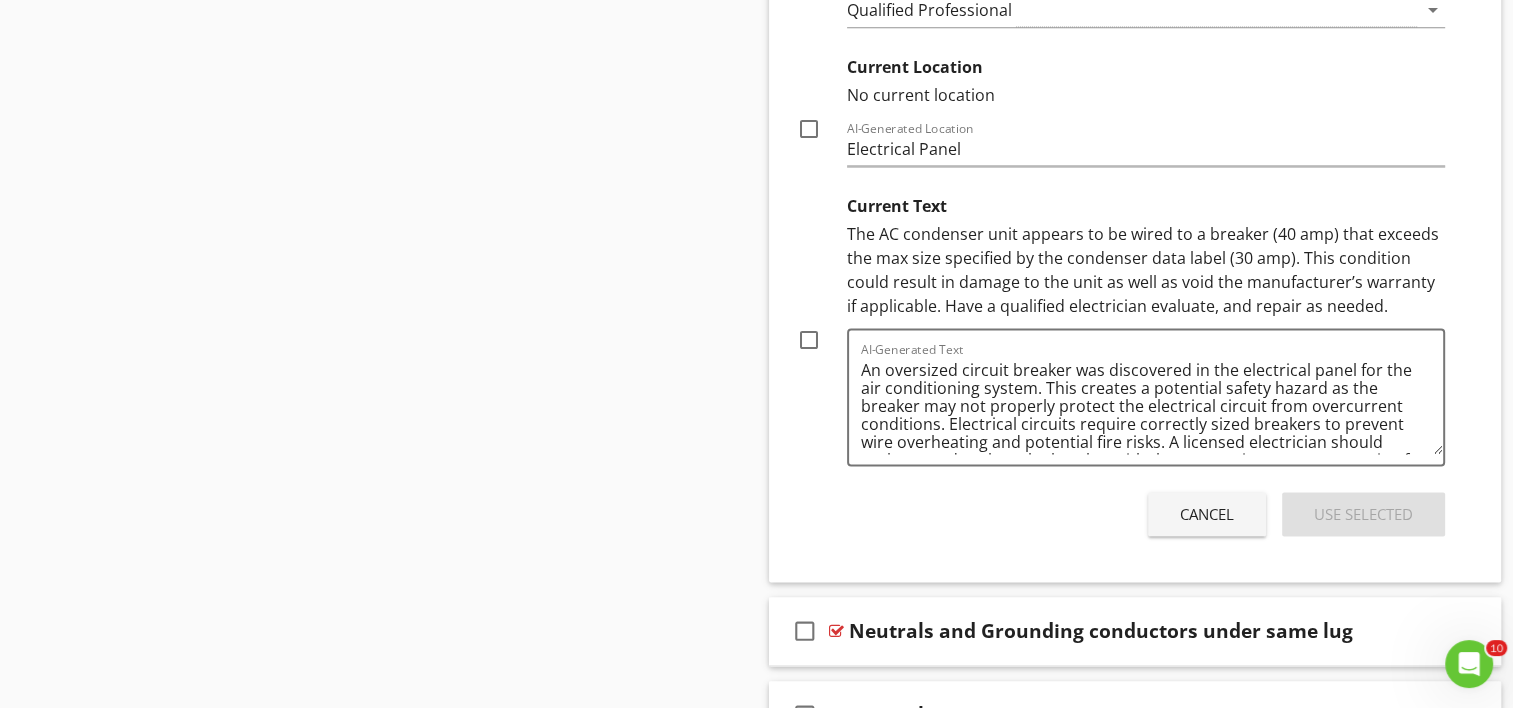 scroll, scrollTop: 2824, scrollLeft: 0, axis: vertical 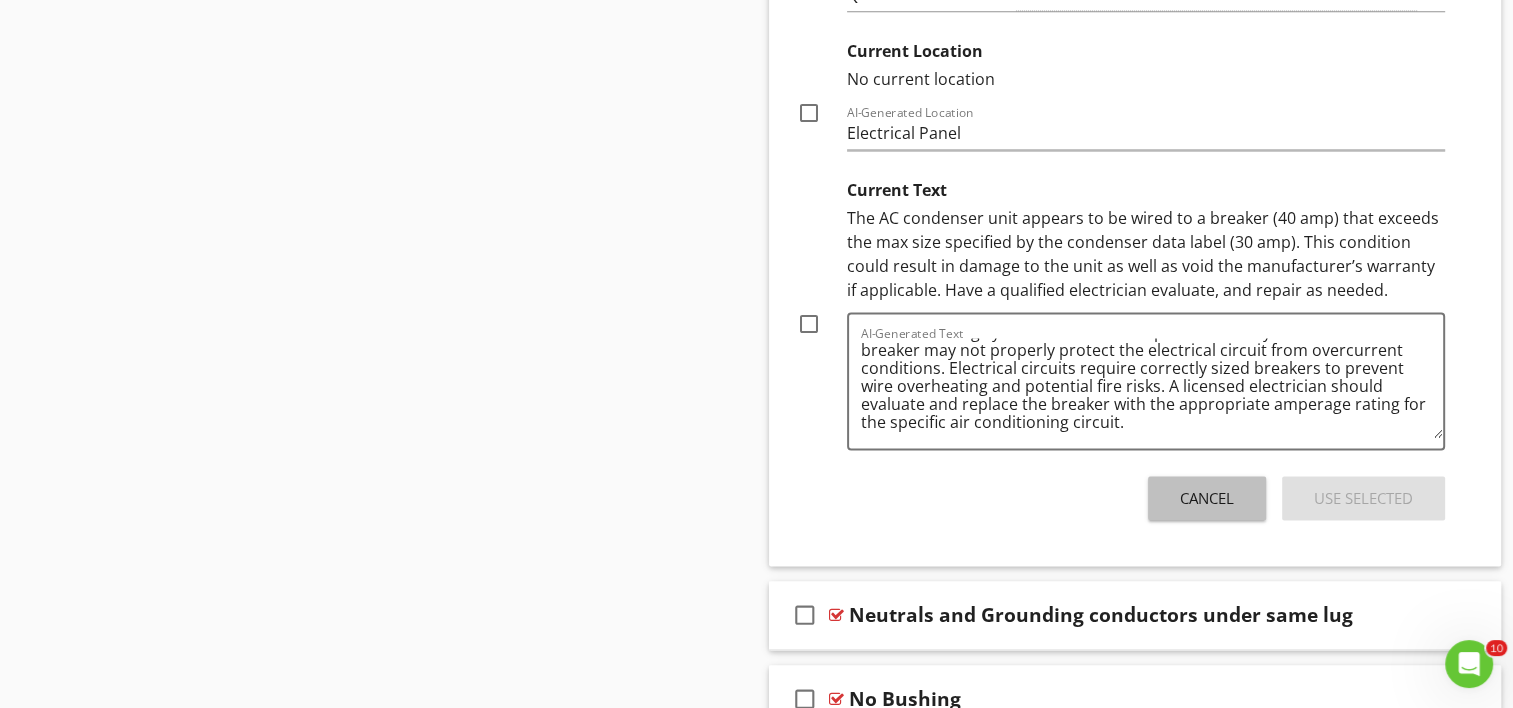 click on "Cancel" at bounding box center (1207, 498) 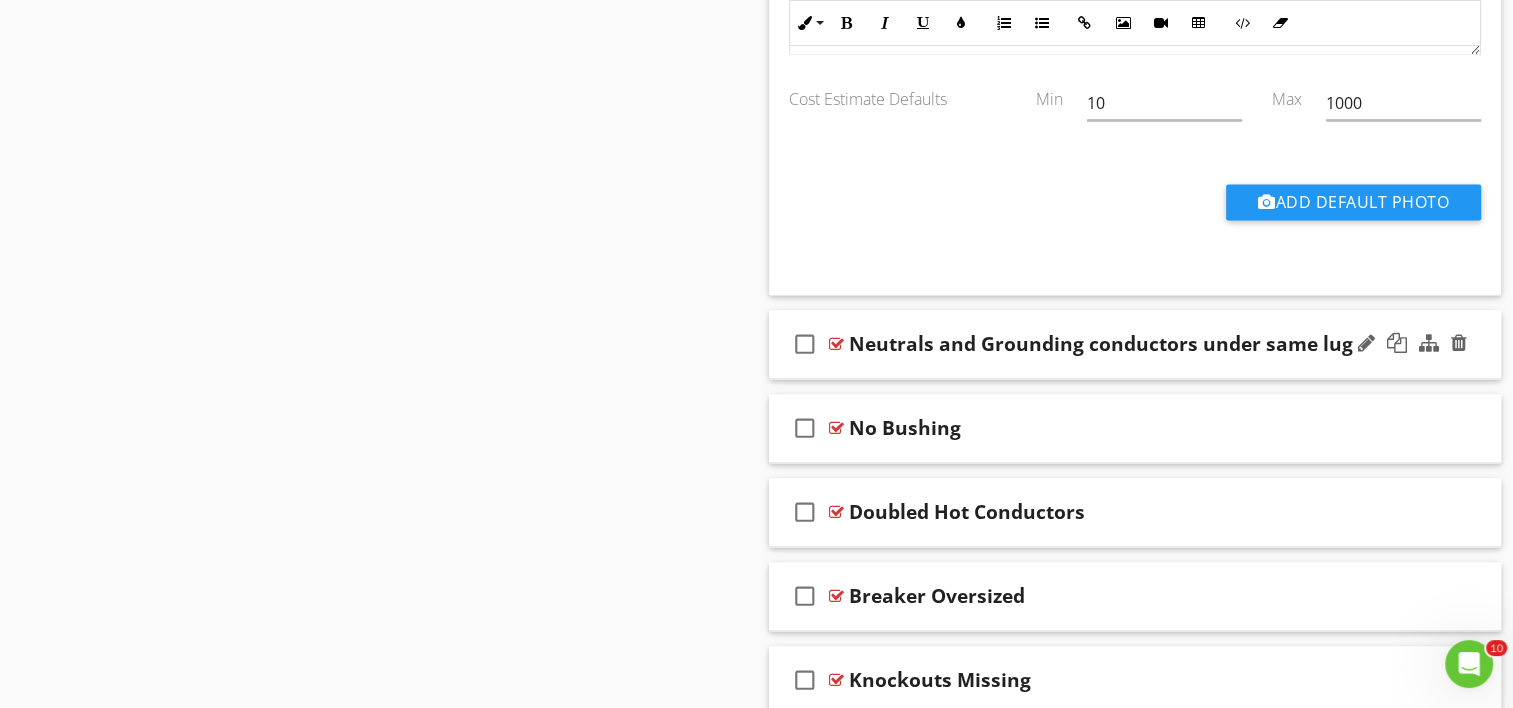 click on "check_box_outline_blank
Neutrals and Grounding conductors under same lug" at bounding box center (1135, 344) 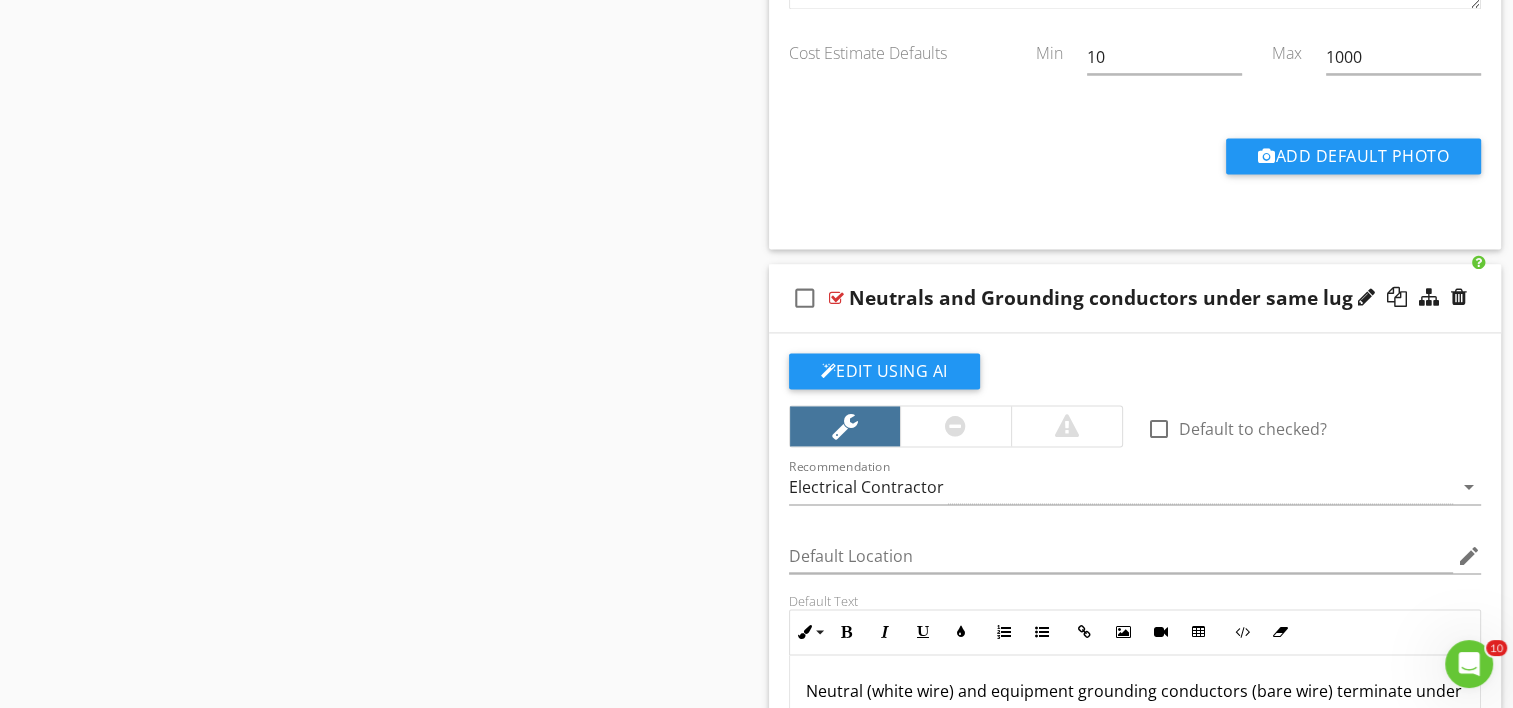 scroll, scrollTop: 3024, scrollLeft: 0, axis: vertical 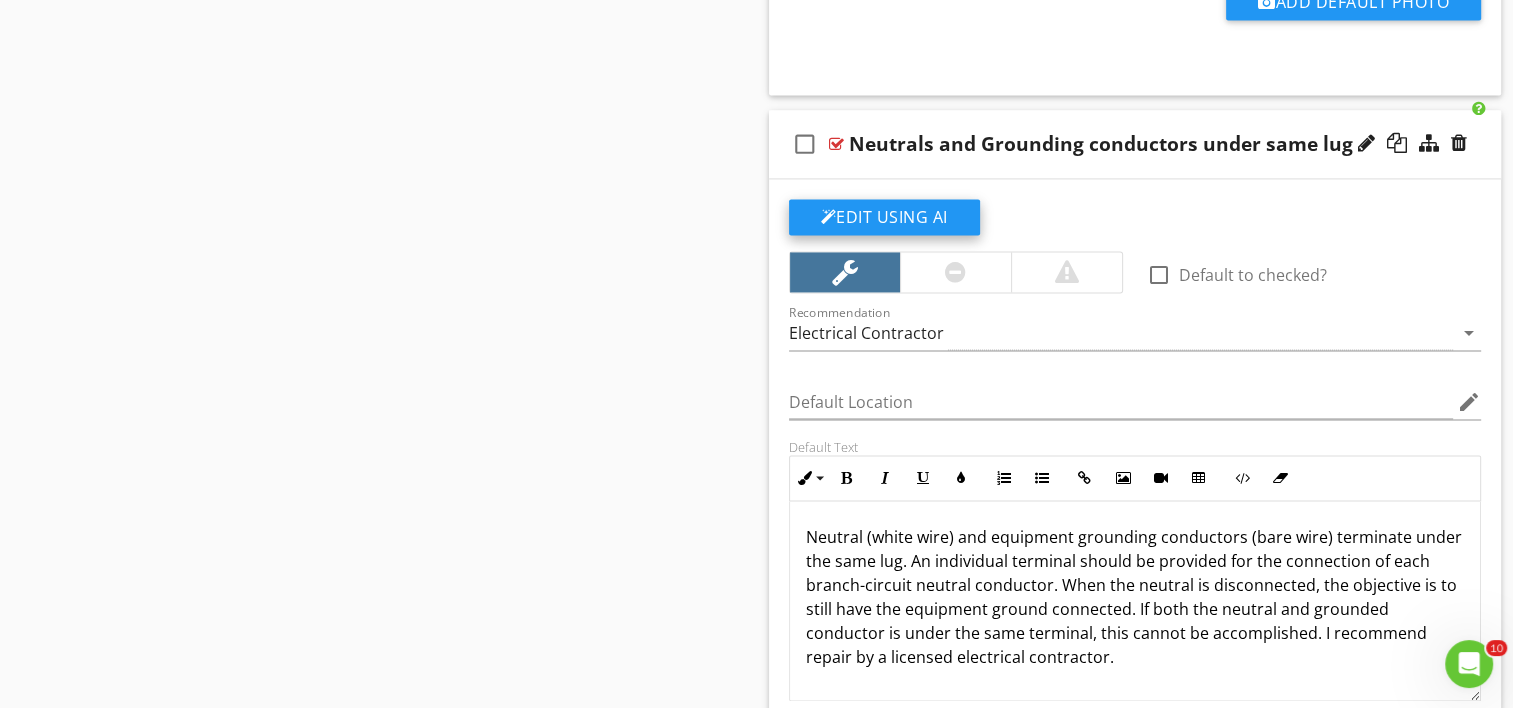 click on "Edit Using AI" at bounding box center (884, -1475) 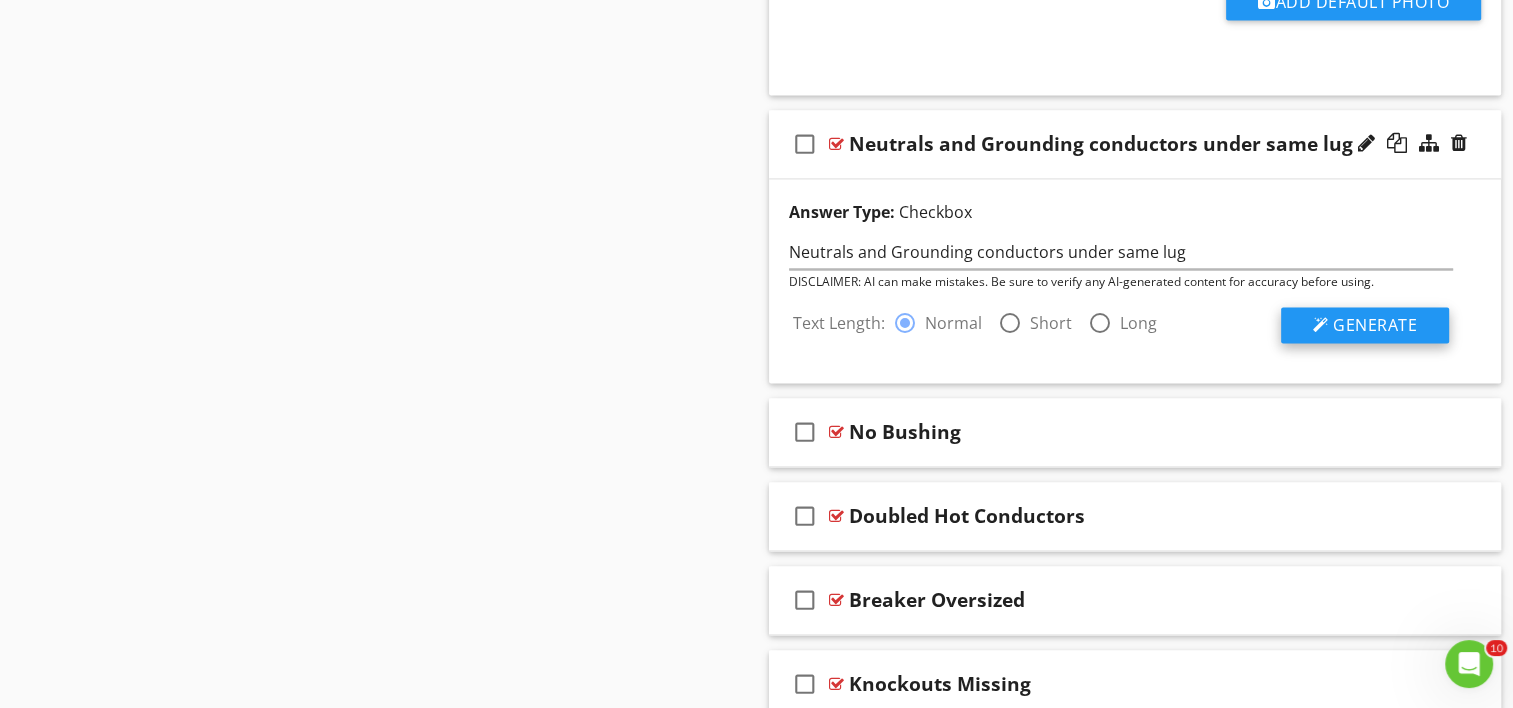 click at bounding box center (1321, 325) 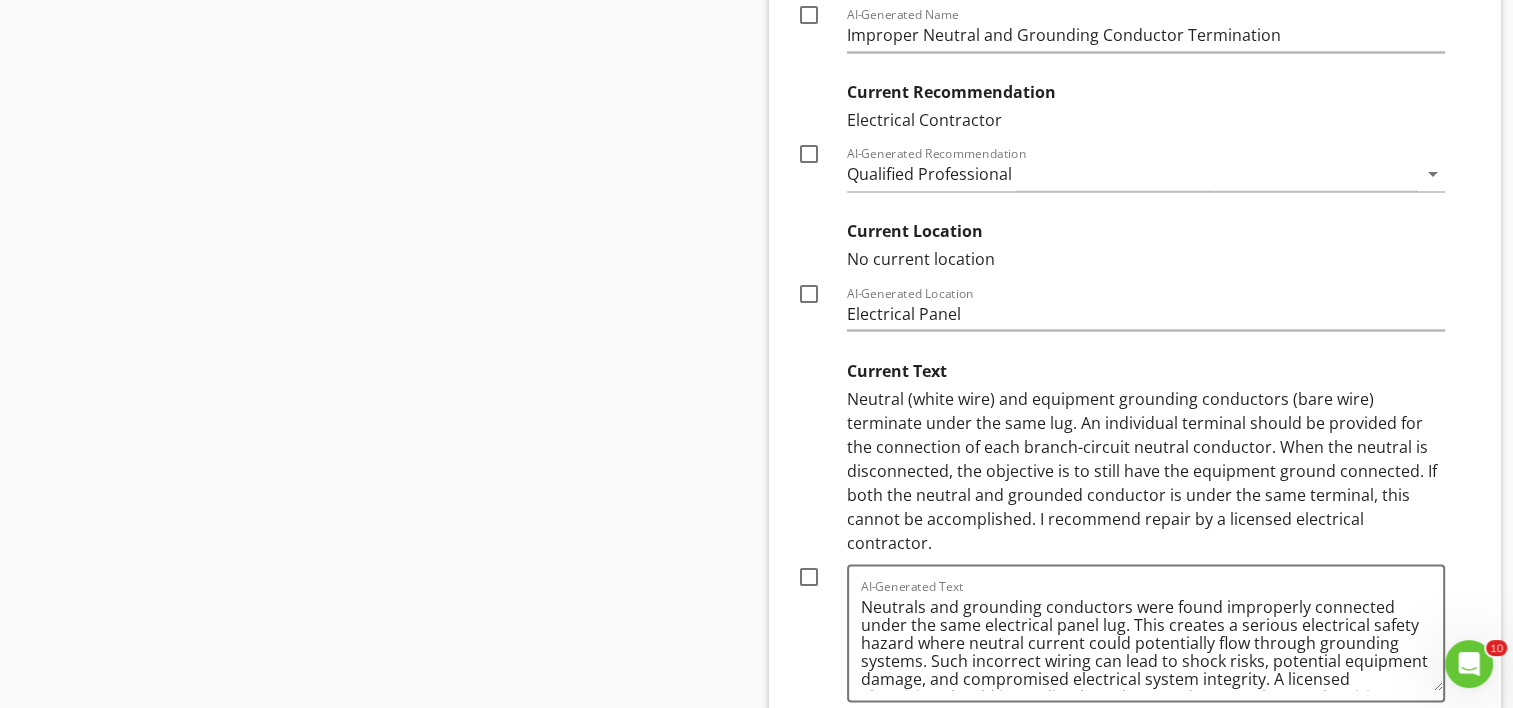 scroll, scrollTop: 3524, scrollLeft: 0, axis: vertical 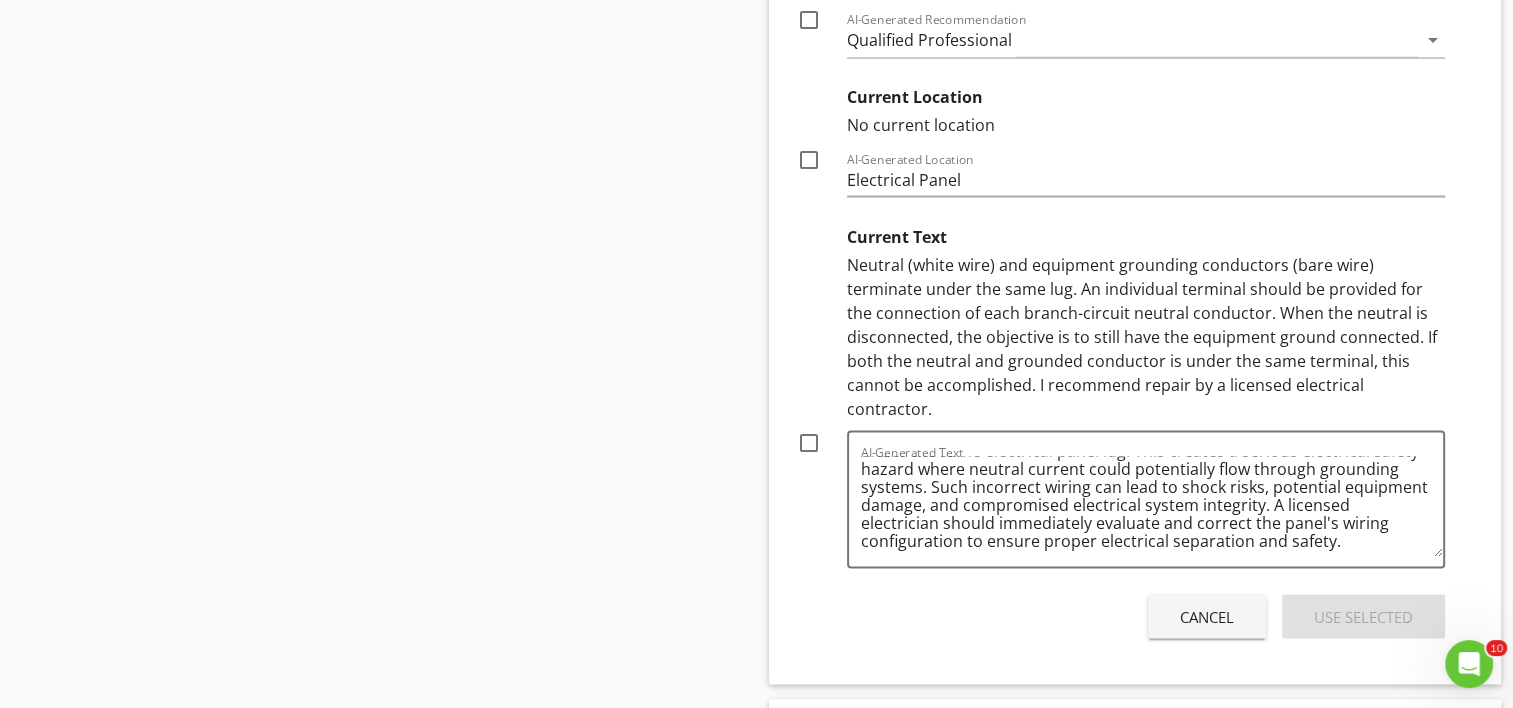 click on "Cancel" at bounding box center (1207, 616) 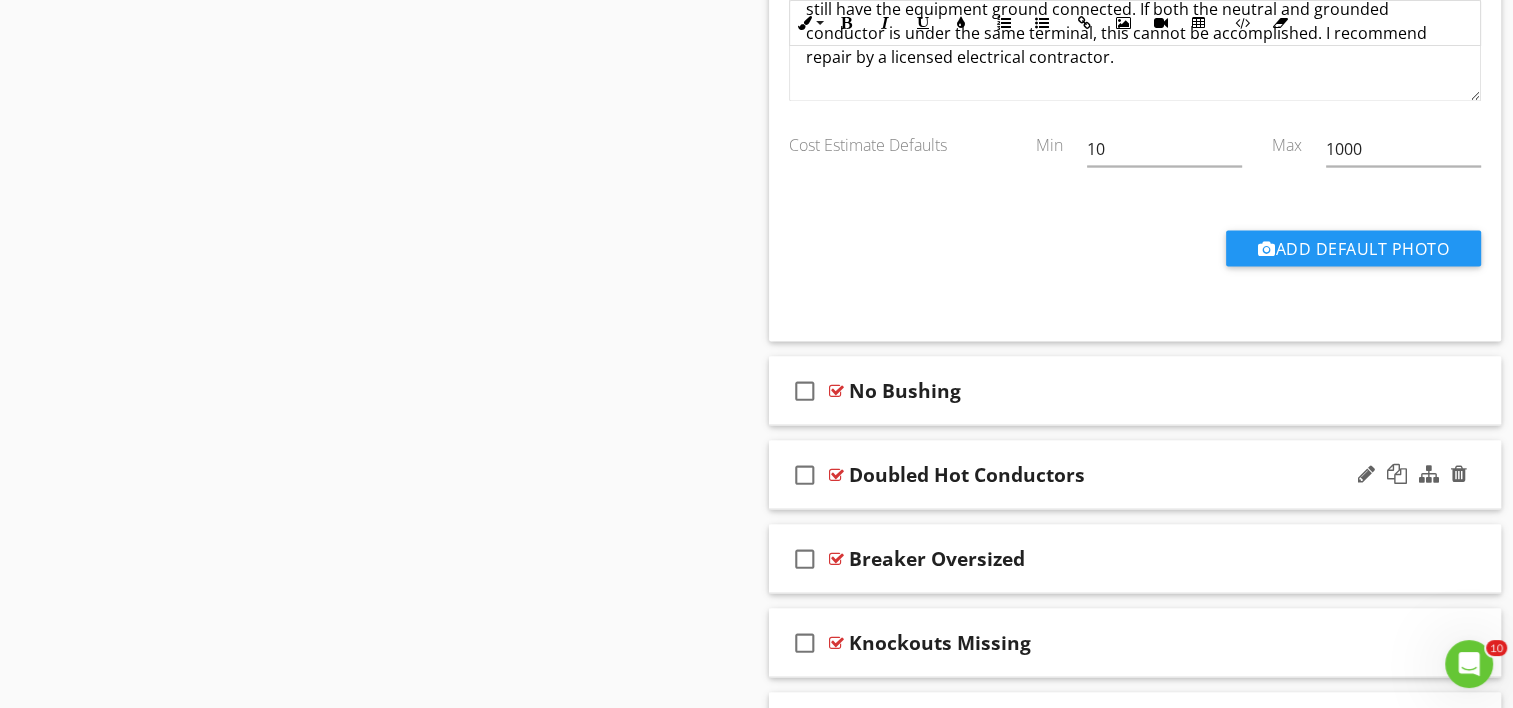 click on "Doubled Hot Conductors" at bounding box center (1108, 474) 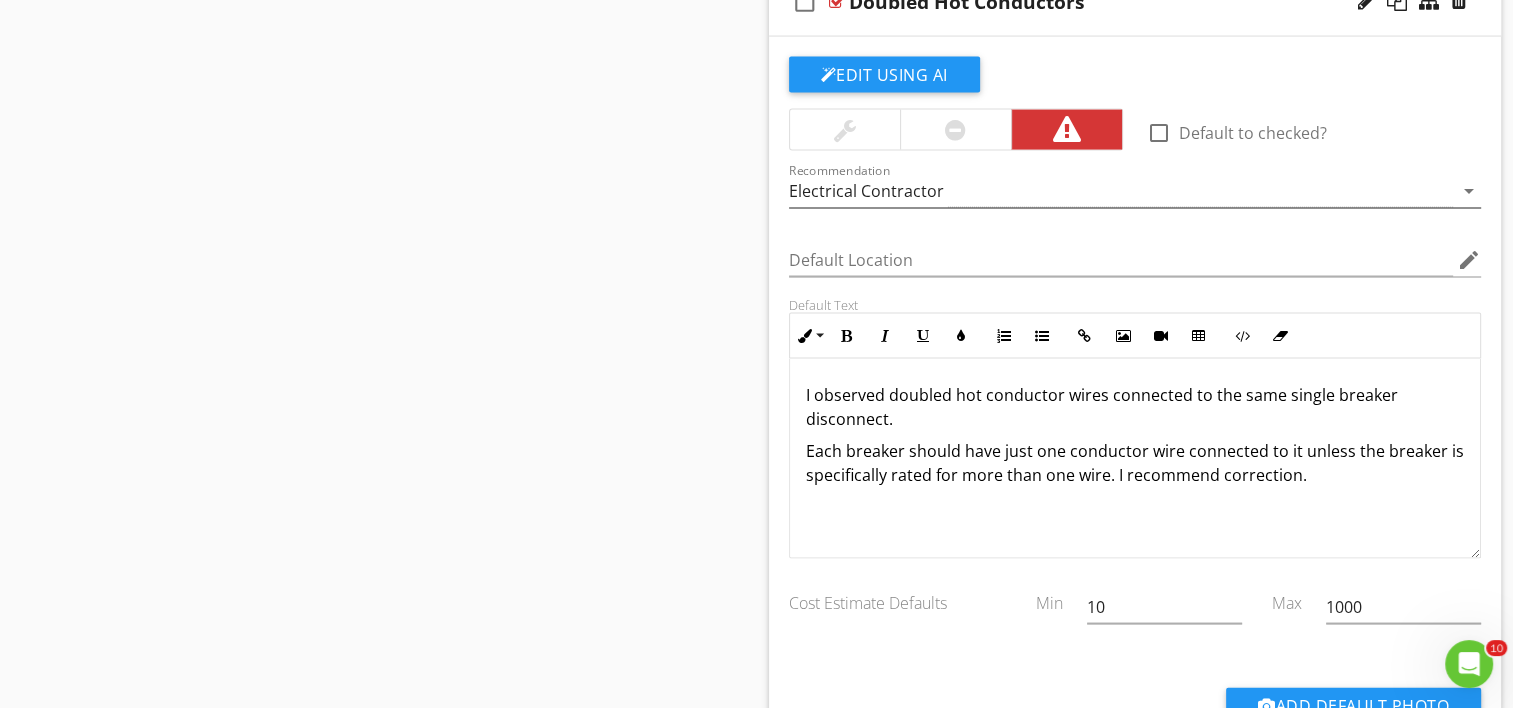 scroll, scrollTop: 4124, scrollLeft: 0, axis: vertical 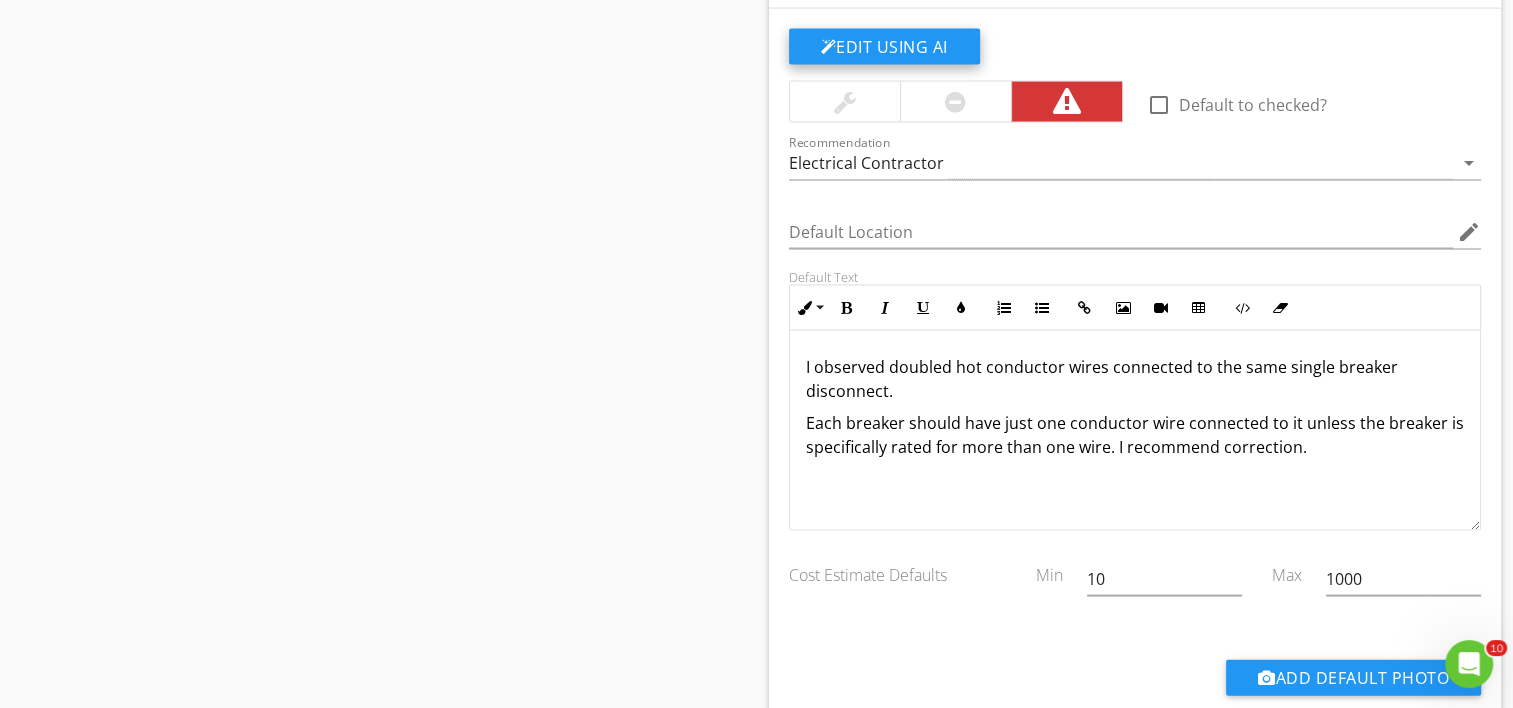 click on "Edit Using AI" at bounding box center [884, -2575] 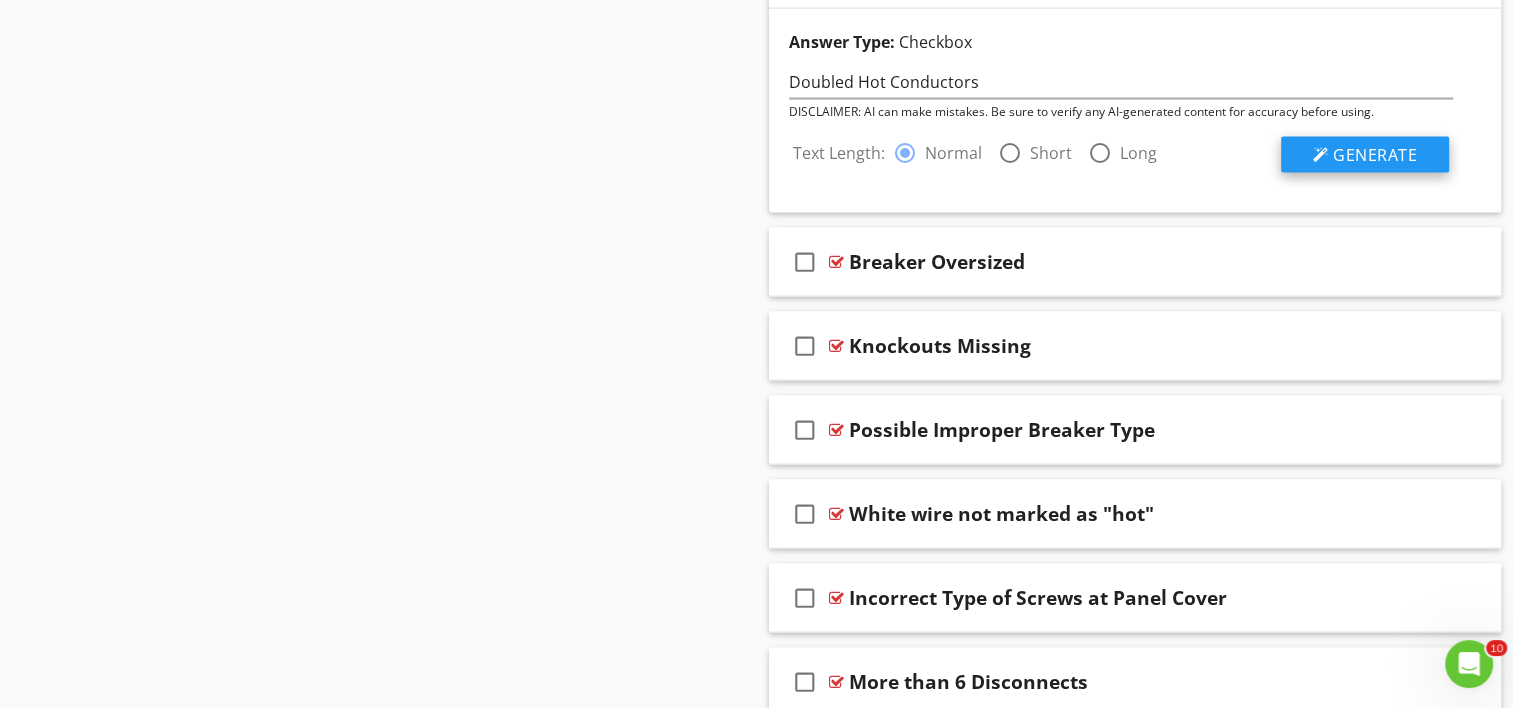 click on "Generate" at bounding box center [1375, 155] 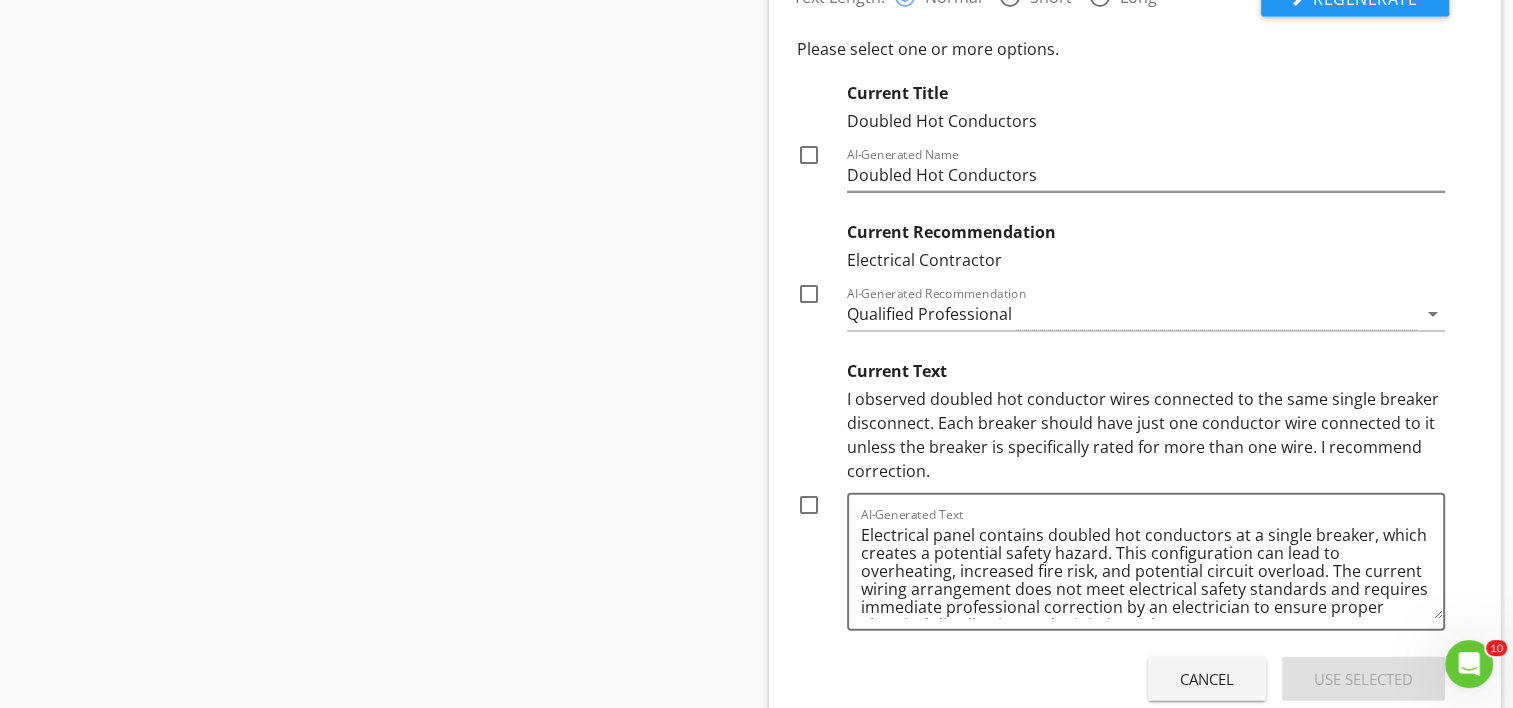 scroll, scrollTop: 4324, scrollLeft: 0, axis: vertical 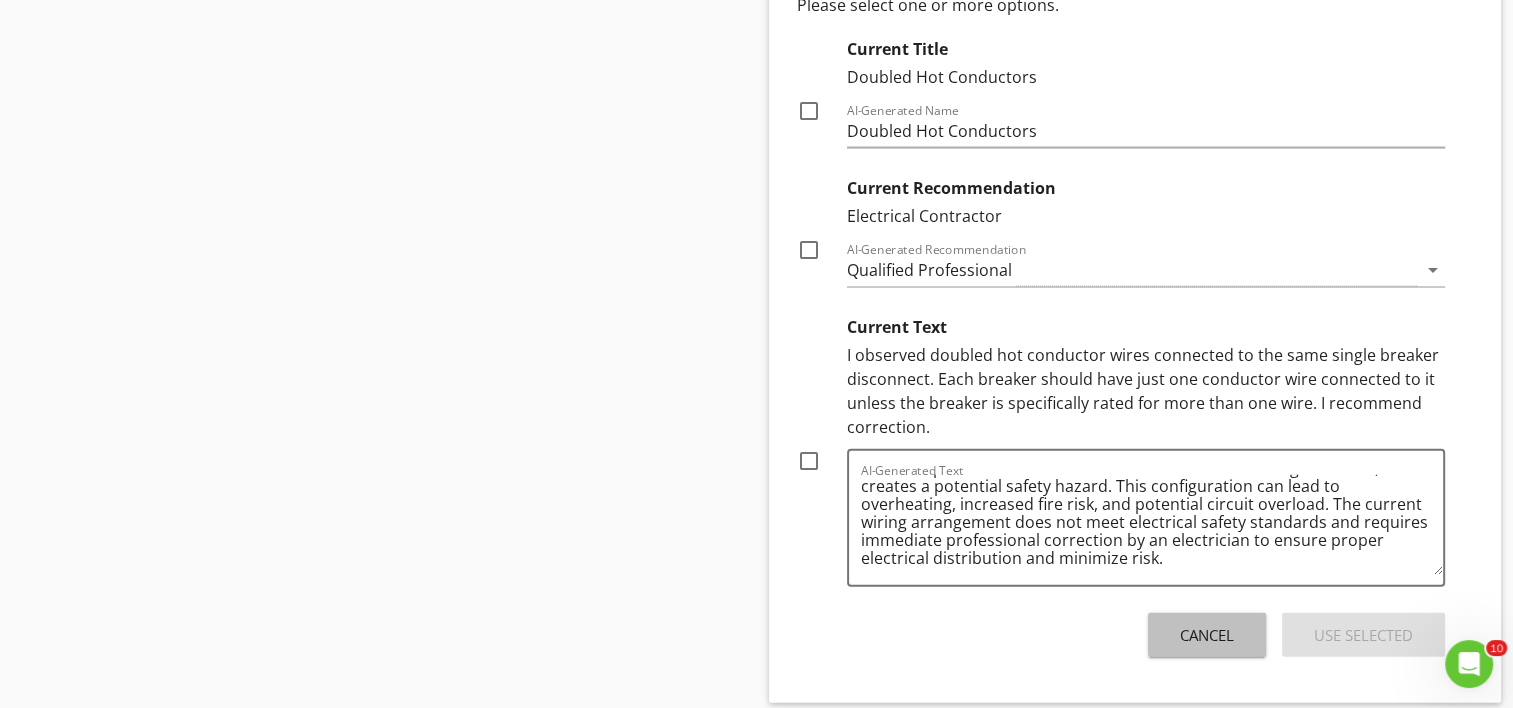 click on "Cancel" at bounding box center (1207, 635) 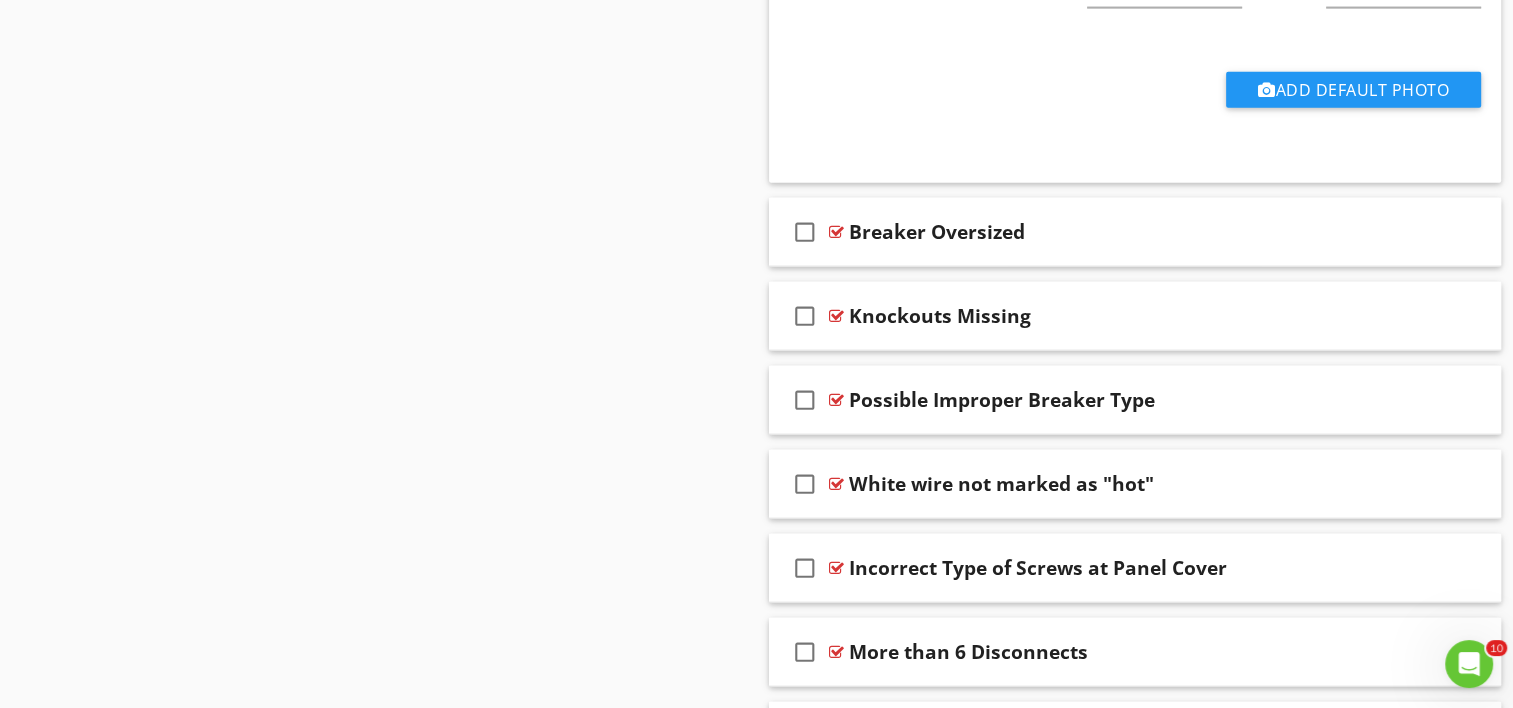 scroll, scrollTop: 4724, scrollLeft: 0, axis: vertical 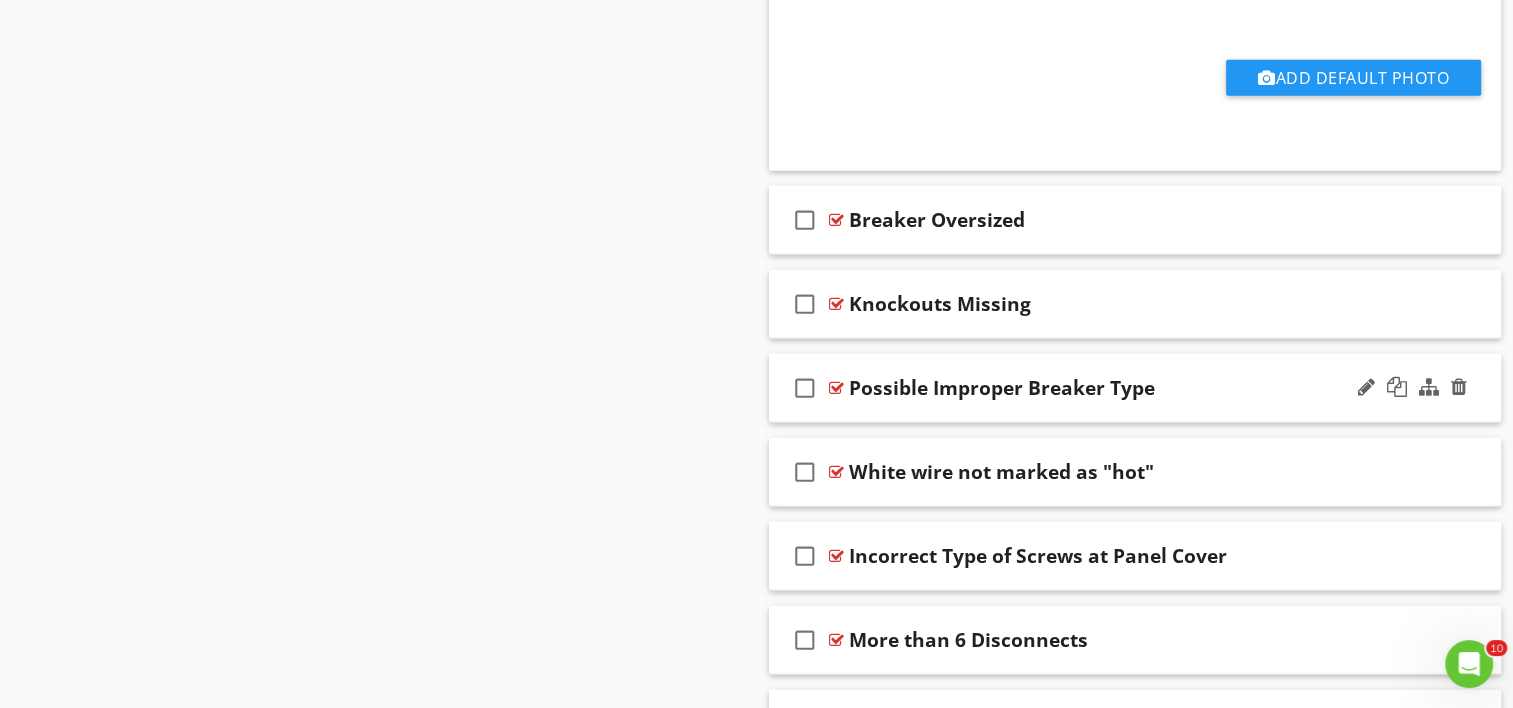 click on "Possible Improper Breaker Type" at bounding box center [1108, 388] 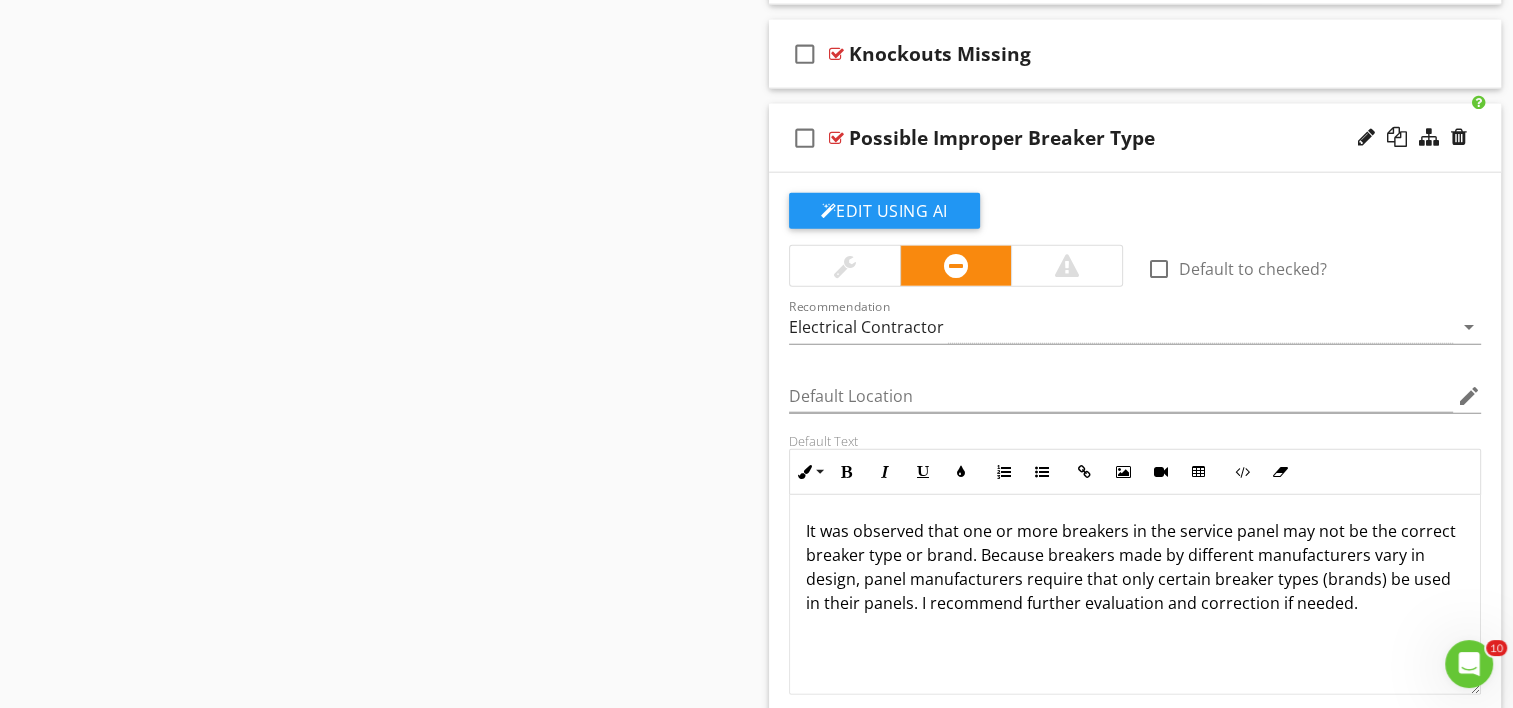 scroll, scrollTop: 5024, scrollLeft: 0, axis: vertical 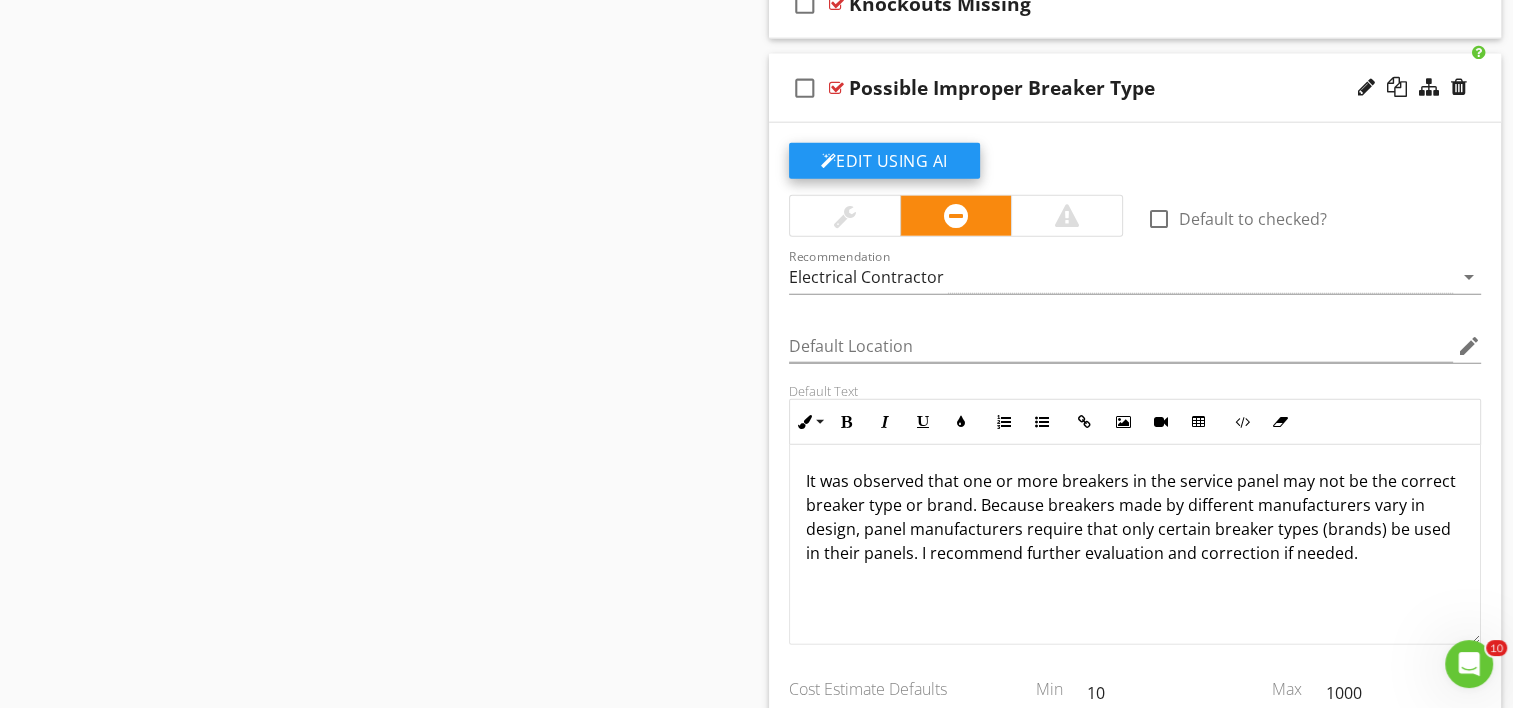 click on "Edit Using AI" at bounding box center [884, -3475] 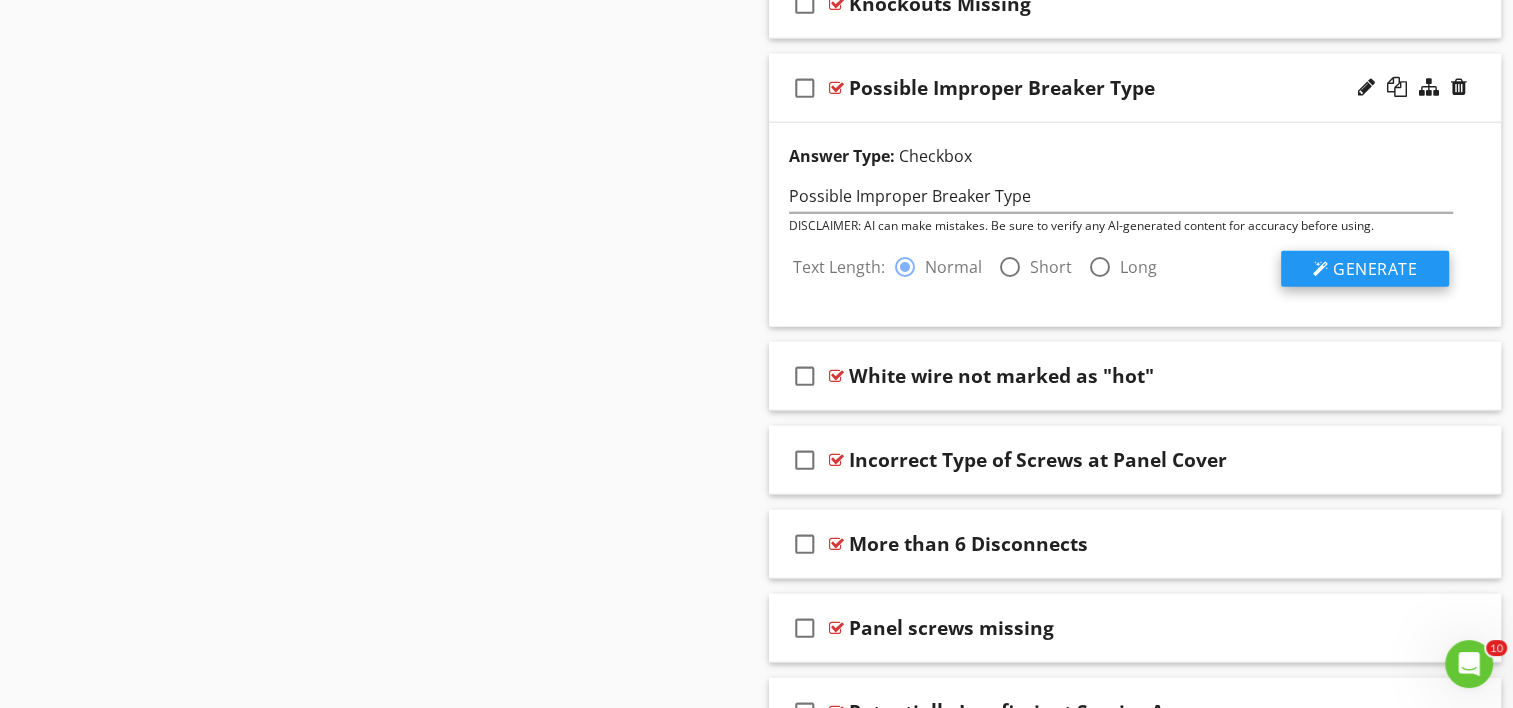 click on "Generate" at bounding box center [1375, 269] 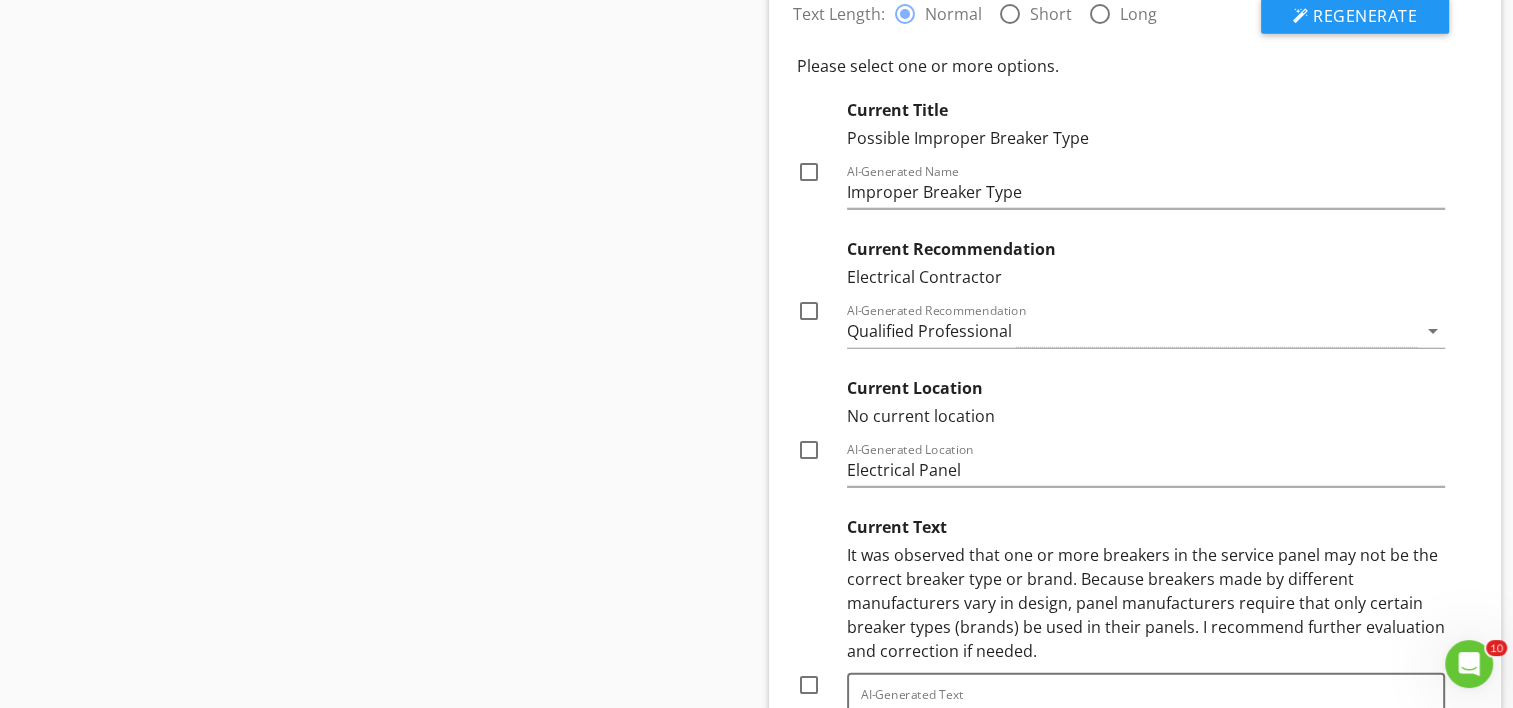 scroll, scrollTop: 5424, scrollLeft: 0, axis: vertical 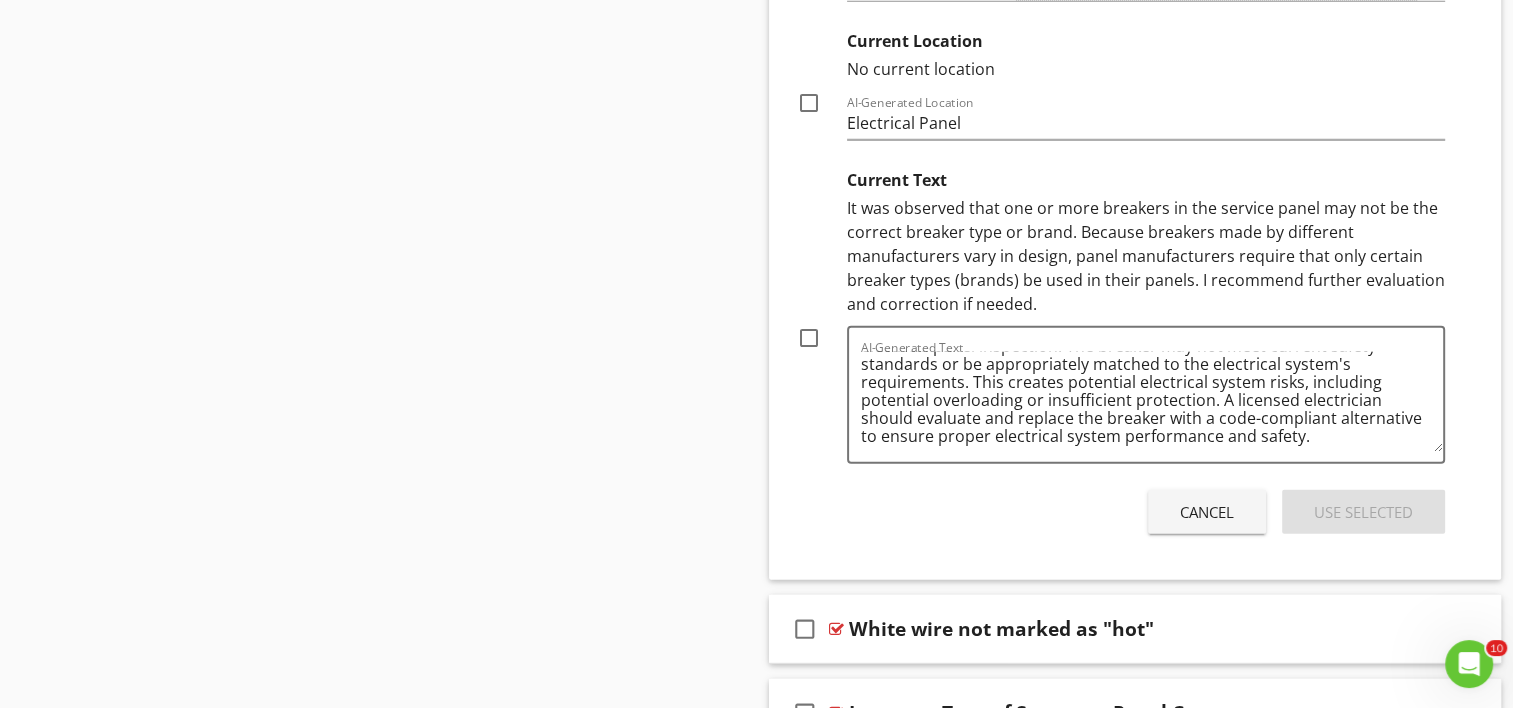 click on "Cancel" at bounding box center [1207, 512] 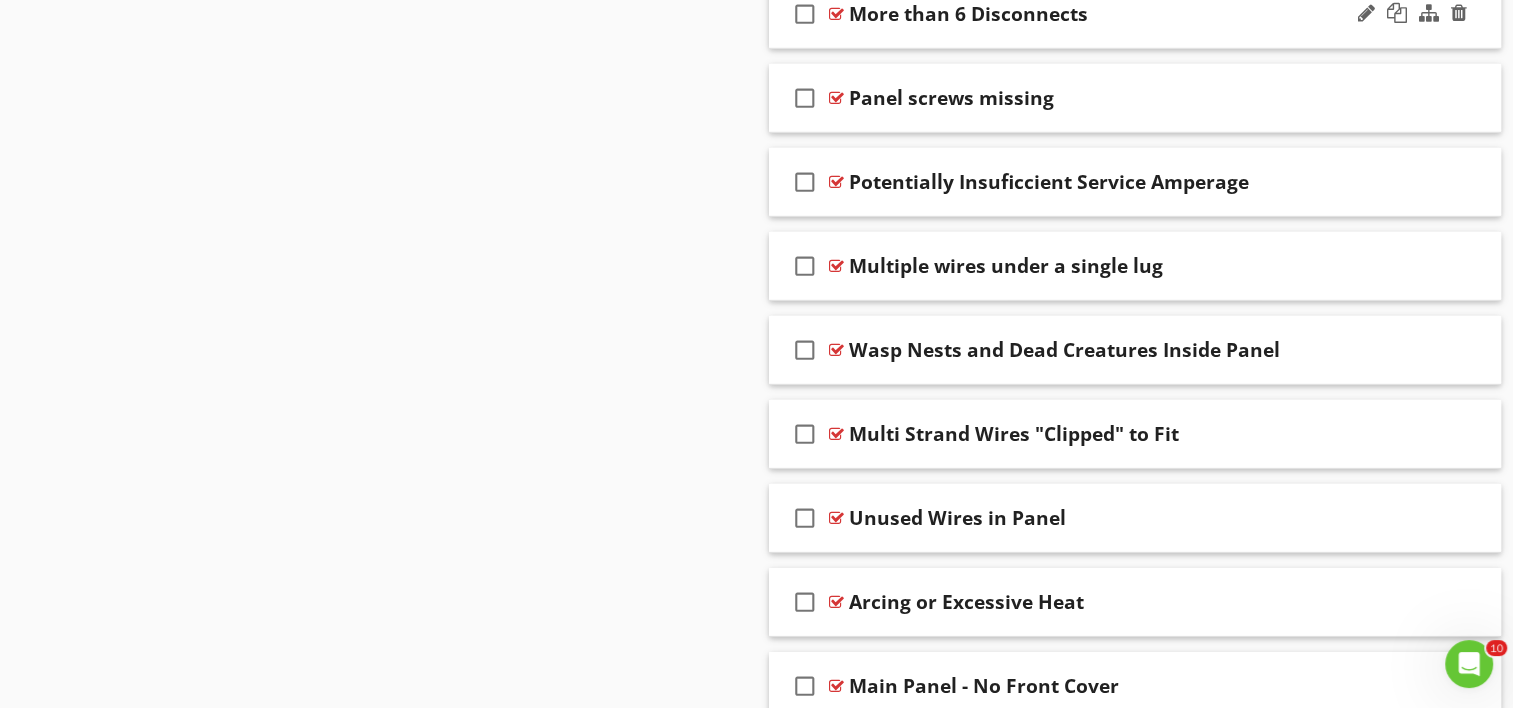 scroll, scrollTop: 6124, scrollLeft: 0, axis: vertical 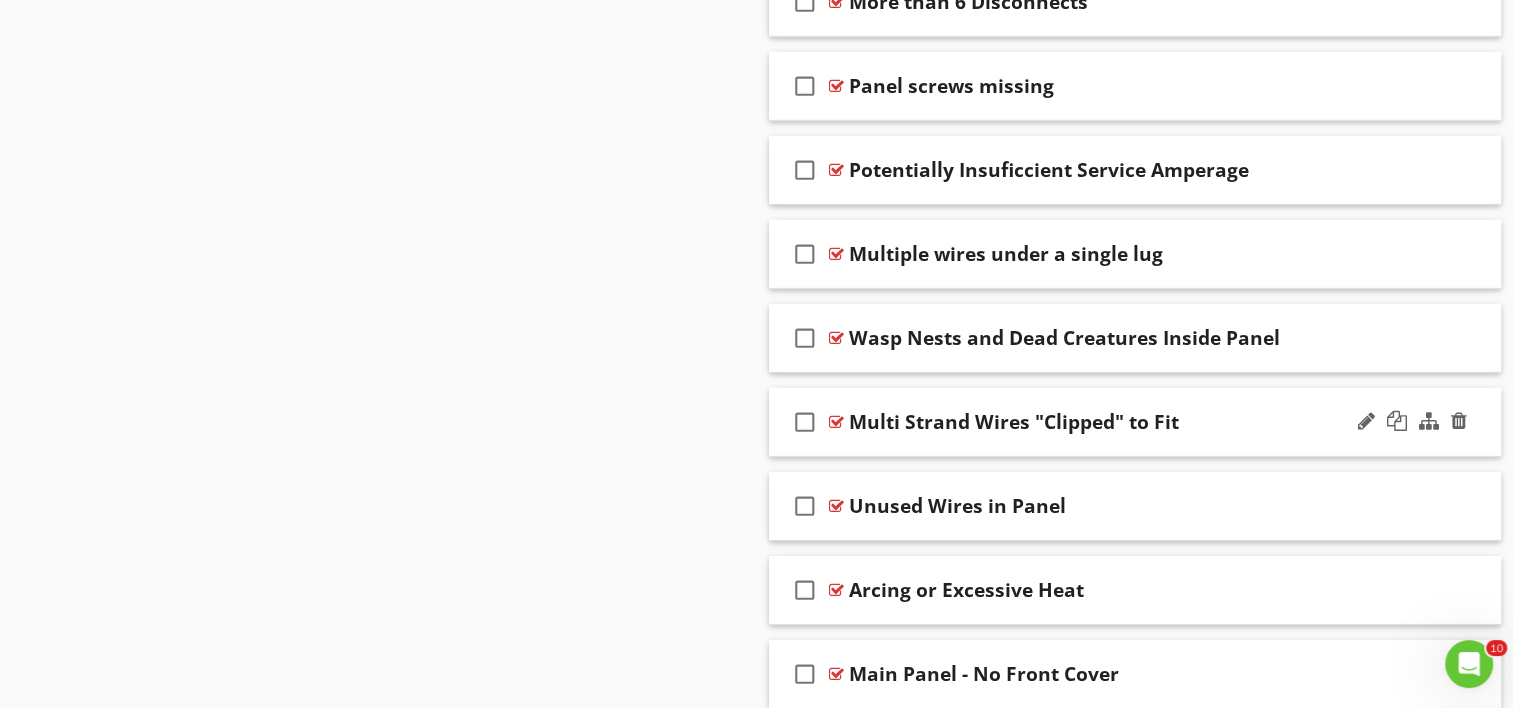 click on "check_box_outline_blank
Multi Strand Wires "Clipped" to Fit" at bounding box center [1135, 422] 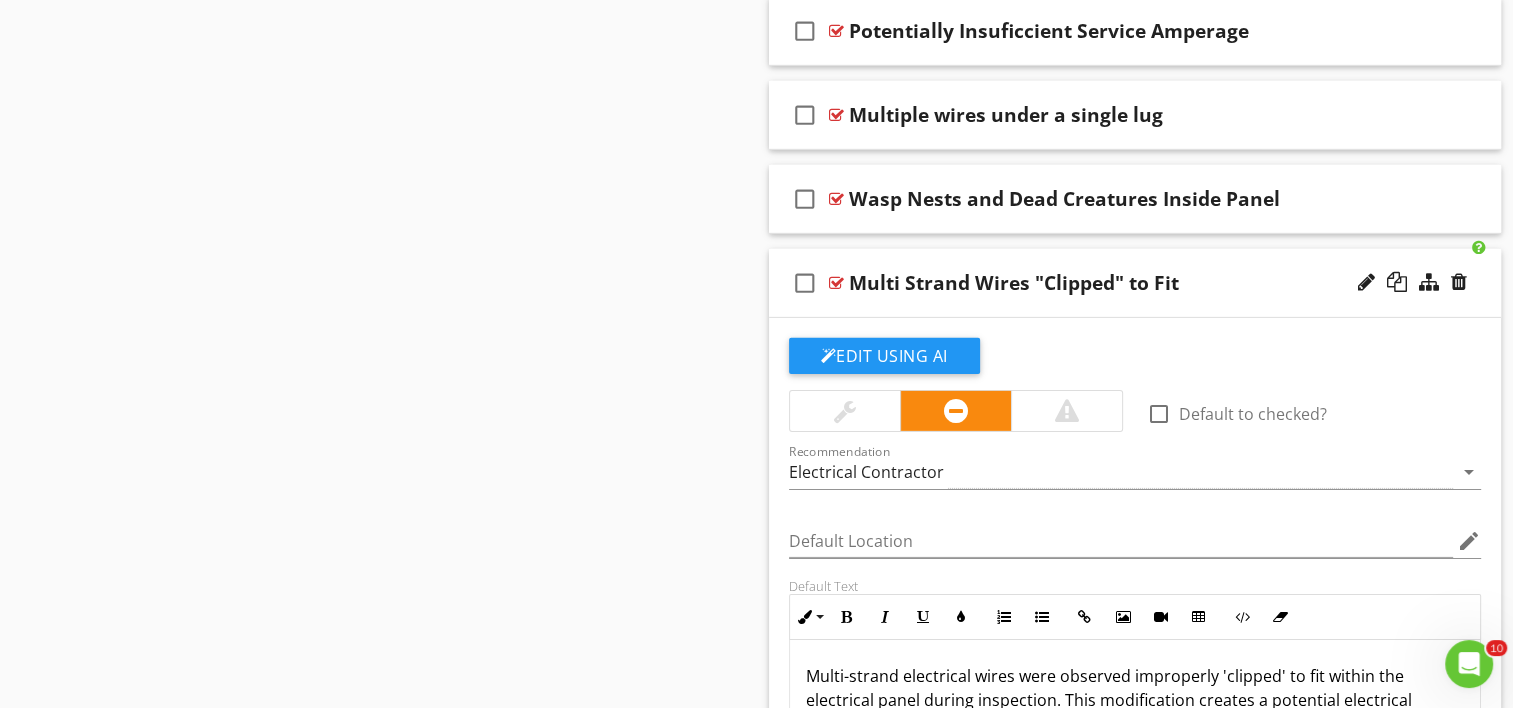 scroll, scrollTop: 6424, scrollLeft: 0, axis: vertical 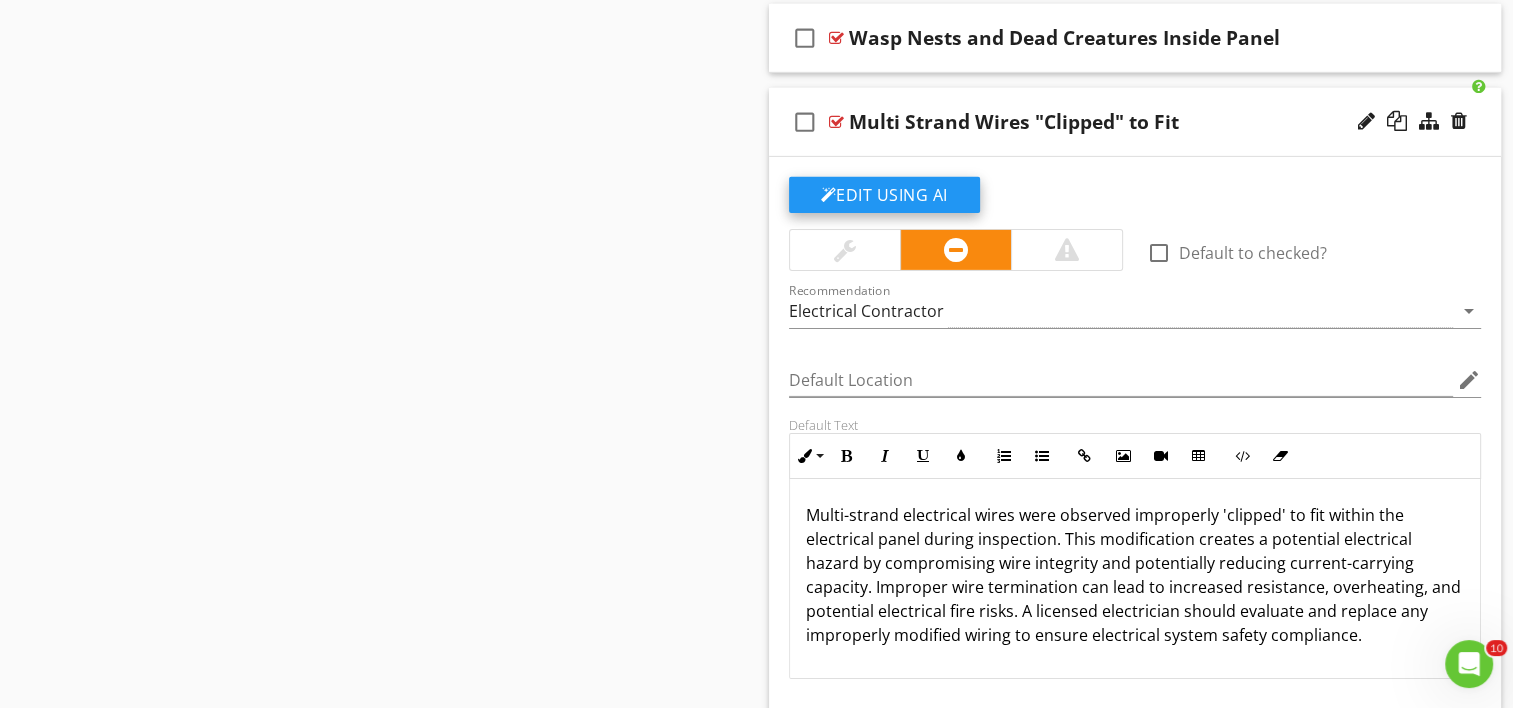 click on "Edit Using AI" at bounding box center (884, -4875) 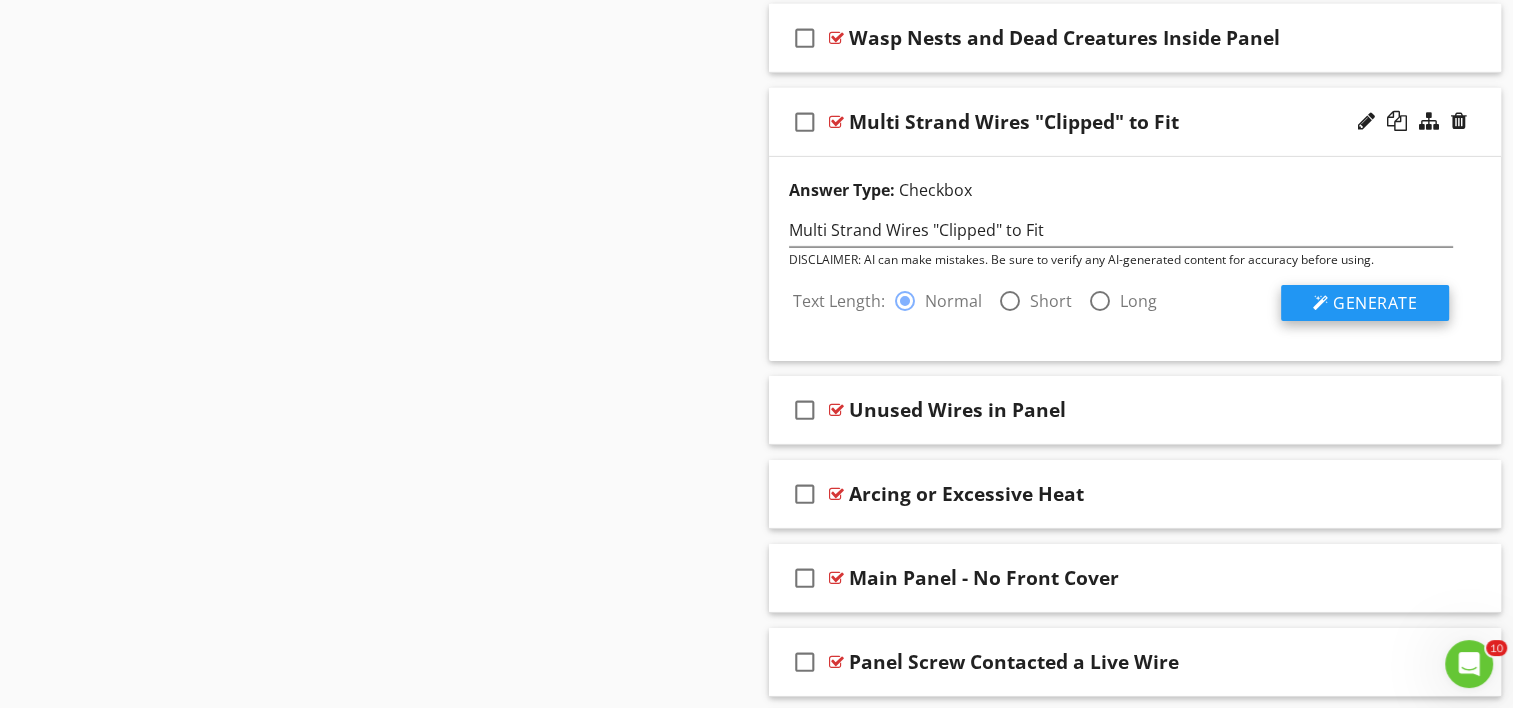 click on "Generate" at bounding box center [1375, 303] 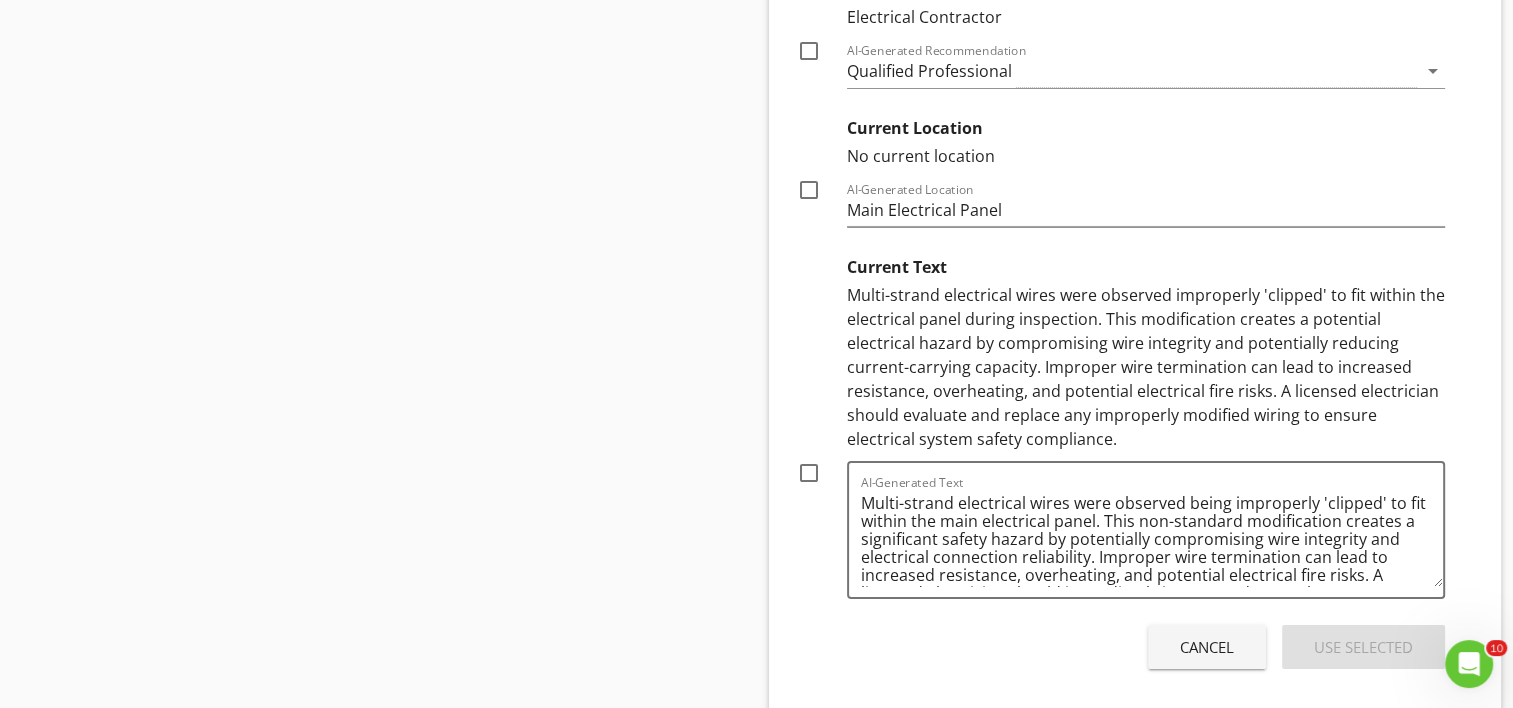 scroll, scrollTop: 7024, scrollLeft: 0, axis: vertical 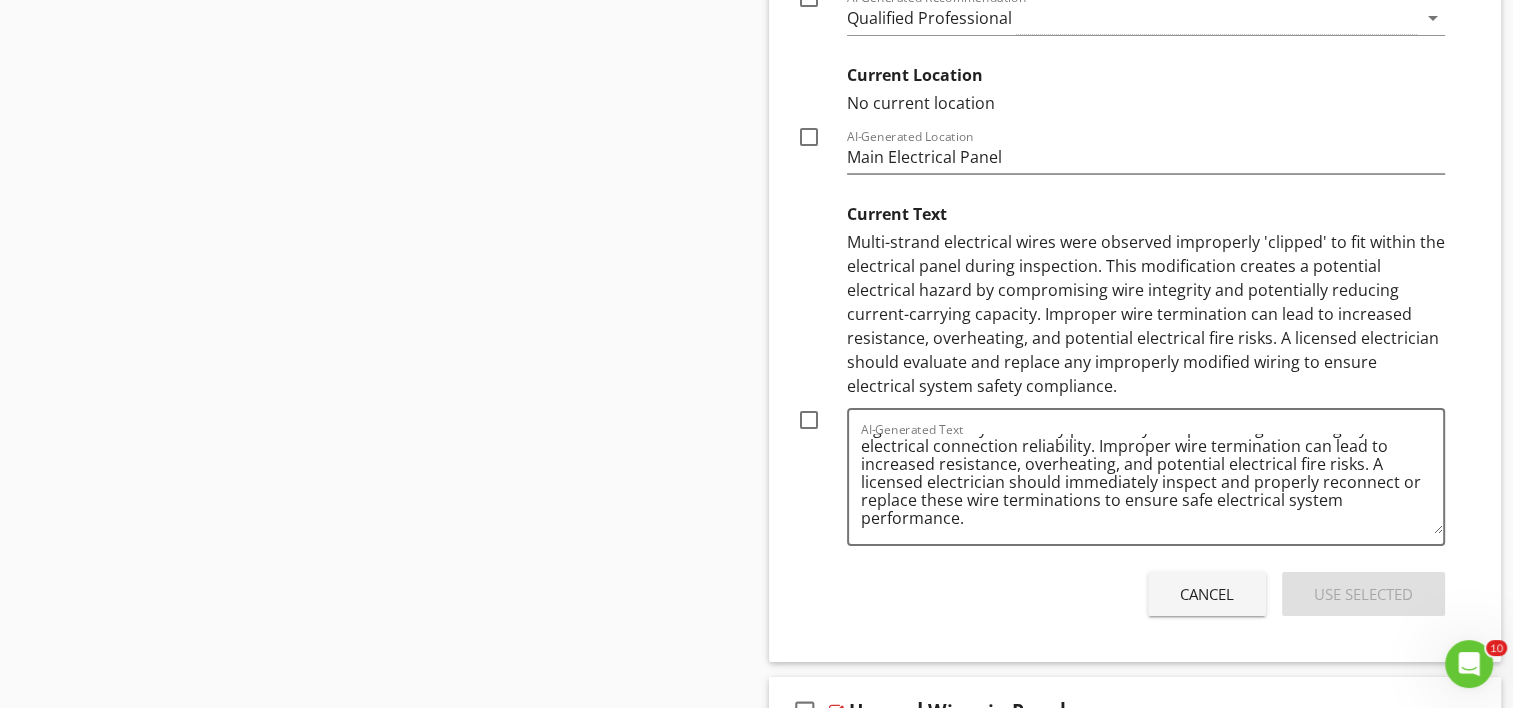 click on "Sections
Inspection Details           Foundation, Crawlspace & Structure           Framing and piers.           Anchors           Roof           Exterior           Plumbing           Electrical           Heating and Cooling           Doors, Windows & Interior           Attic, Insulation & Ventilation           Built-in Appliances           Swimming Pools and Spas           Life Safety
Section
Attachments
Attachment
Items
General           Service Entrance Conductors           Main Panel Service & Grounding, Main Overcurrent Device           Subpanels, Breakers, & Fuses           Branch Wiring           Lighting Fixtures, Switches & Receptacles           GFCI & AFCI           Presence of Smoke and CO Detectors           Whole House Generator
Item
Comments
New
Informational       Select All" at bounding box center [756, -1579] 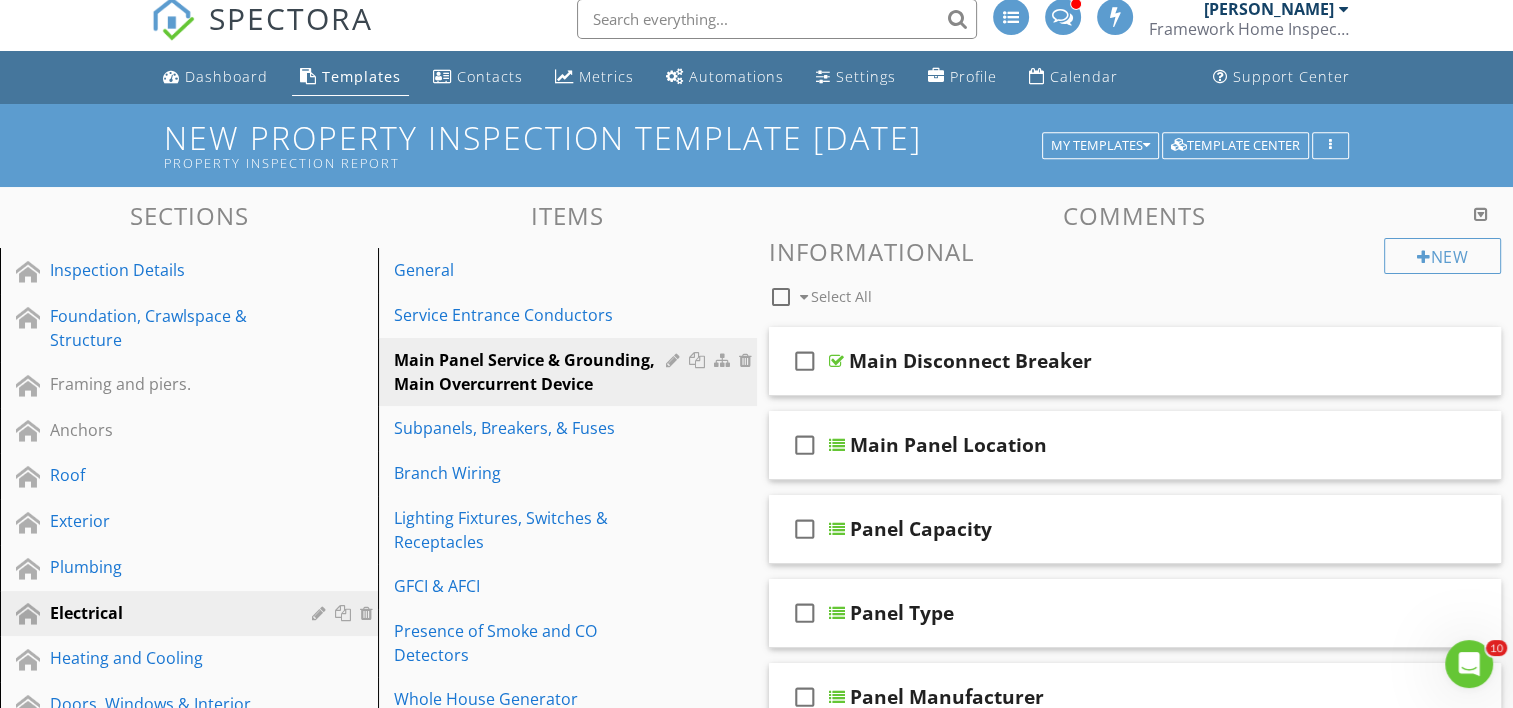 scroll, scrollTop: 0, scrollLeft: 0, axis: both 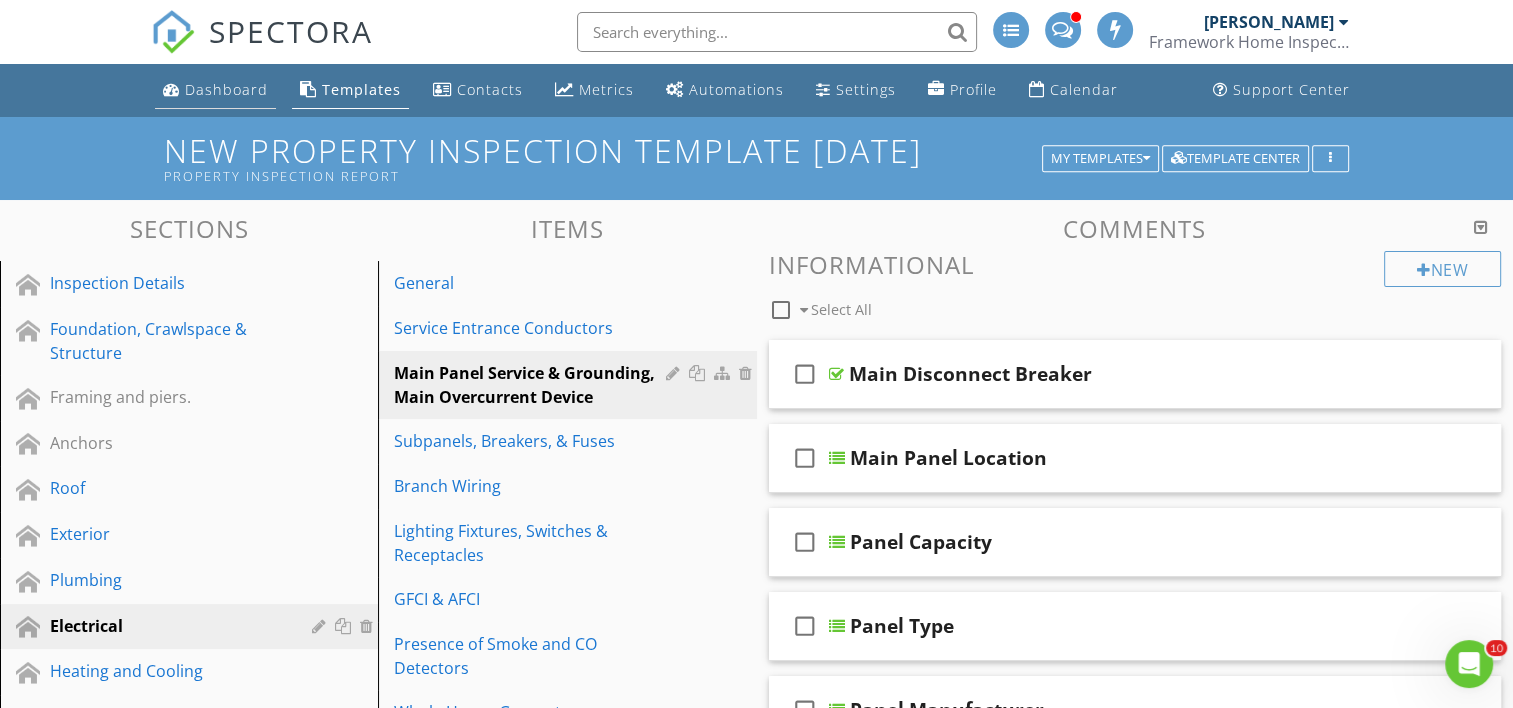 click on "Dashboard" at bounding box center (226, 89) 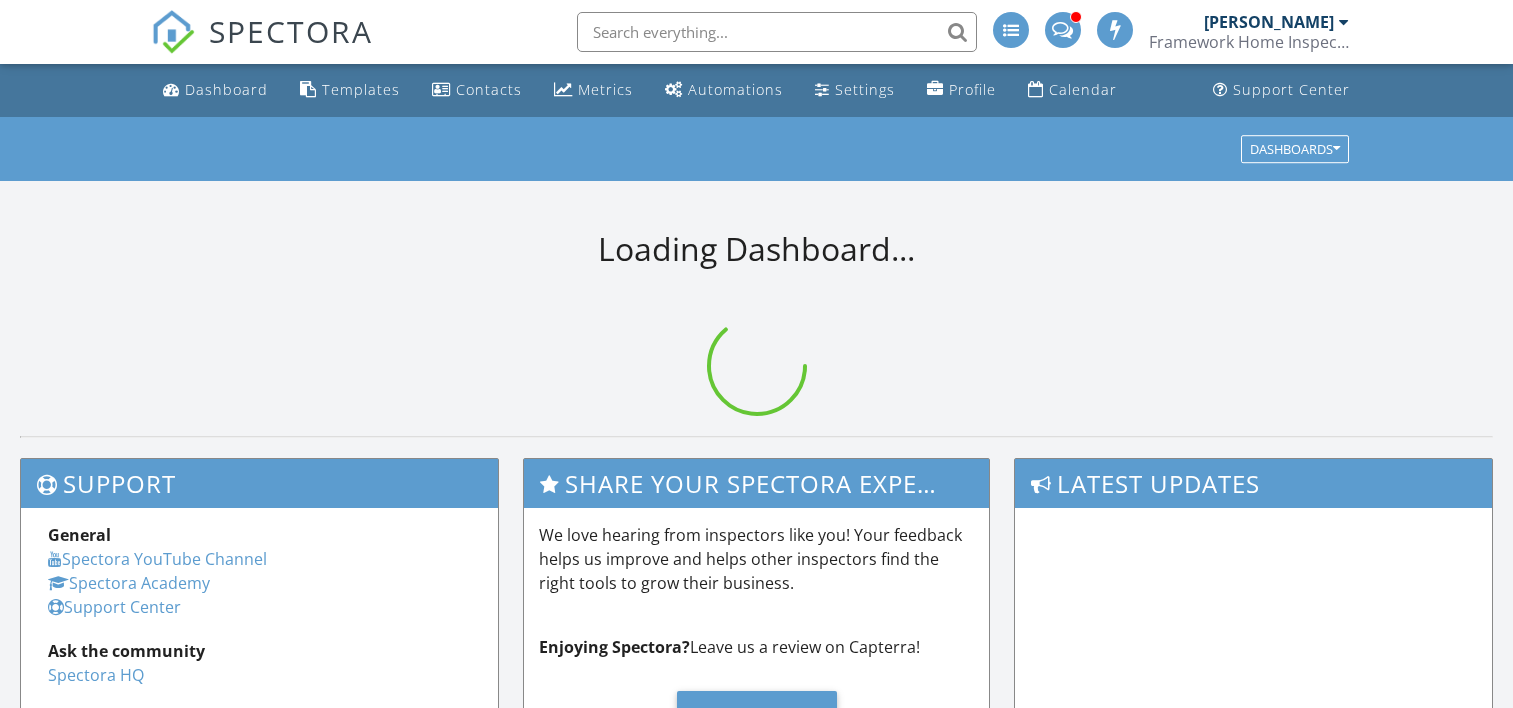 scroll, scrollTop: 0, scrollLeft: 0, axis: both 